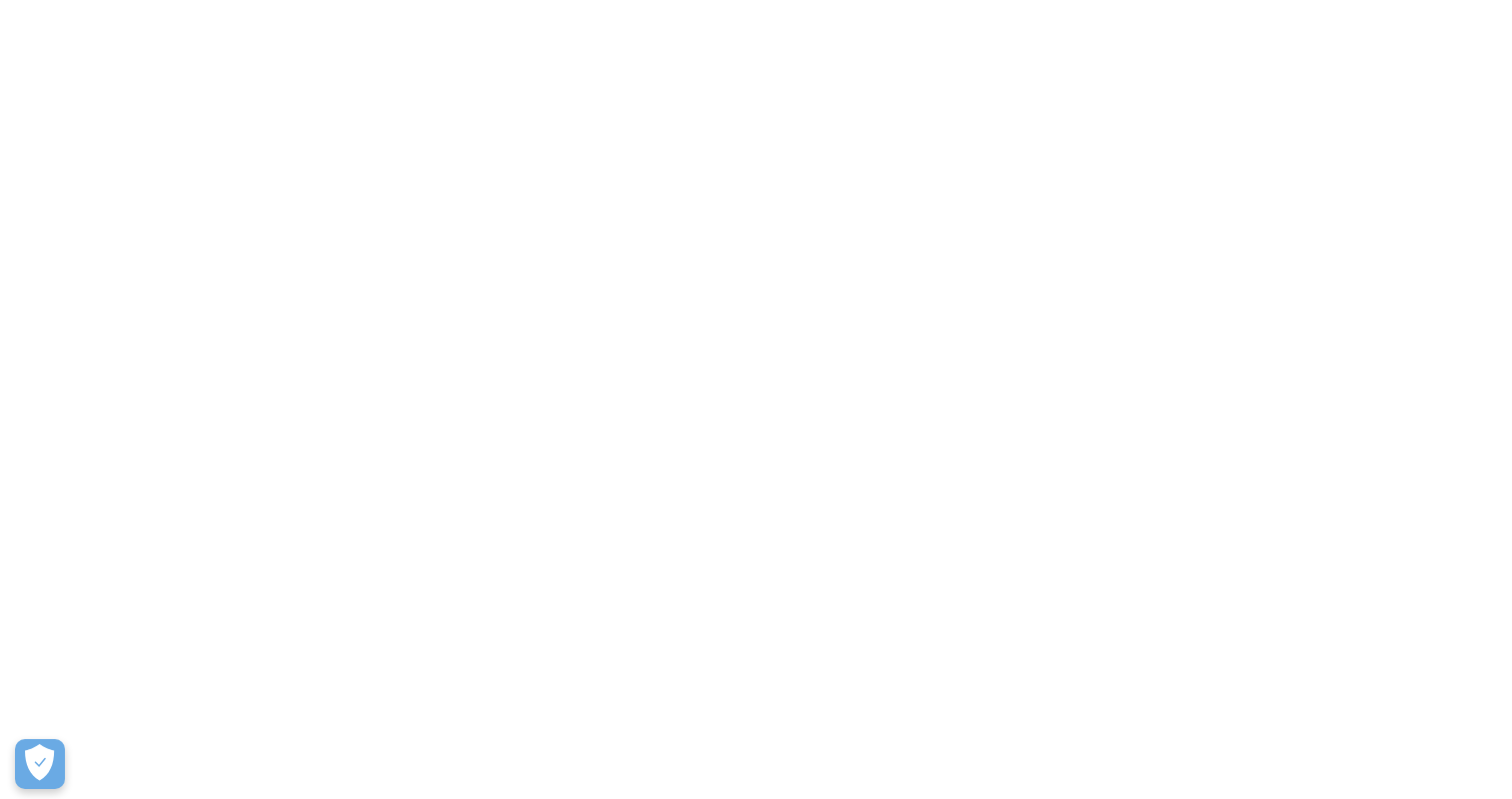 scroll, scrollTop: 0, scrollLeft: 0, axis: both 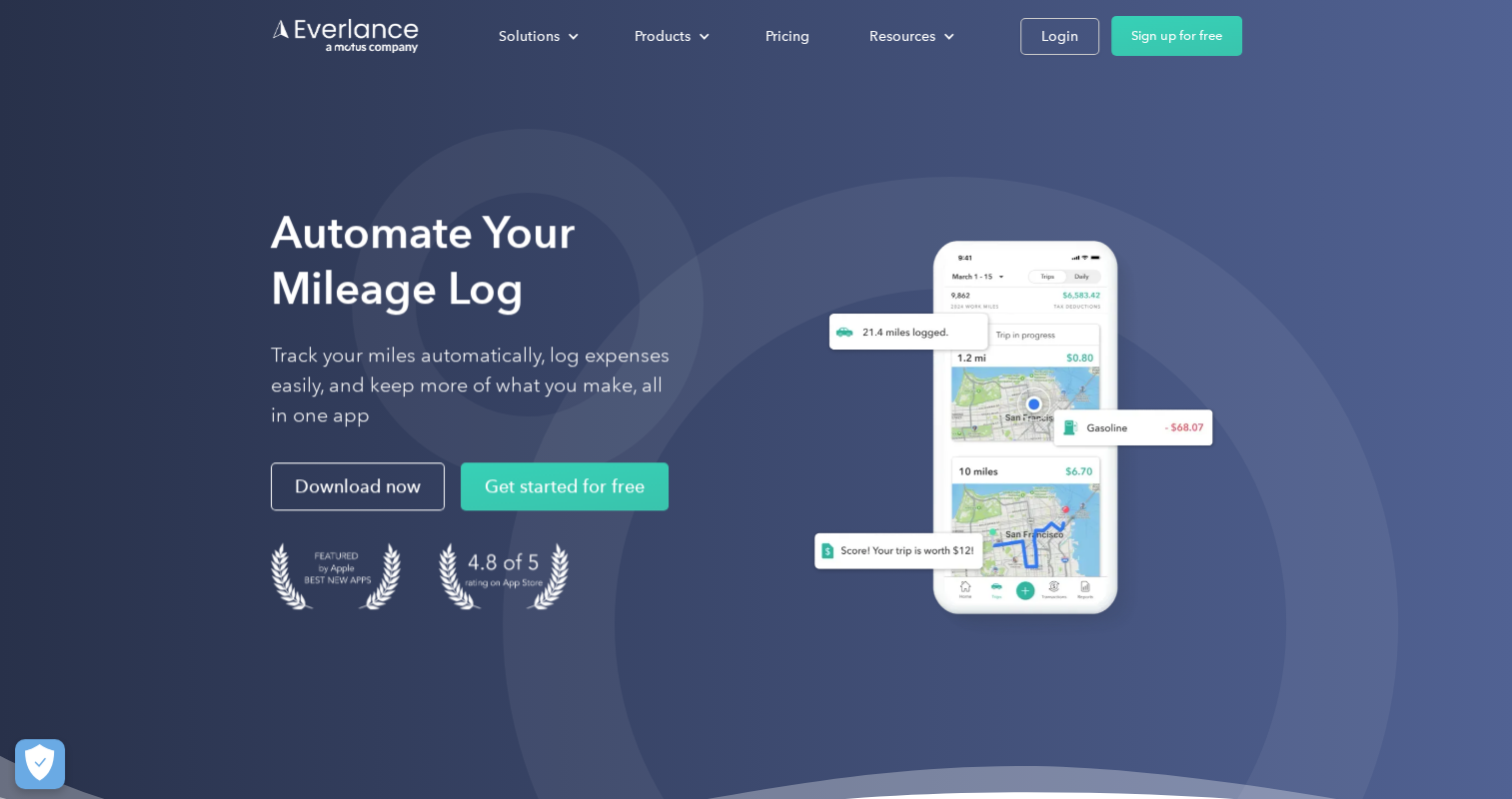 click on "Solutions For companies Easy vehicle reimbursements For self-employed Maximize tax deductions For partners Reward your contractors For Companies For Self-Employed For Partners Products Mileage tracking Automatic mileage logs FAVR program Fixed & Variable Rate reimbursement design & management Driver checkup License, insurance and MVR verification Expense tracking Automatic transaction logs CPM program Cents Per Mile reimbursement management Everlance Payments Hands-free mileage payments Deduction finder Tax deduction review Accountable plan Monthly allowance management HR Integrations Automate population management Pricing Resources About us Learn about Motus Resource hub Business mileage hub IRS mileage rate Help center Tax calculator Jobs Contact us Login Sign up for free" at bounding box center (756, 36) 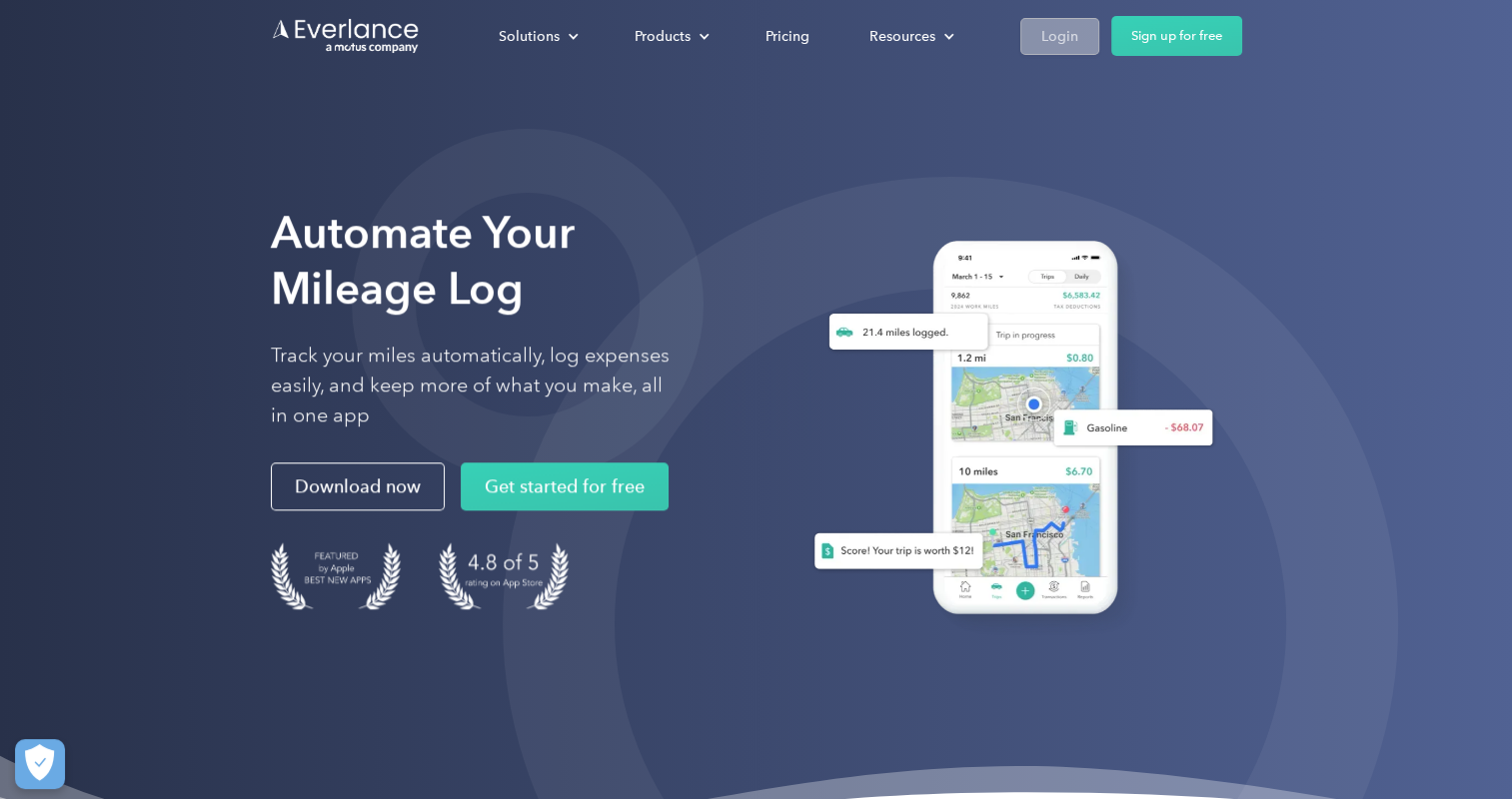 click on "Login" at bounding box center [1059, 36] 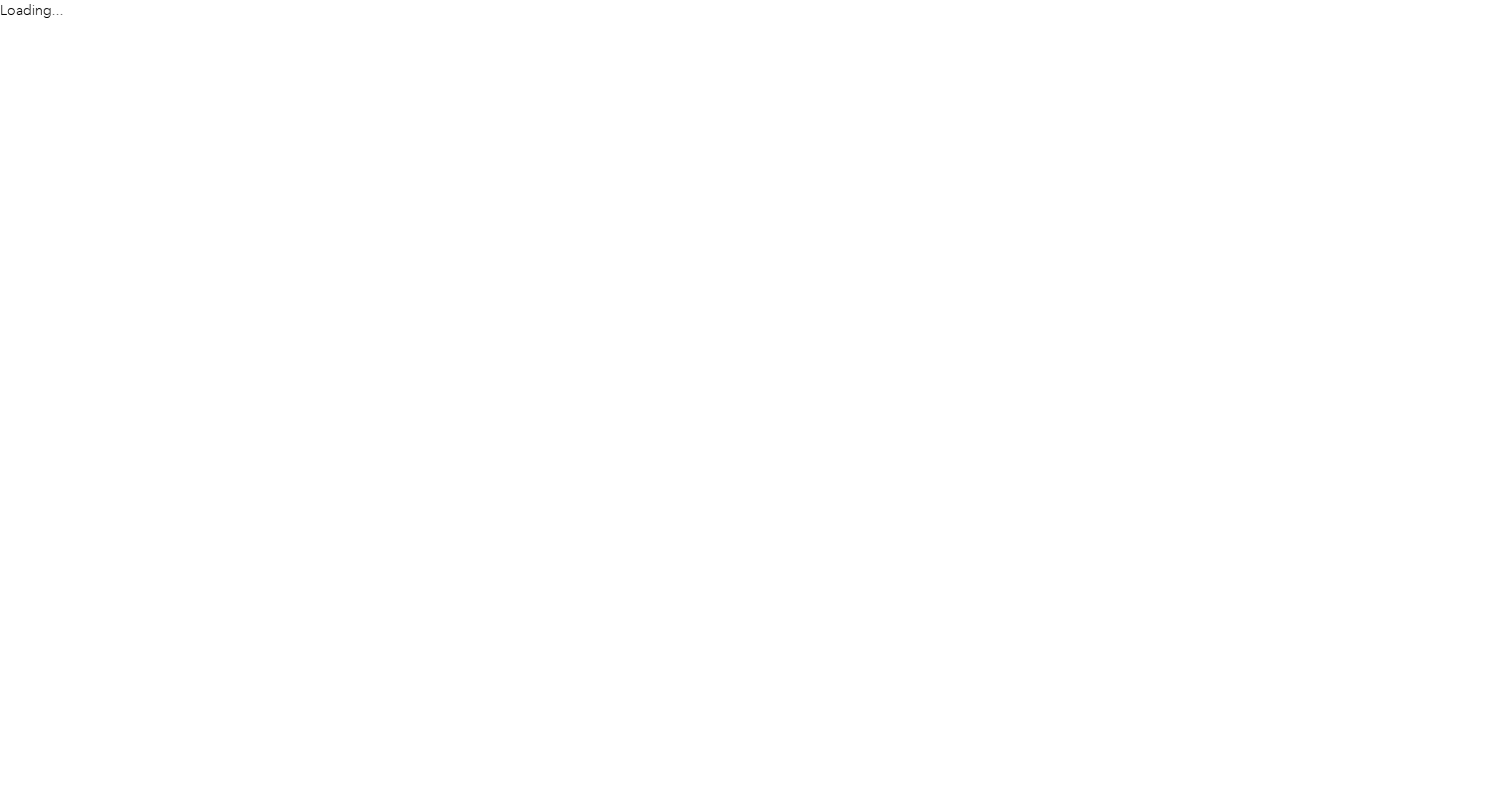 scroll, scrollTop: 0, scrollLeft: 0, axis: both 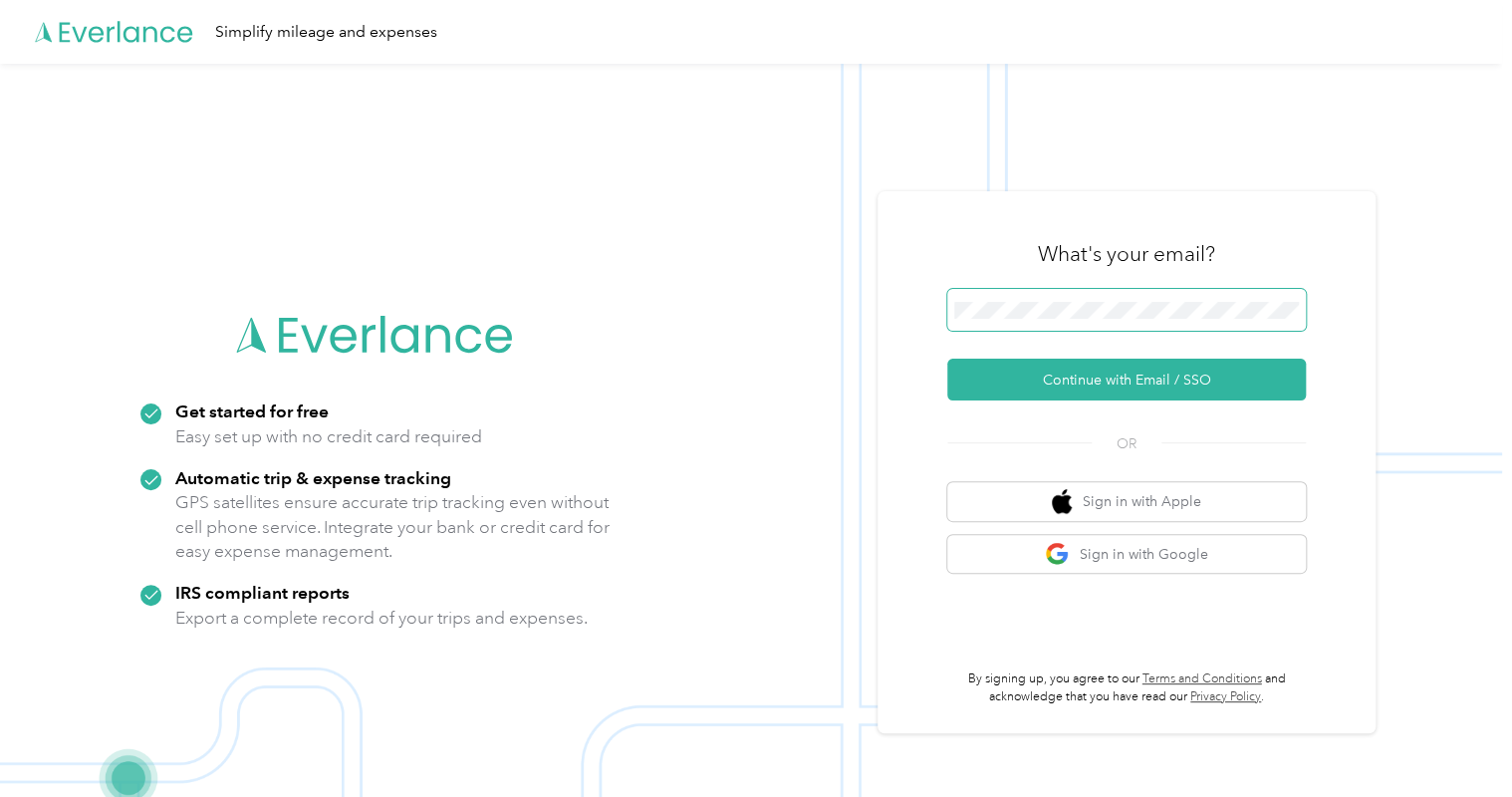 click at bounding box center (1127, 310) 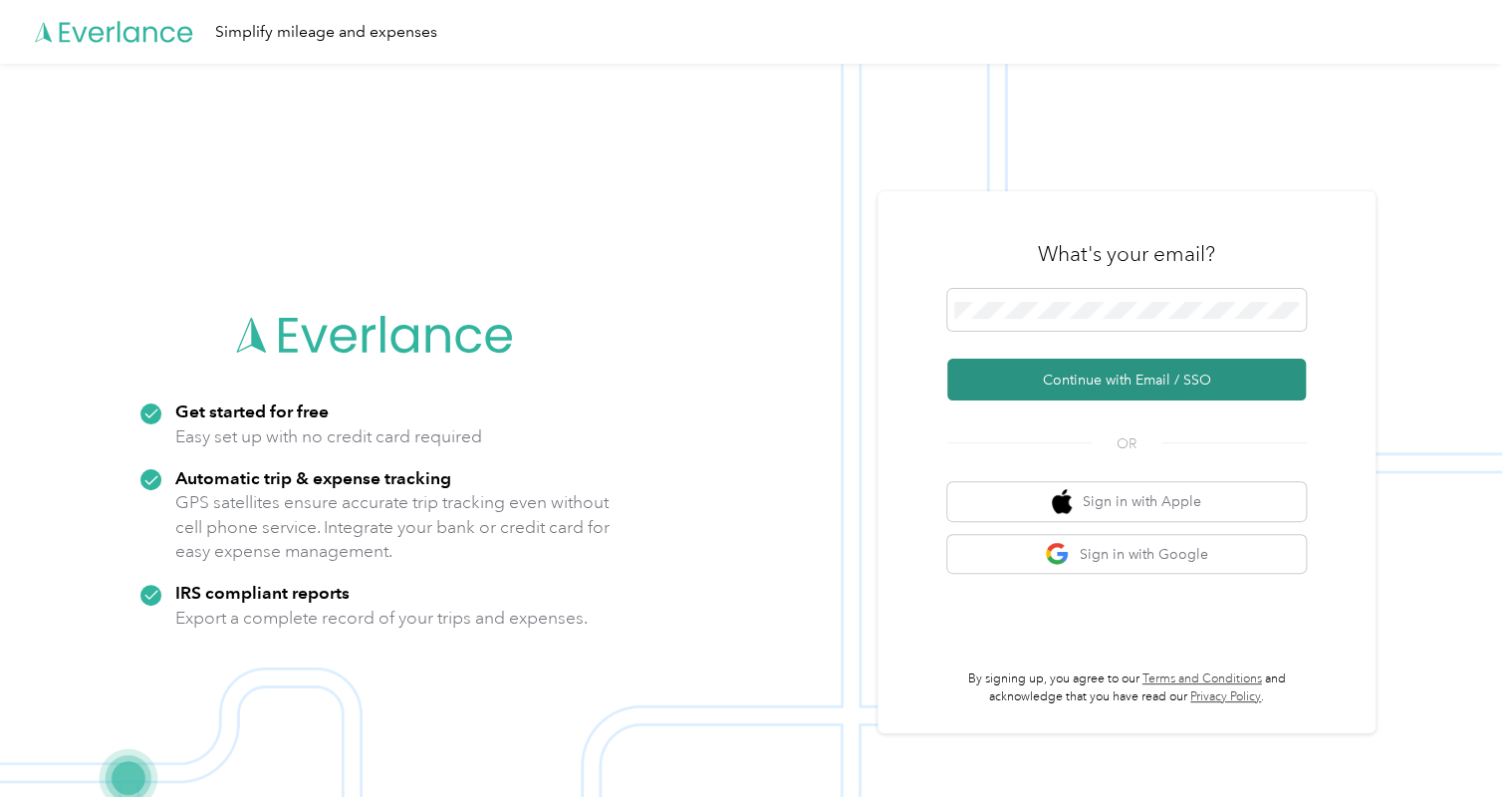 click on "Continue with Email / SSO" at bounding box center (1127, 380) 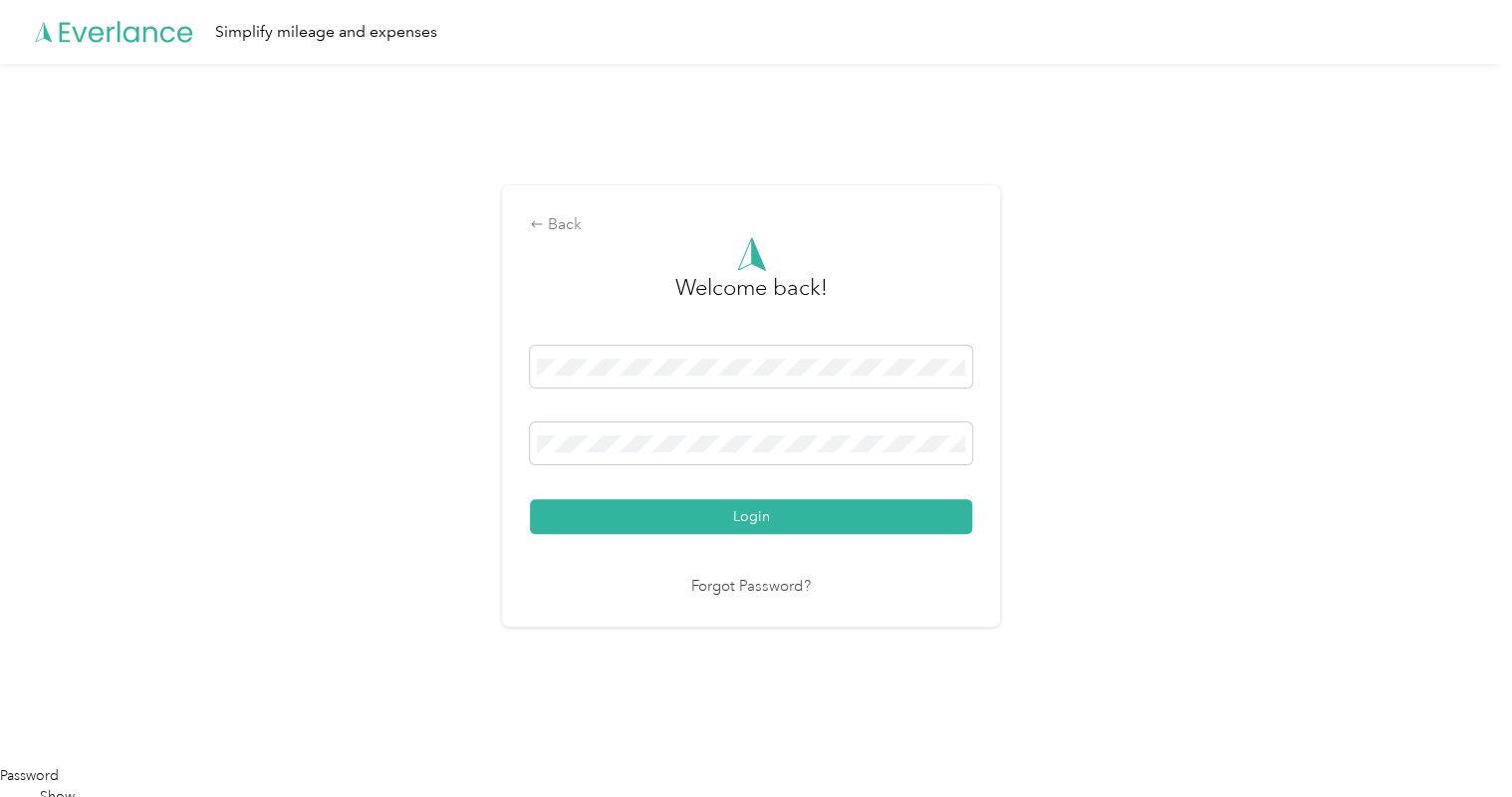 click on "Login" at bounding box center [751, 516] 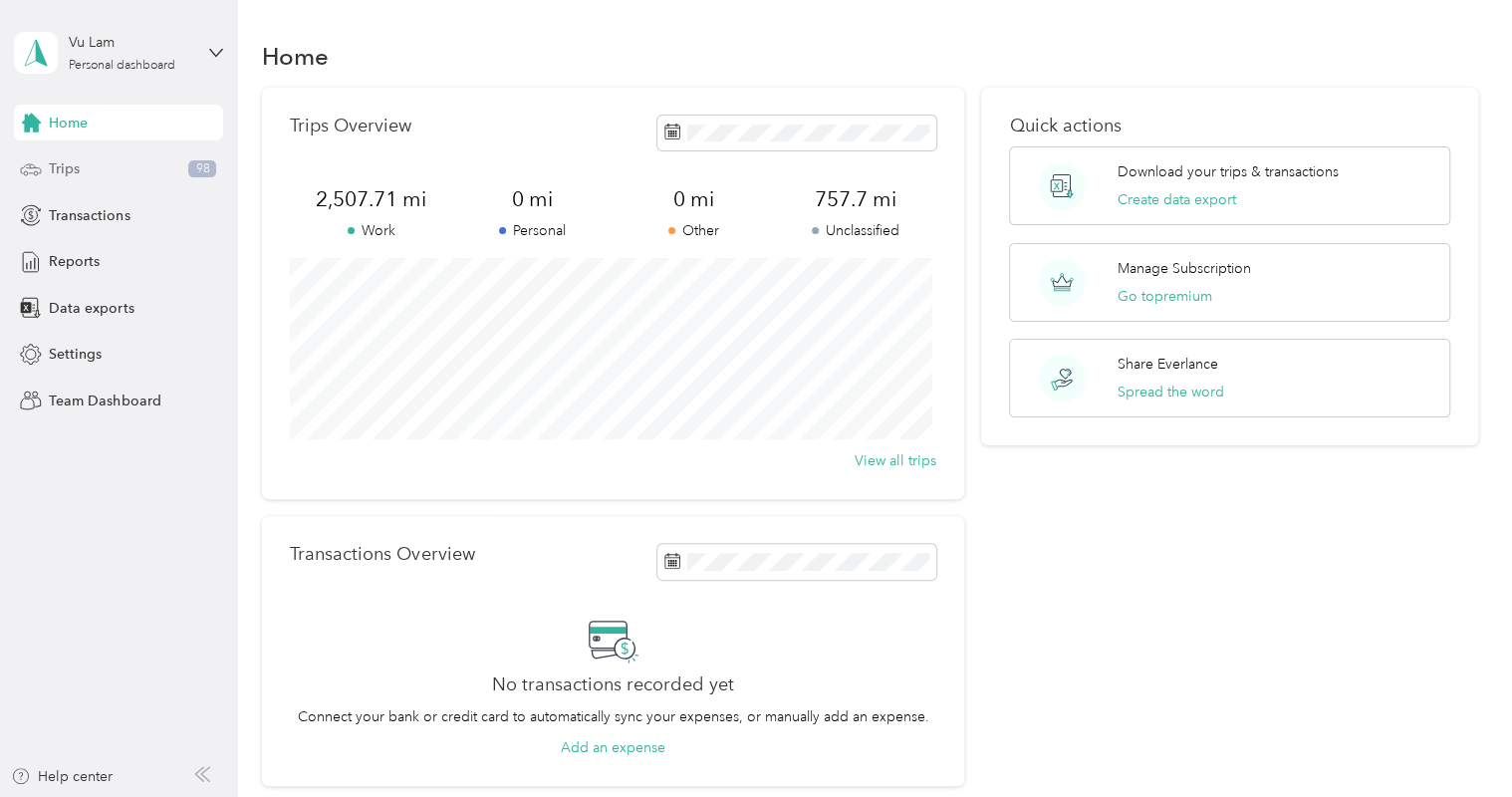 click on "Trips 98" at bounding box center (119, 169) 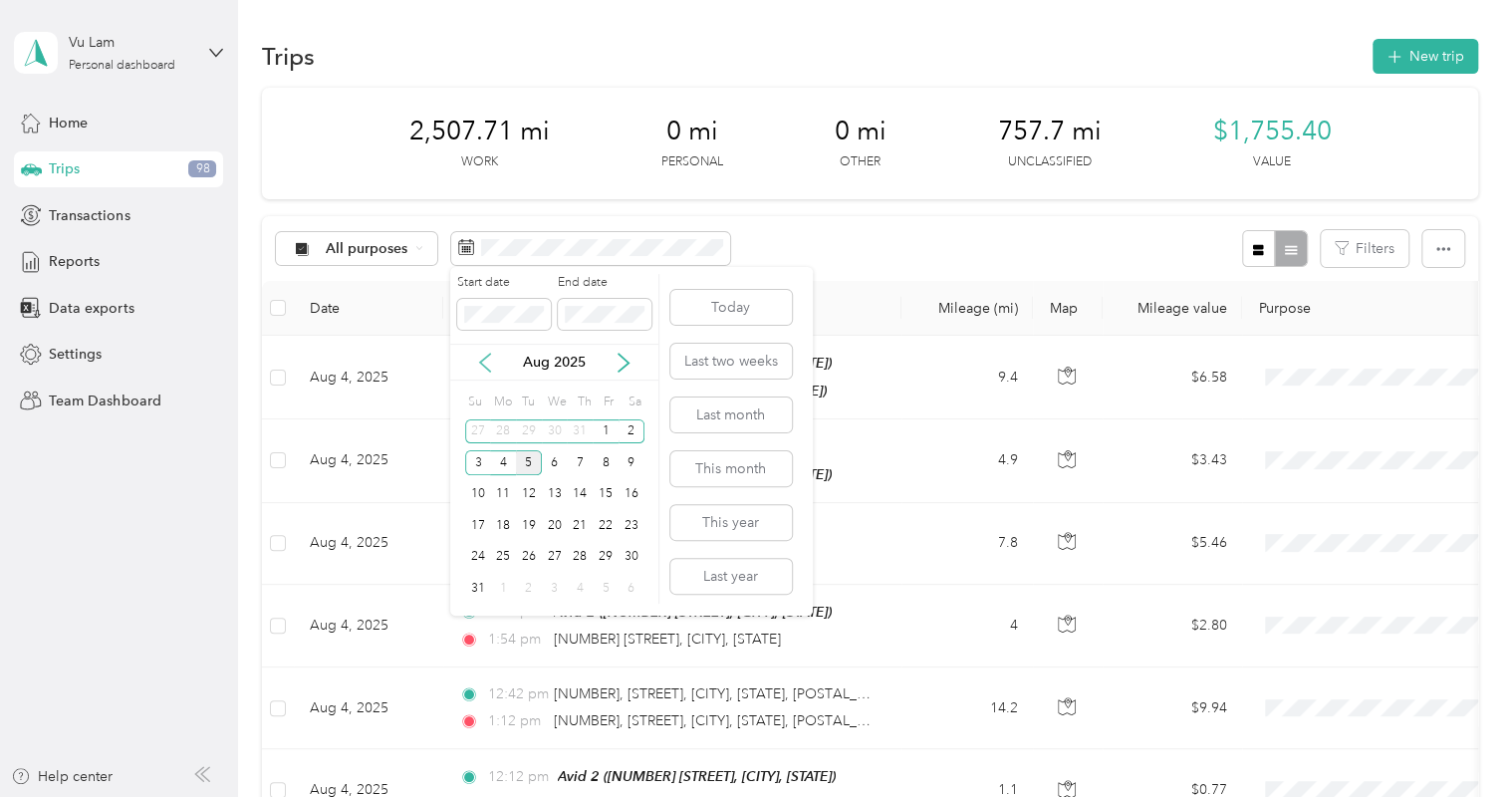 click 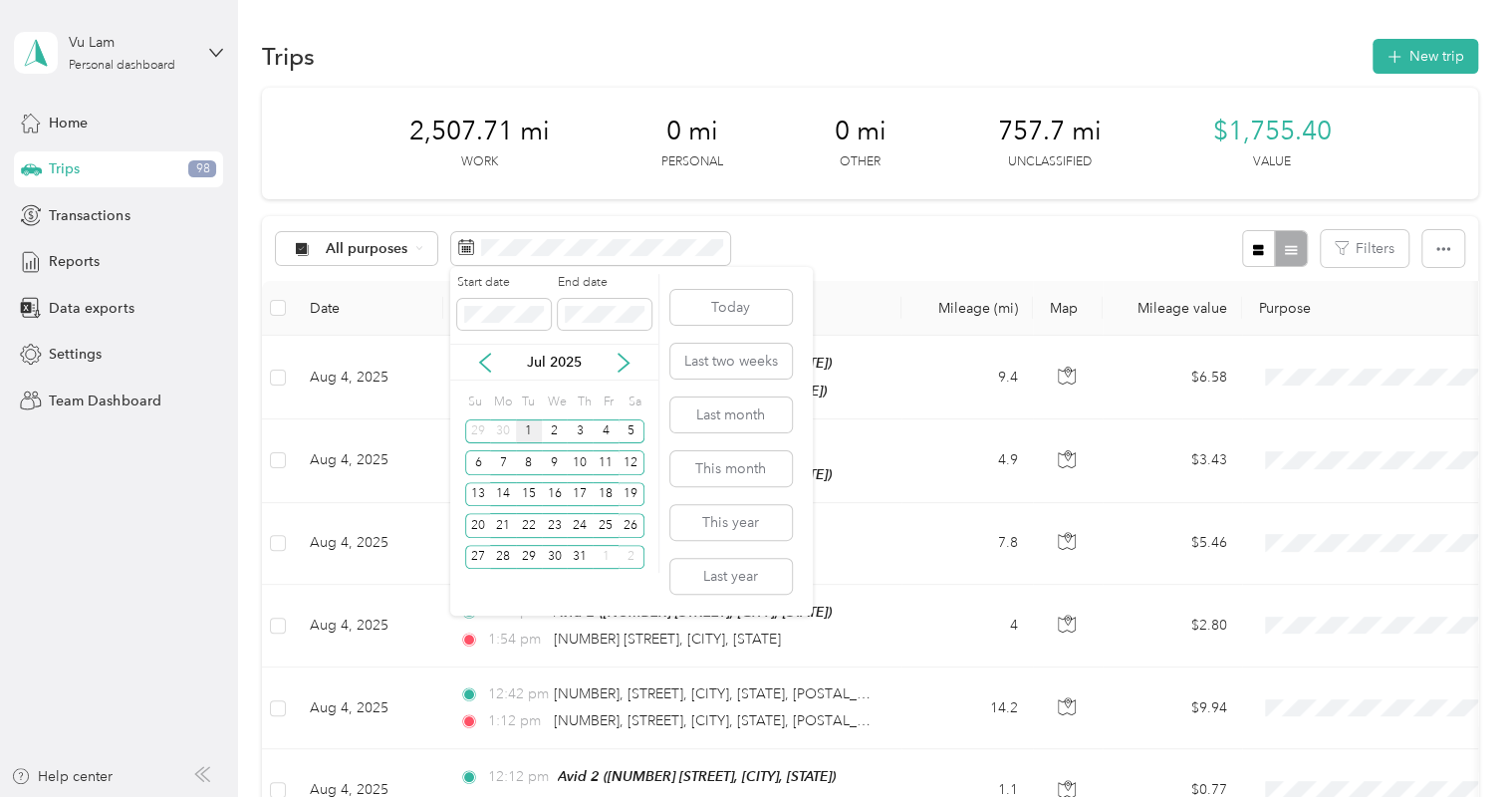 click on "1" at bounding box center (529, 431) 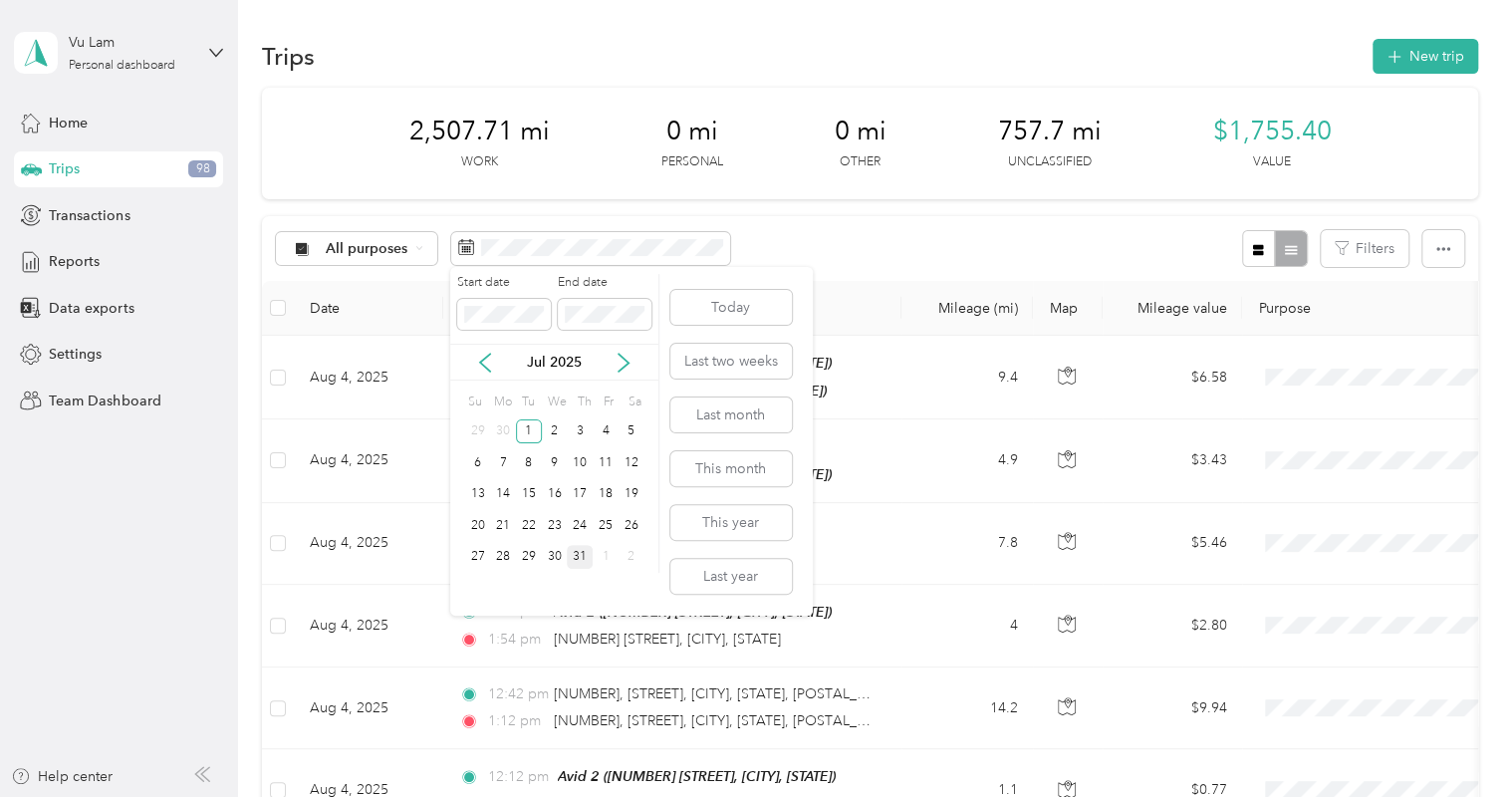 click on "31" at bounding box center (580, 557) 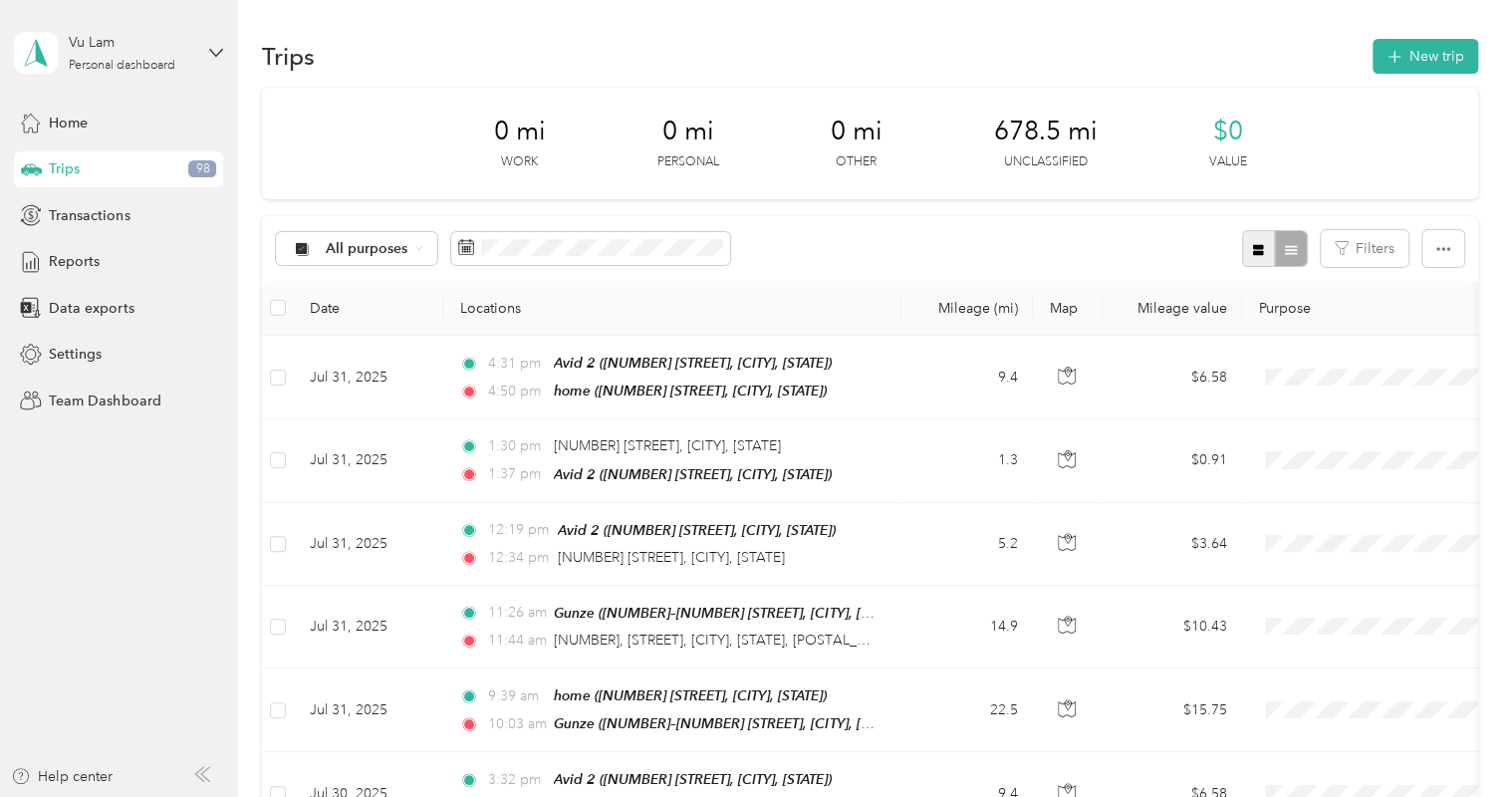 click 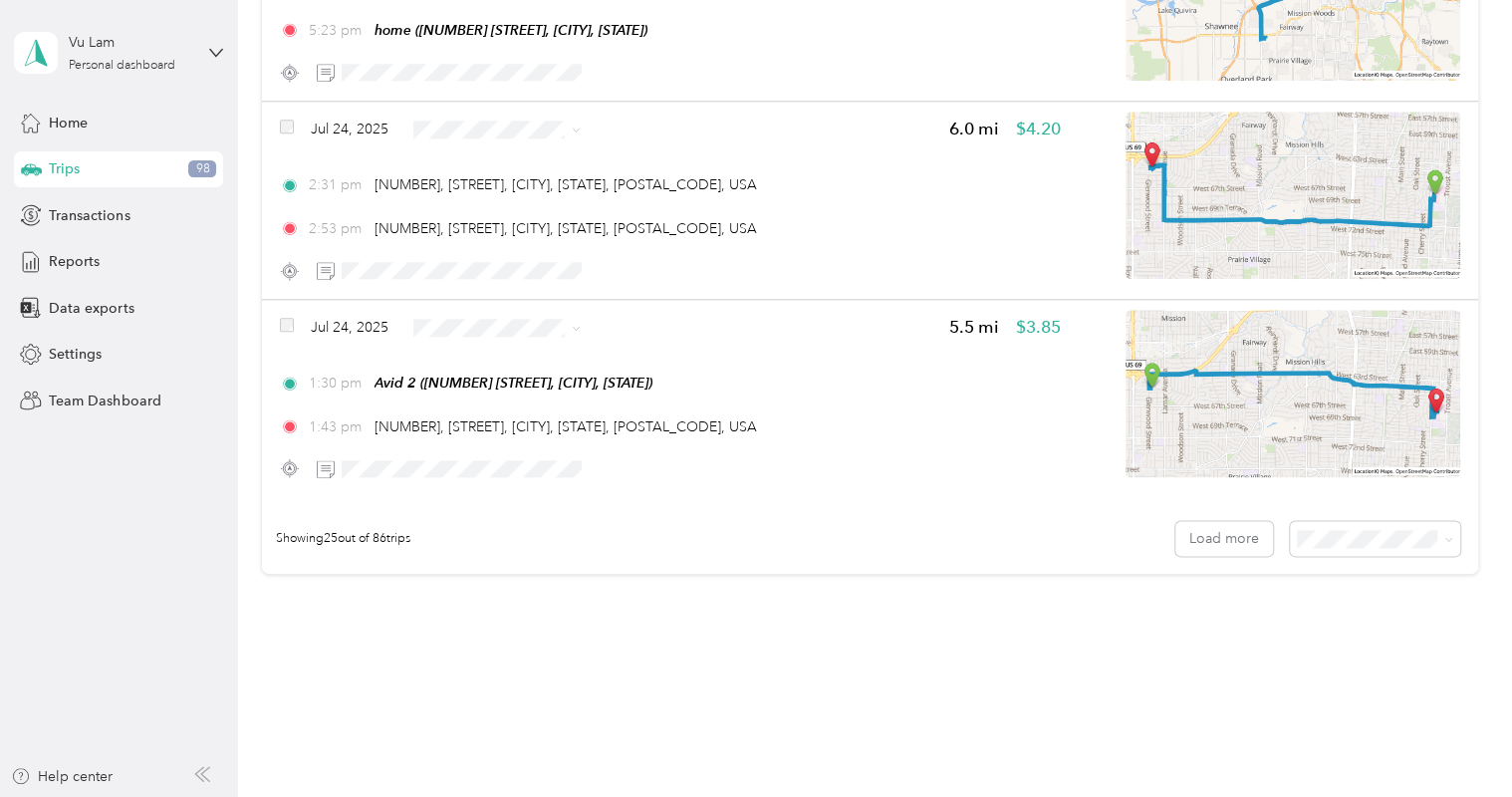scroll, scrollTop: 4790, scrollLeft: 0, axis: vertical 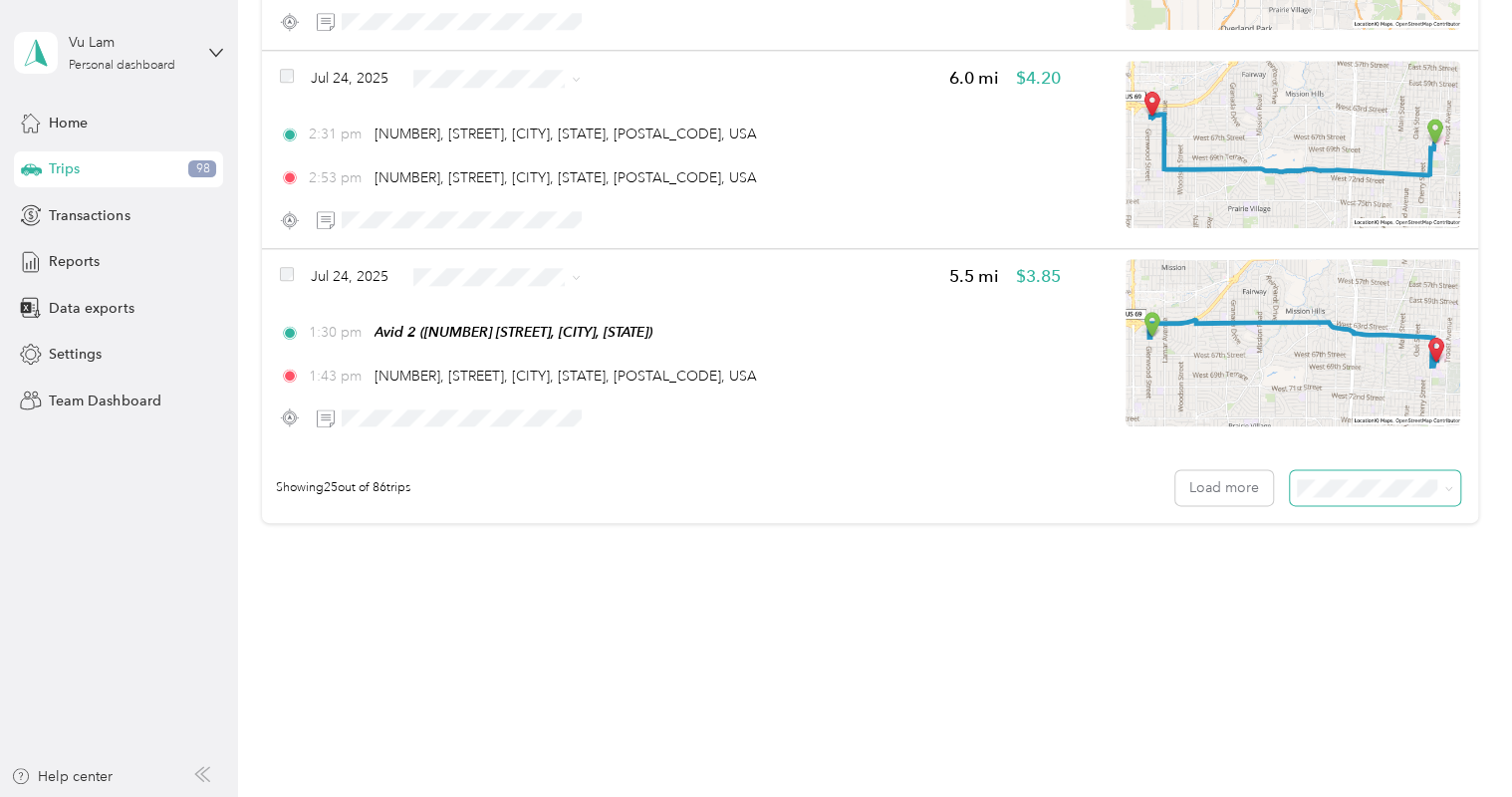click at bounding box center (1375, 487) 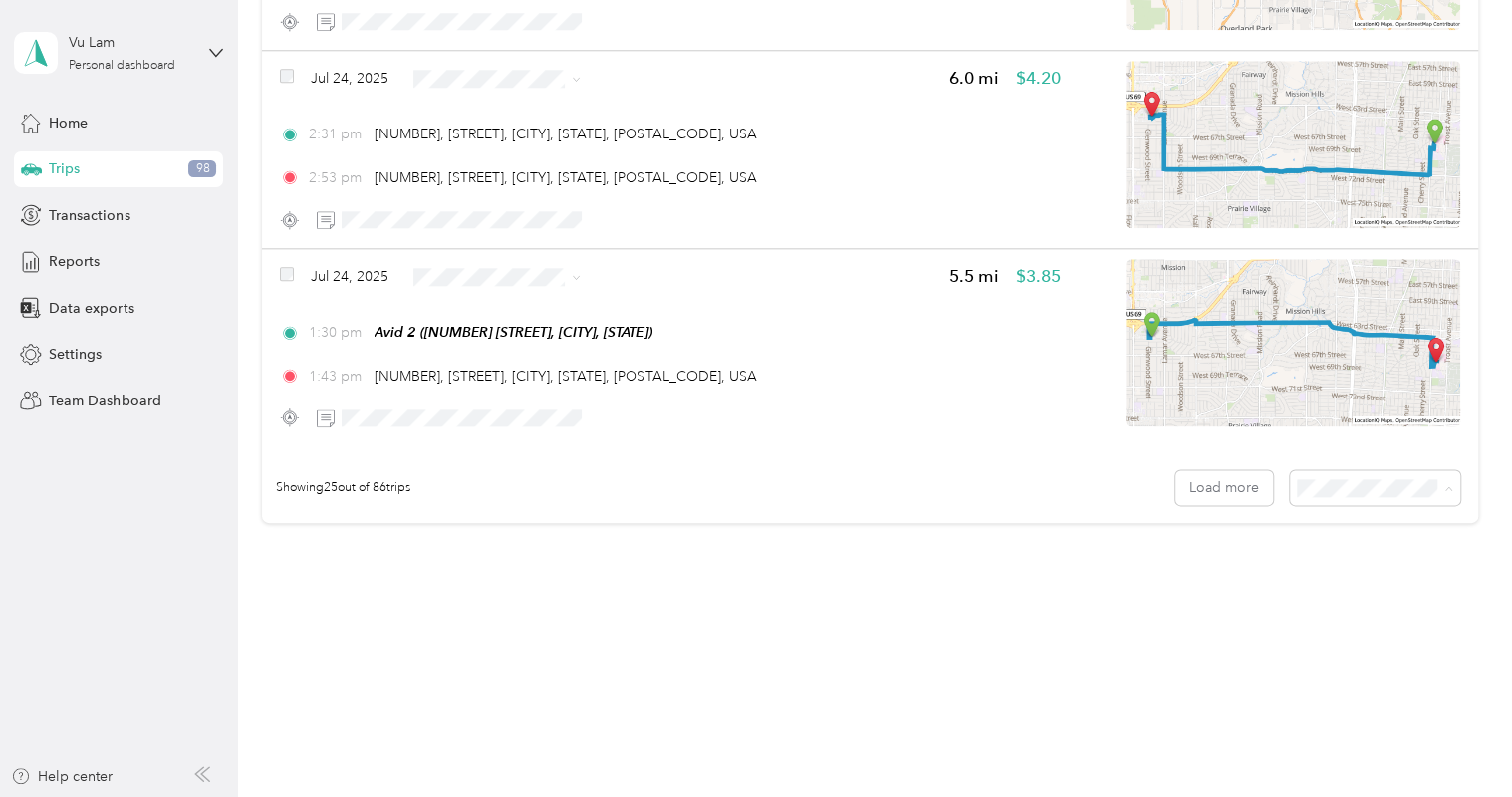 click on "Vu Lam Personal dashboard Home Trips 98 Transactions Reports Data exports Settings Team Dashboard   Help center Trips New trip 0   mi Work 0   mi Personal 0   mi Other 678.5   mi Unclassified $0 Value All purposes Filters Jul 31, 2025 9.4   mi $6.58 4:31 pm Avid 2 ([NUMBER] [STREET], [CITY], [STATE]) 4:50 pm home ([NUMBER] [STREET], [CITY], [STATE]) Jul 31, 2025 1.3   mi $0.91 1:30 pm [NUMBER] [STREET], [CITY], [STATE] 1:37 pm Avid 2 ([NUMBER] [STREET], [CITY], [STATE]) Jul 31, 2025 5.2   mi $3.64 12:19 pm Avid 2 ([NUMBER] [STREET], [CITY], [STATE]) 12:34 pm [NUMBER] [STREET], [CITY], [STATE] Jul 31, 2025 14.9   mi $10.43 11:26 am Gunze ([NUMBER]–[NUMBER] [STREET], [CITY], [STATE]) 11:44 am [NUMBER], [STREET], [CITY], [STATE], [POSTAL_CODE], USA Jul 31, 2025 22.5   mi $15.75 9:39 am home ([NUMBER] [STREET], [CITY], [STATE]) 10:03 am Gunze ([NUMBER]–[NUMBER] [STREET], [CITY], [STATE]) Jul 30, 2025 9.4   mi $6.58 3:32 pm Avid 2 ([NUMBER] [STREET], [CITY], [STATE])" at bounding box center (751, 406) 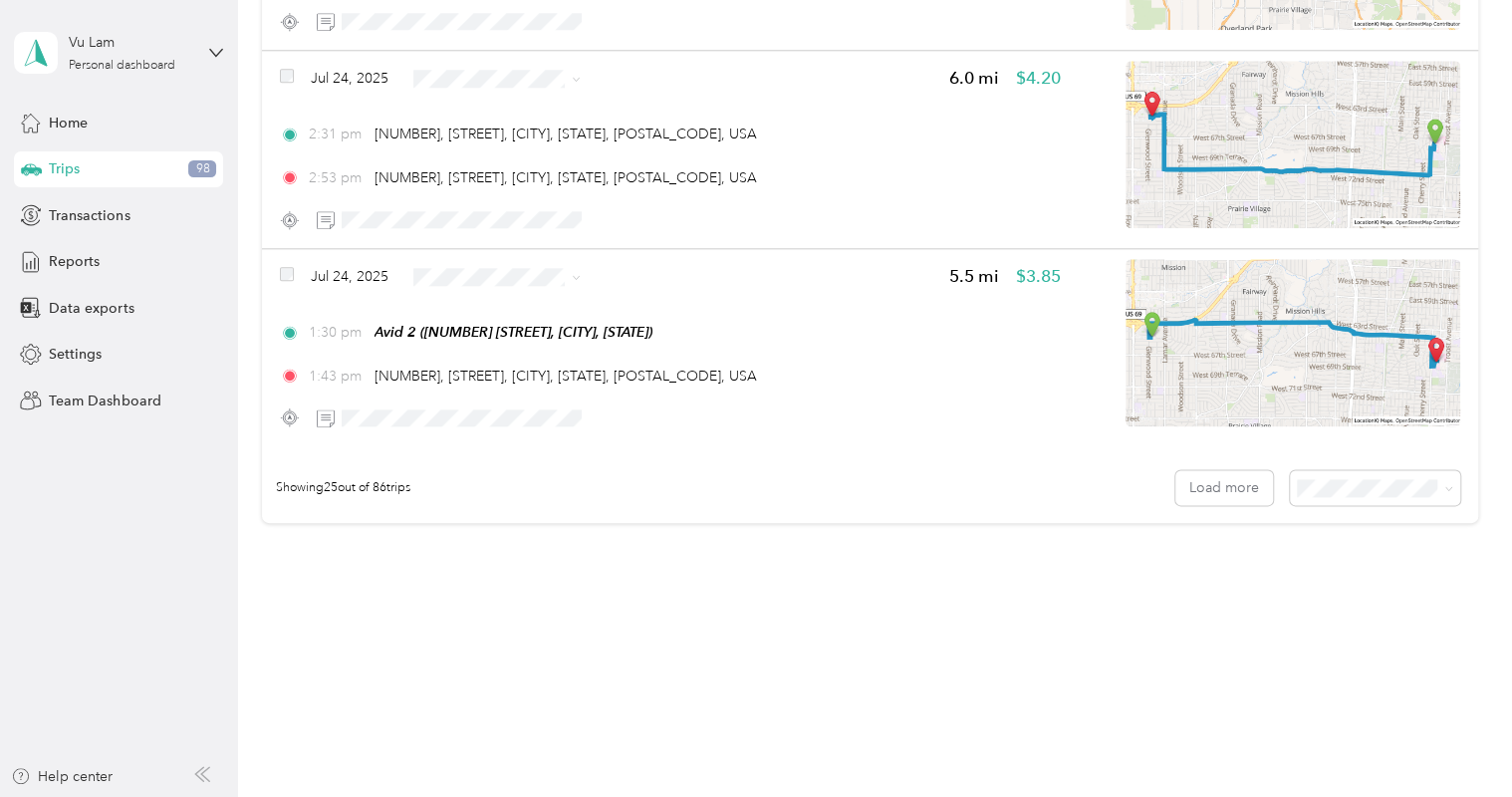 click on "100 per load" at bounding box center (1340, 593) 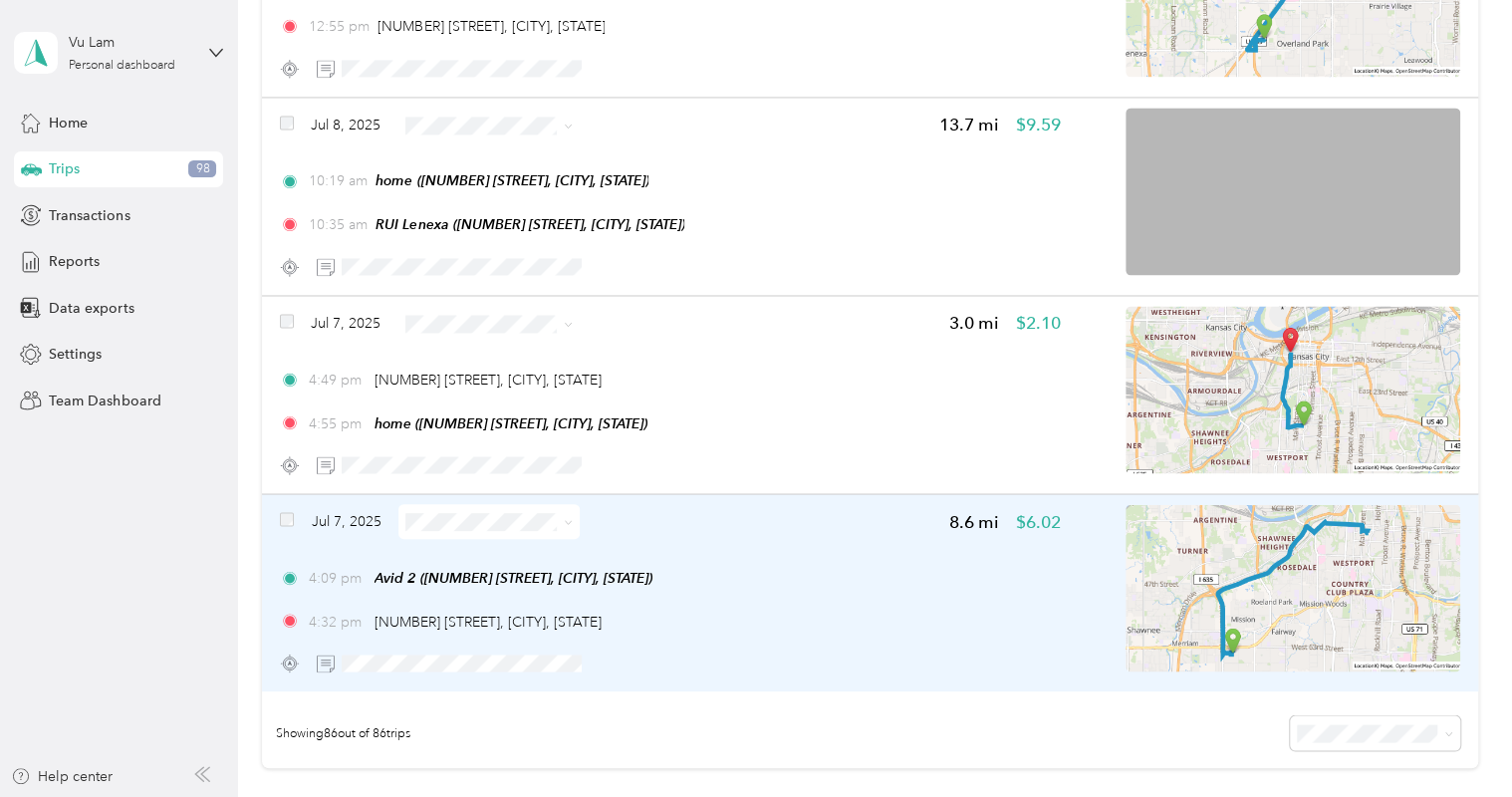 scroll, scrollTop: 16883, scrollLeft: 0, axis: vertical 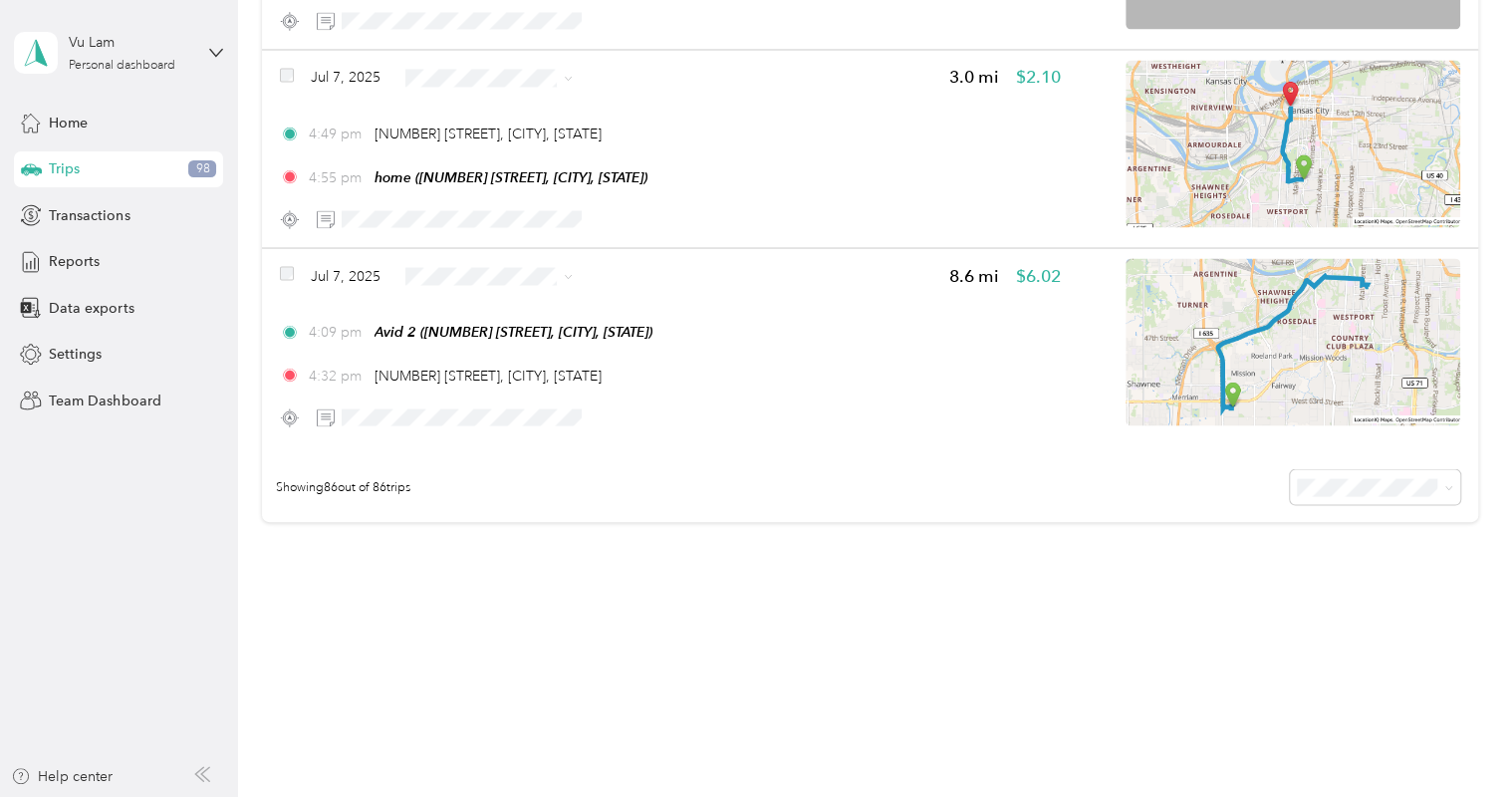 drag, startPoint x: 0, startPoint y: 2, endPoint x: 528, endPoint y: 607, distance: 803 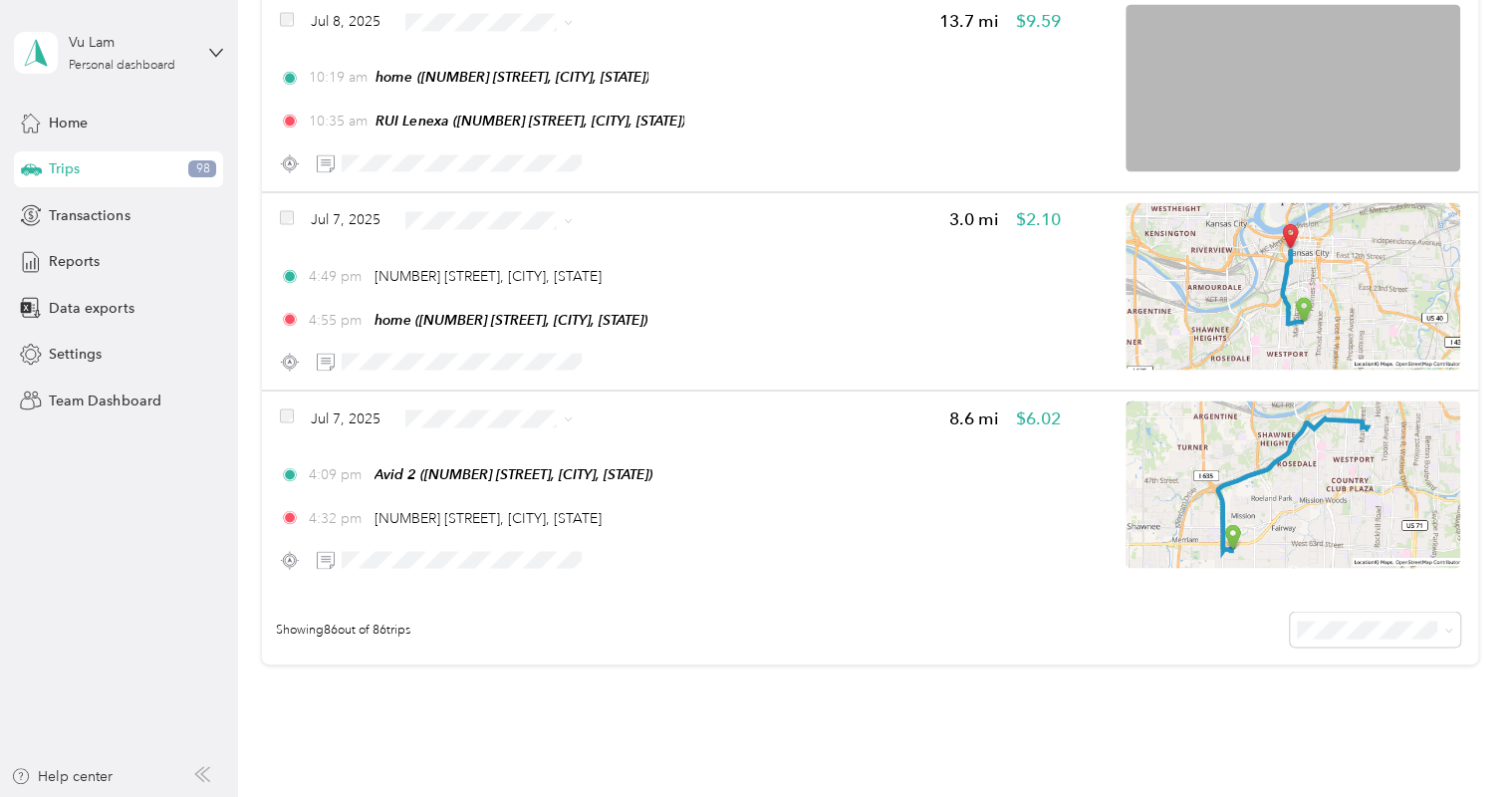 scroll, scrollTop: 16684, scrollLeft: 0, axis: vertical 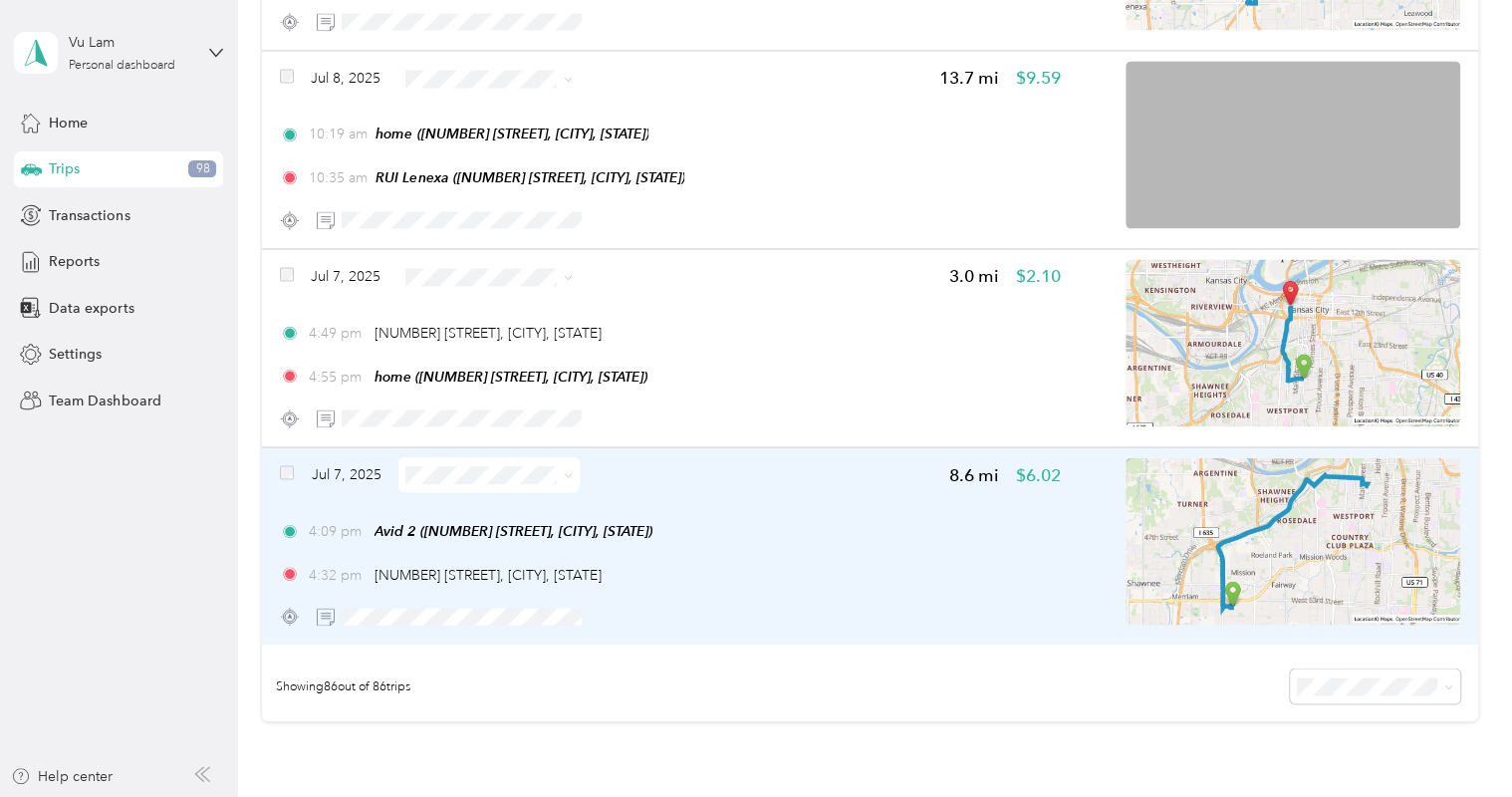 click on "4:32 pm [NUMBER] [STREET], [CITY], [STATE]" at bounding box center [670, 574] 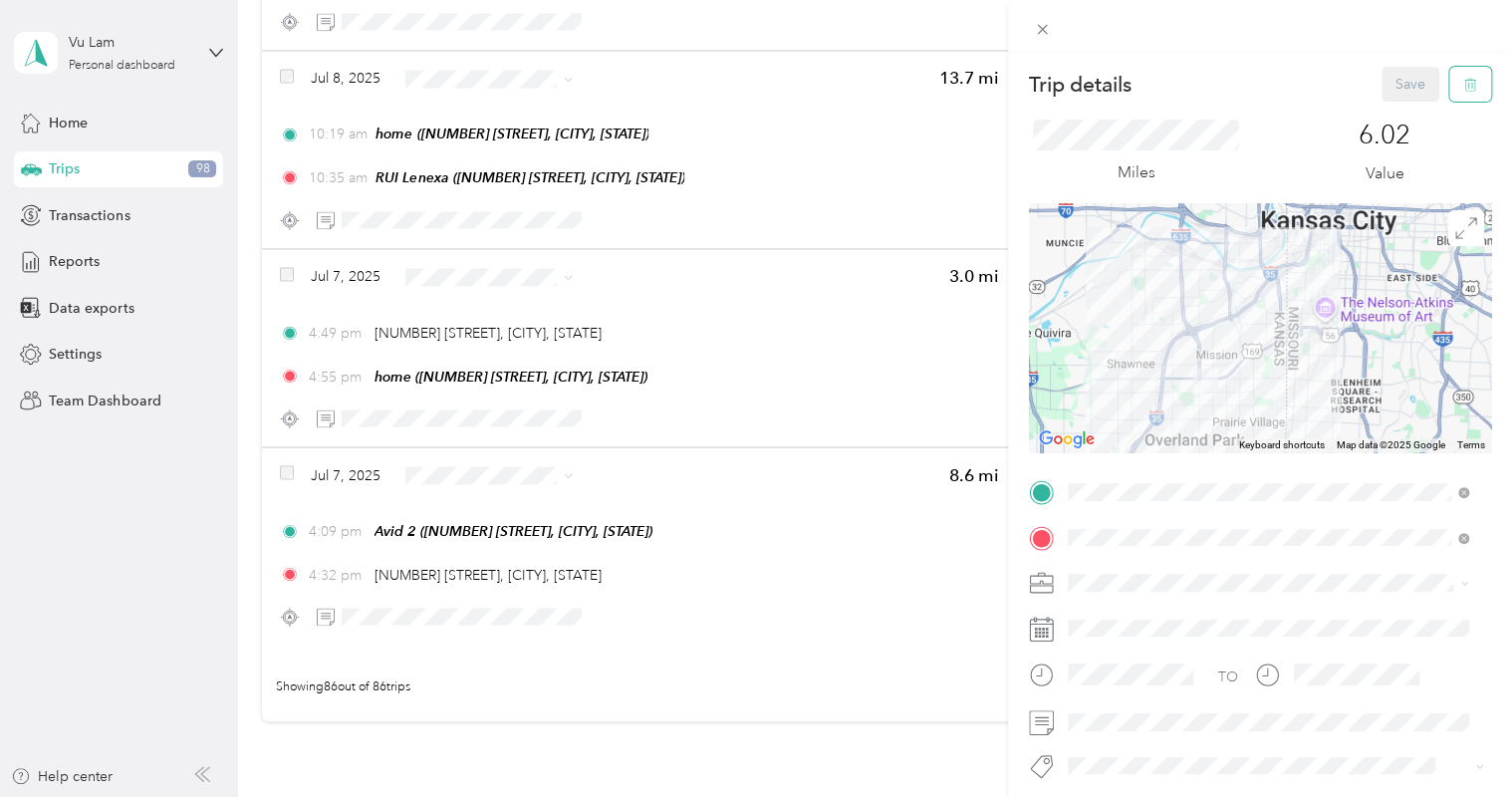 click at bounding box center (1470, 84) 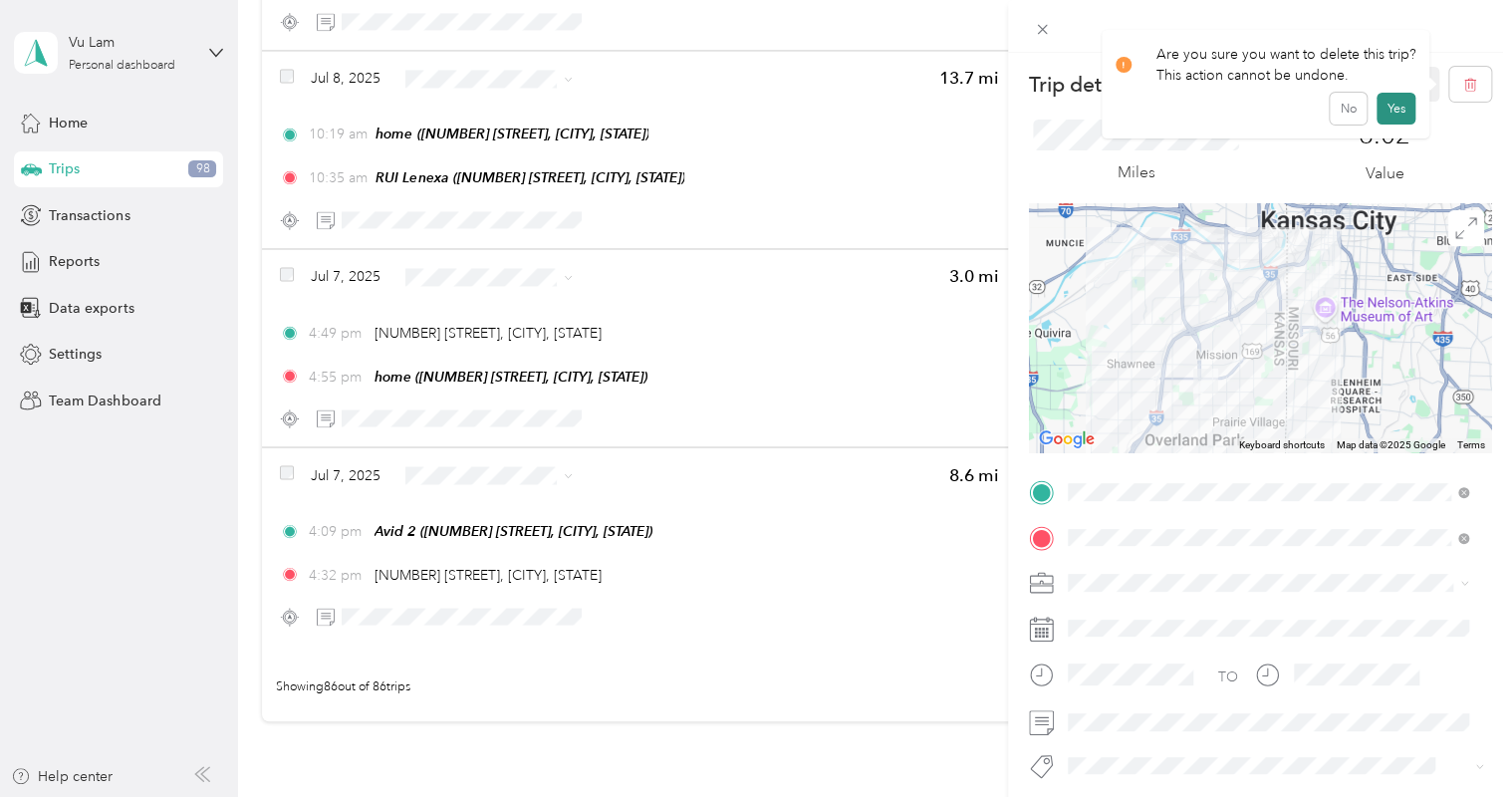click on "Yes" at bounding box center (1395, 109) 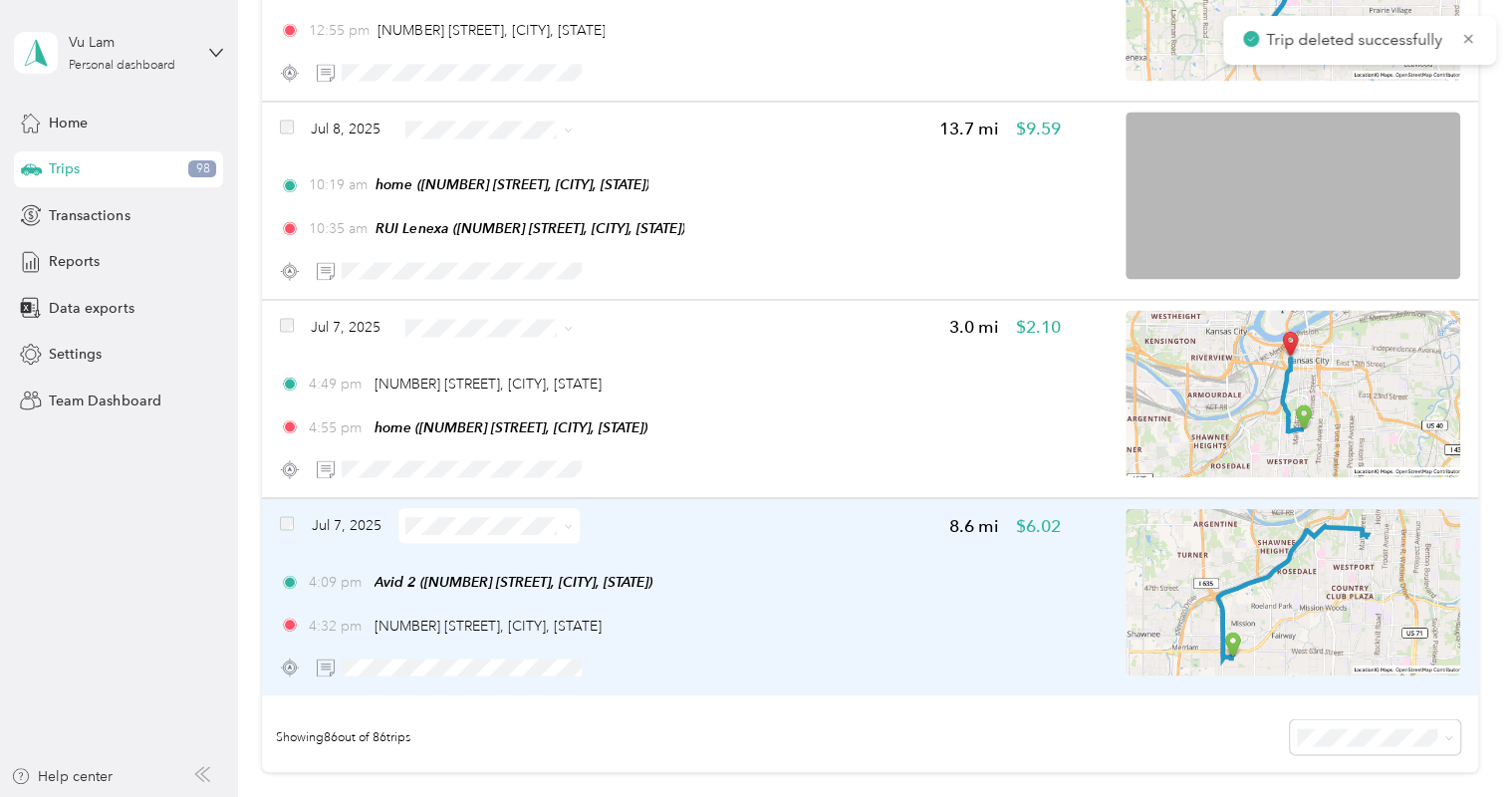 scroll, scrollTop: 16585, scrollLeft: 0, axis: vertical 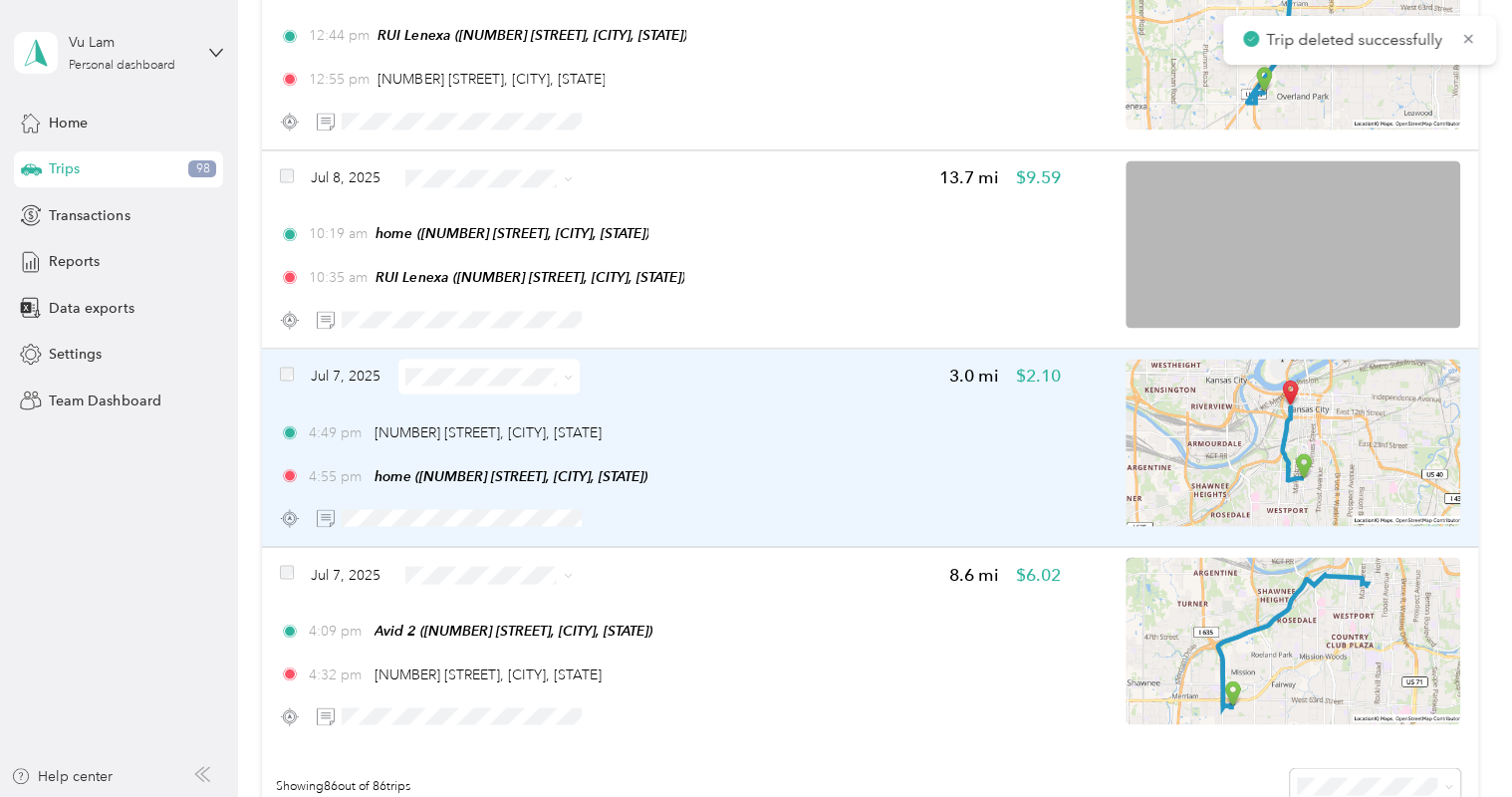 click on "4:49 pm [NUMBER] [STREET], [CITY], [STATE] 4:55 pm home ([NUMBER] [STREET], [CITY], [STATE])" at bounding box center [670, 453] 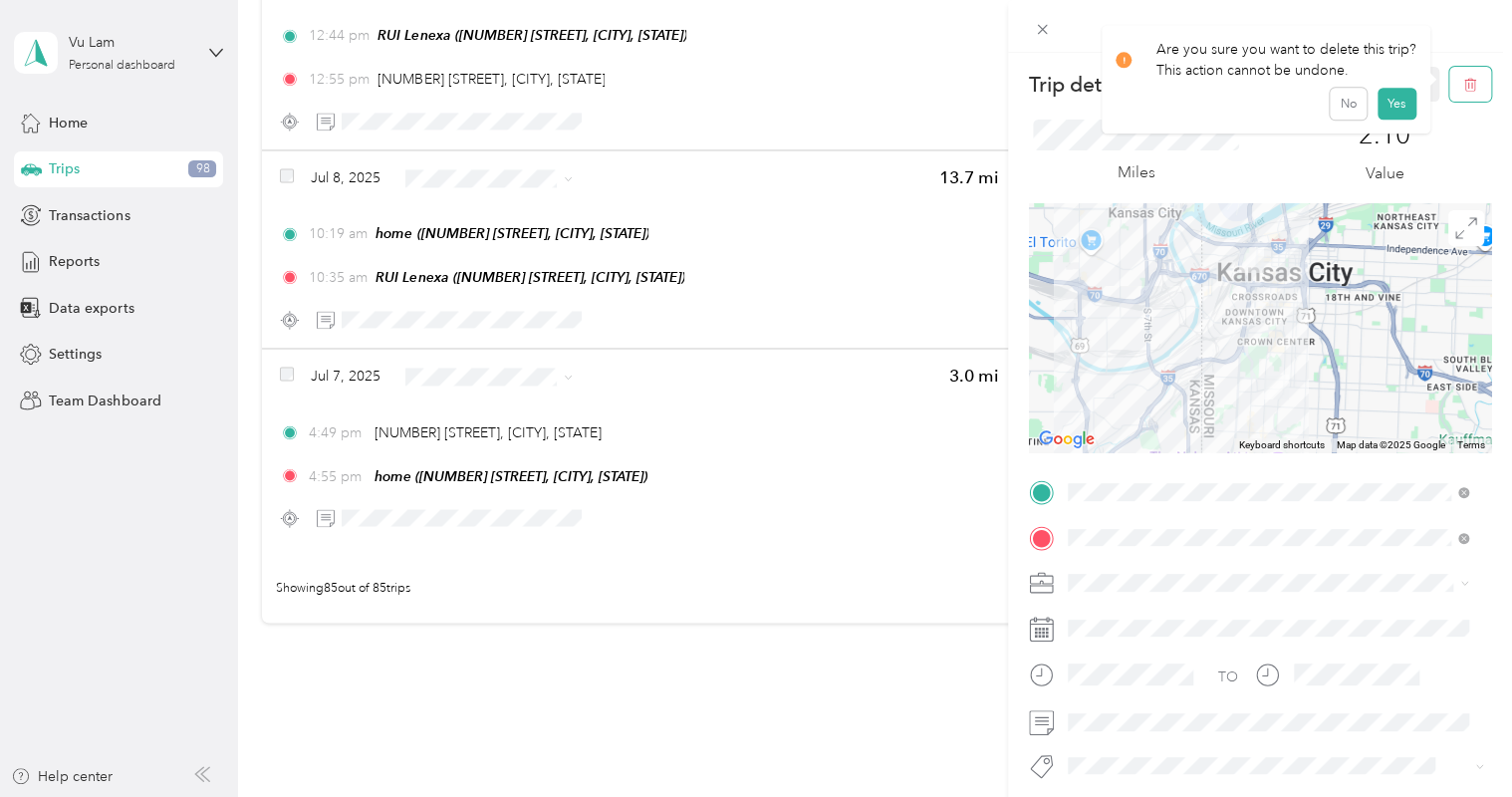 drag, startPoint x: 1451, startPoint y: 88, endPoint x: 1444, endPoint y: 105, distance: 18.384776 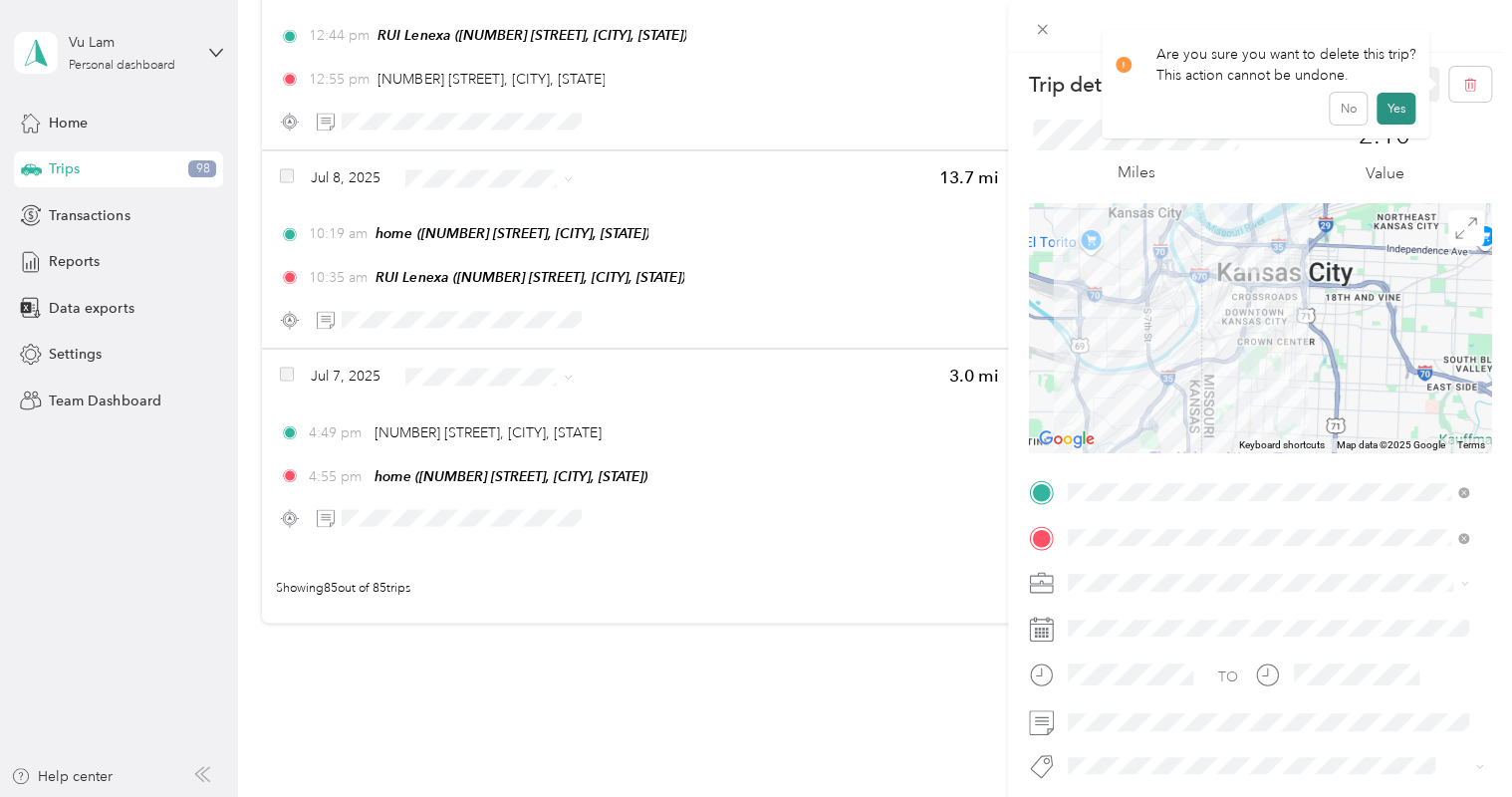 click on "Yes" at bounding box center [1395, 109] 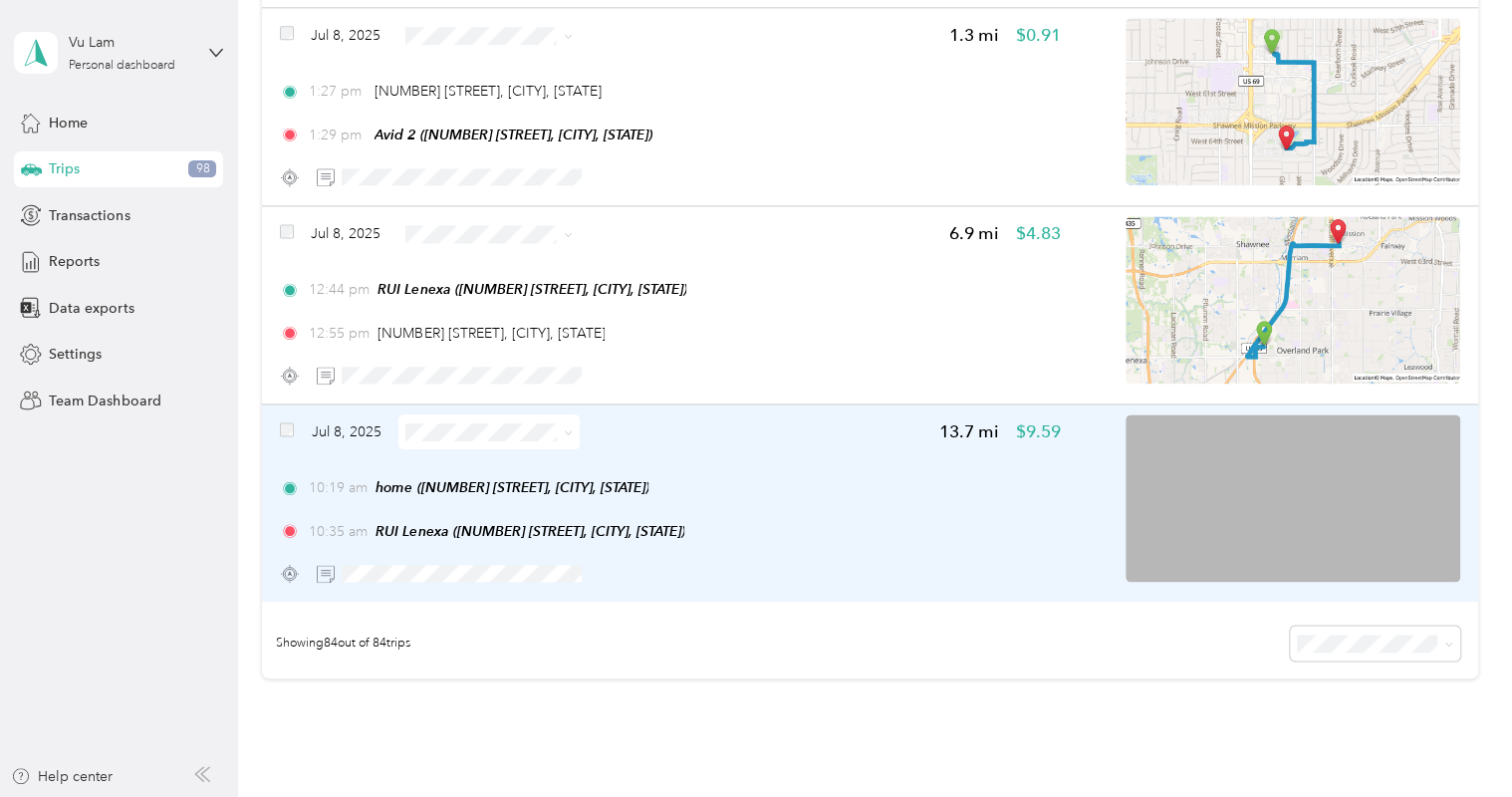 scroll, scrollTop: 16286, scrollLeft: 0, axis: vertical 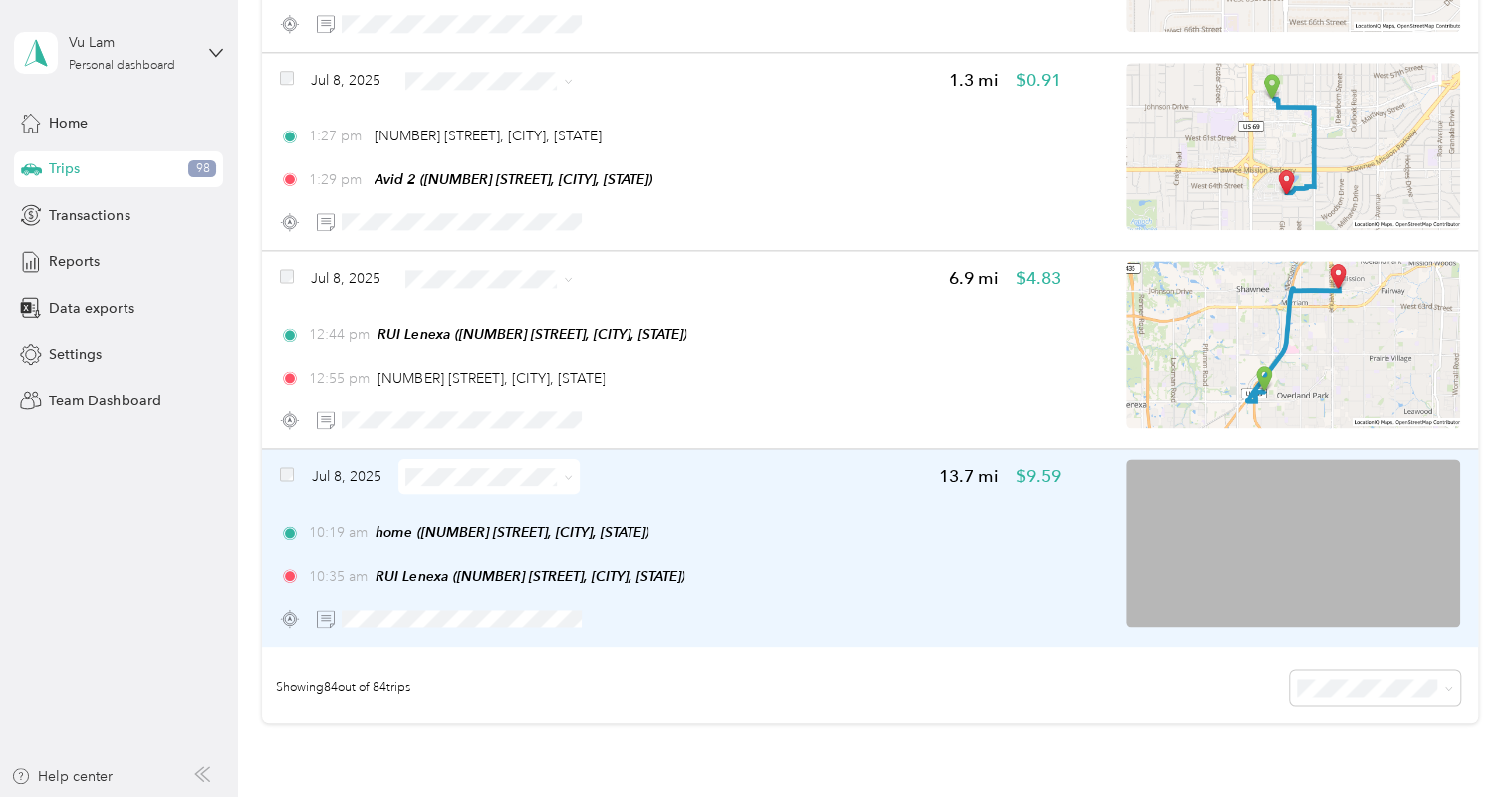 click on "10:19 am home ([NUMBER] [STREET], [CITY], [STATE])" at bounding box center (670, 532) 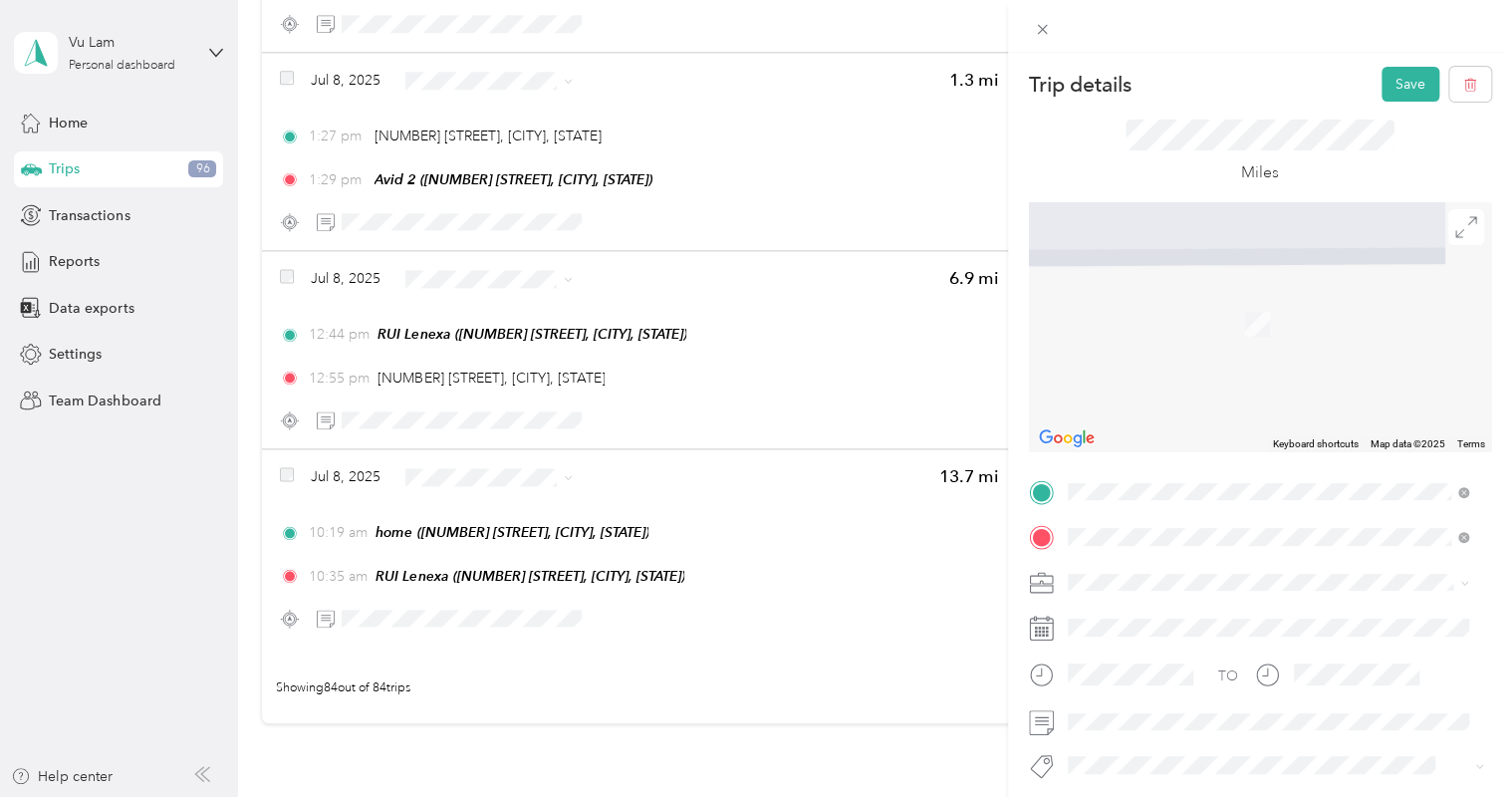 drag, startPoint x: 1255, startPoint y: 758, endPoint x: 1248, endPoint y: 734, distance: 25 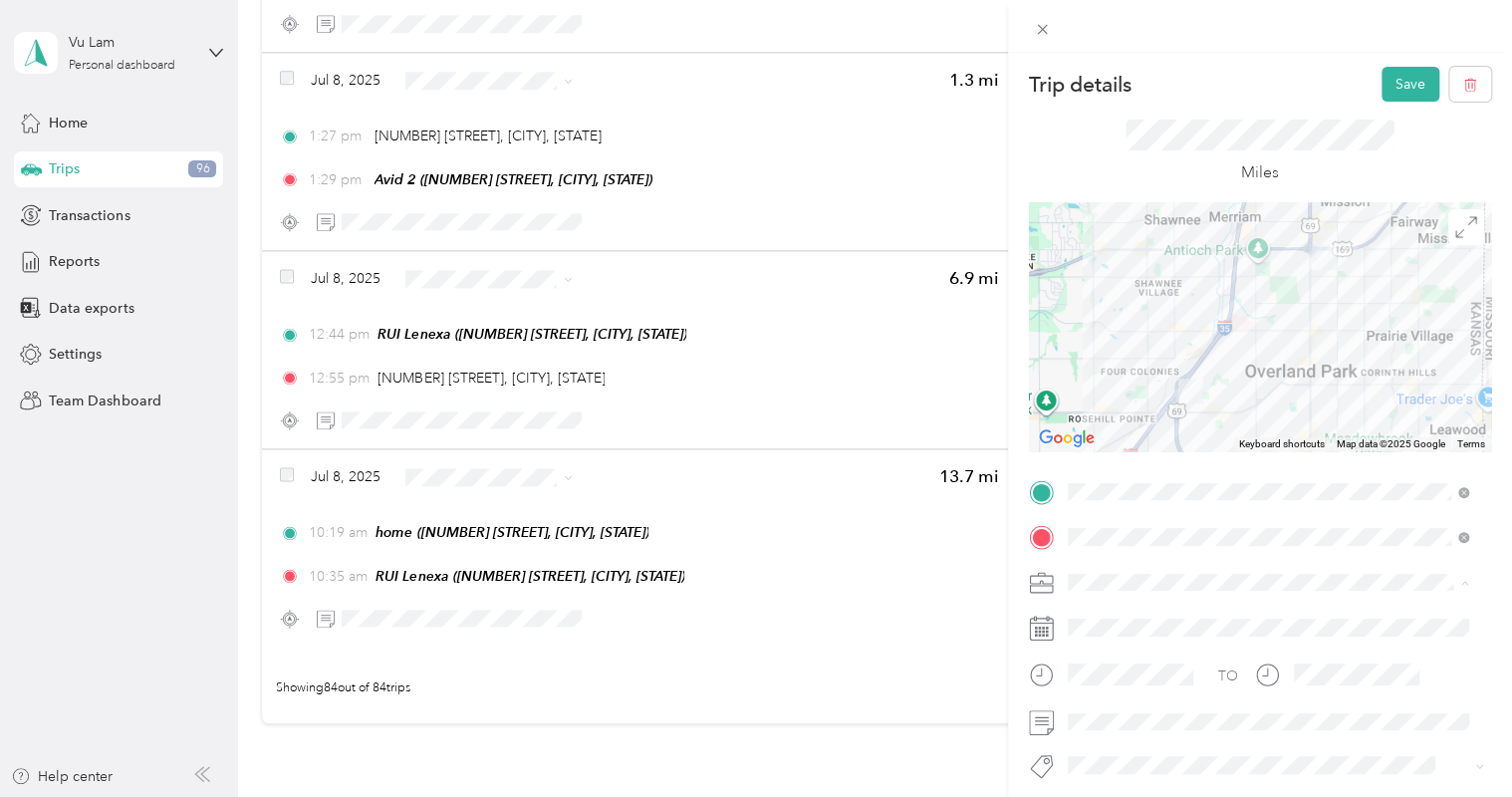 click on "True Owl Tech" at bounding box center (1268, 373) 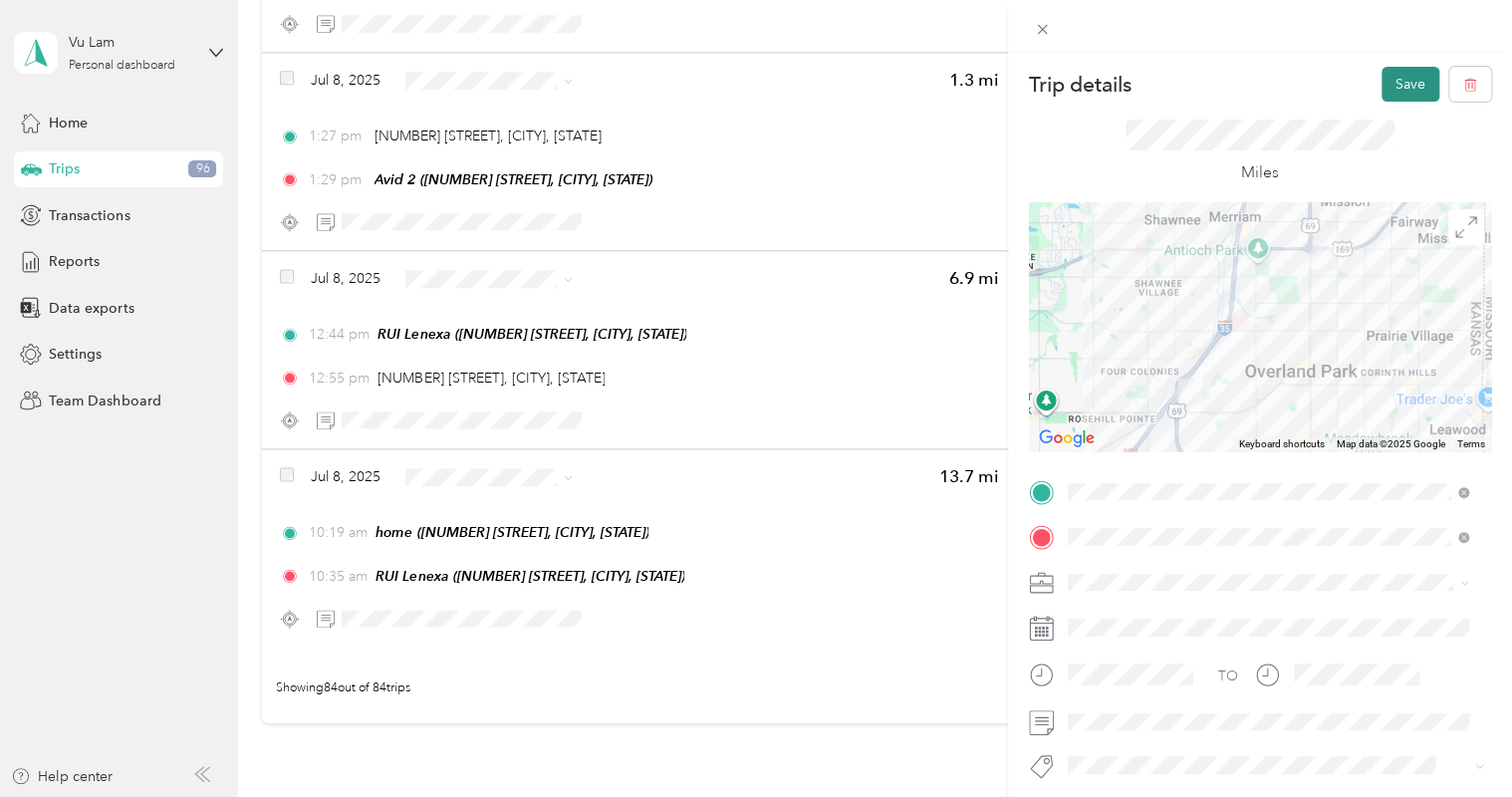 click on "Save" at bounding box center (1410, 84) 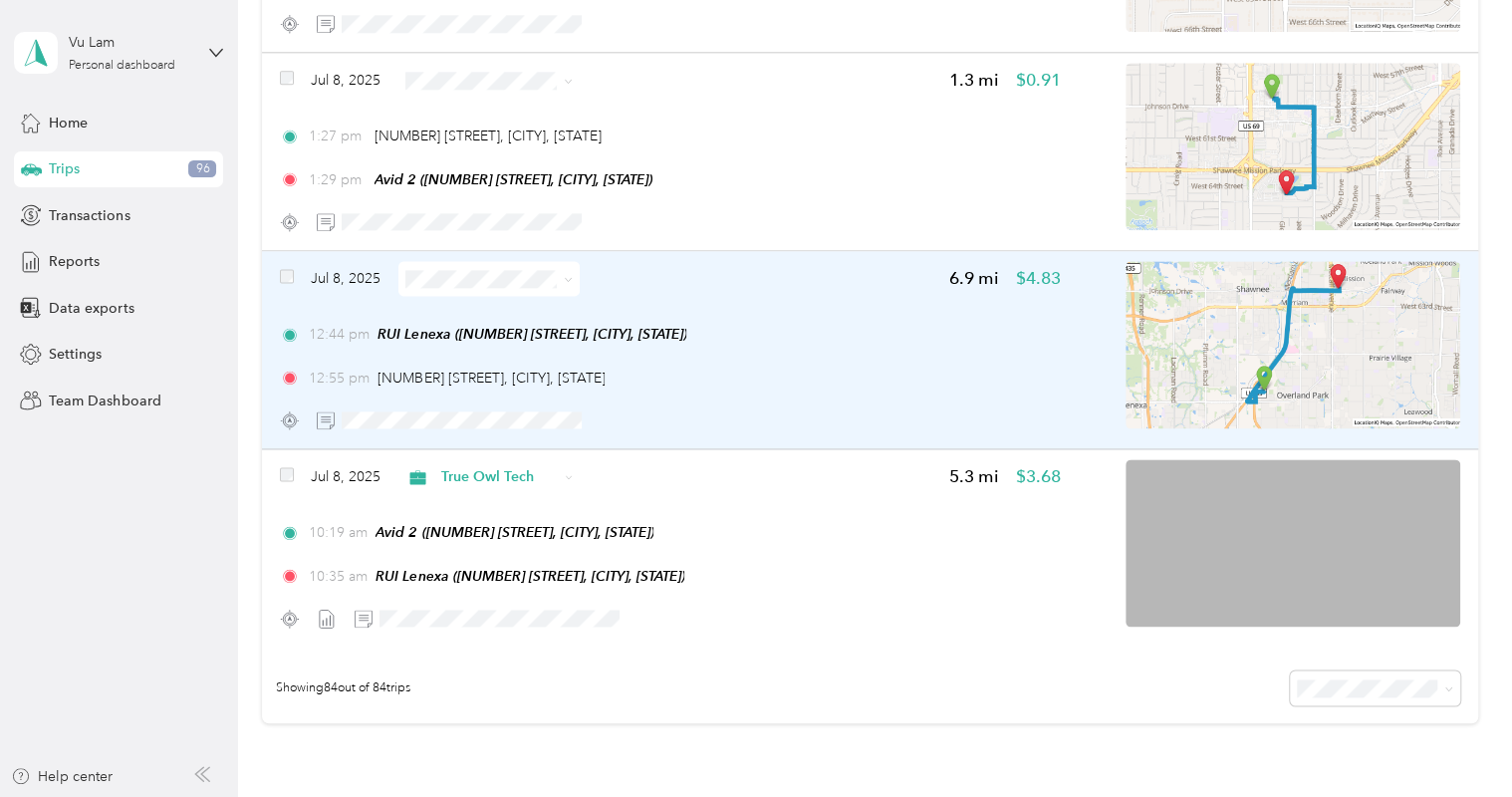 click on "Jul 8, 2025 6.9   mi $4.83 12:44 pm RUI Lenexa ([NUMBER] [STREET], [CITY], [STATE]) 12:55 pm [NUMBER] [STREET], [CITY], [STATE]" at bounding box center (670, 349) 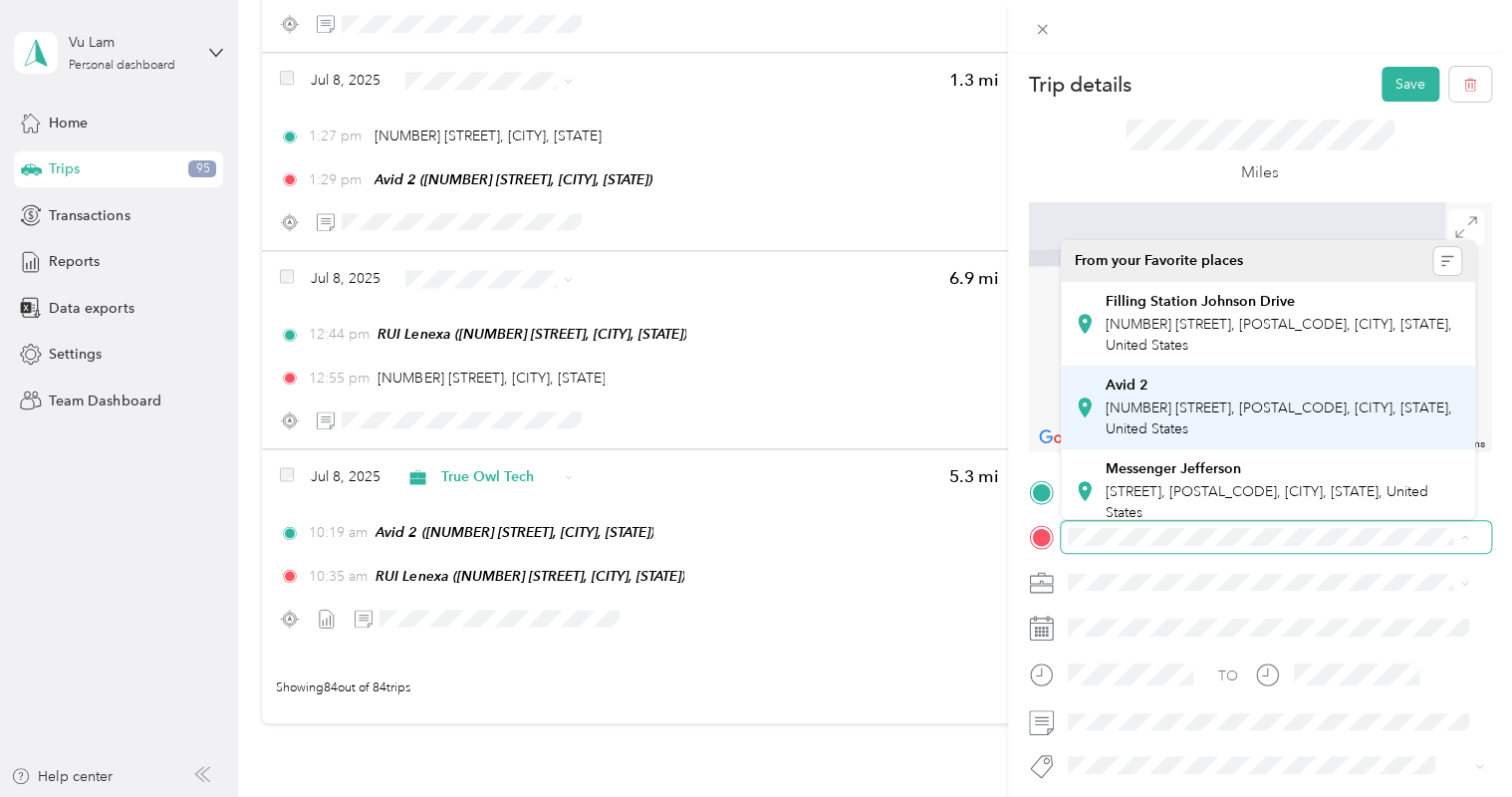 click on "[NUMBER] [STREET], [POSTAL_CODE], [CITY], [STATE], United States" at bounding box center (1278, 418) 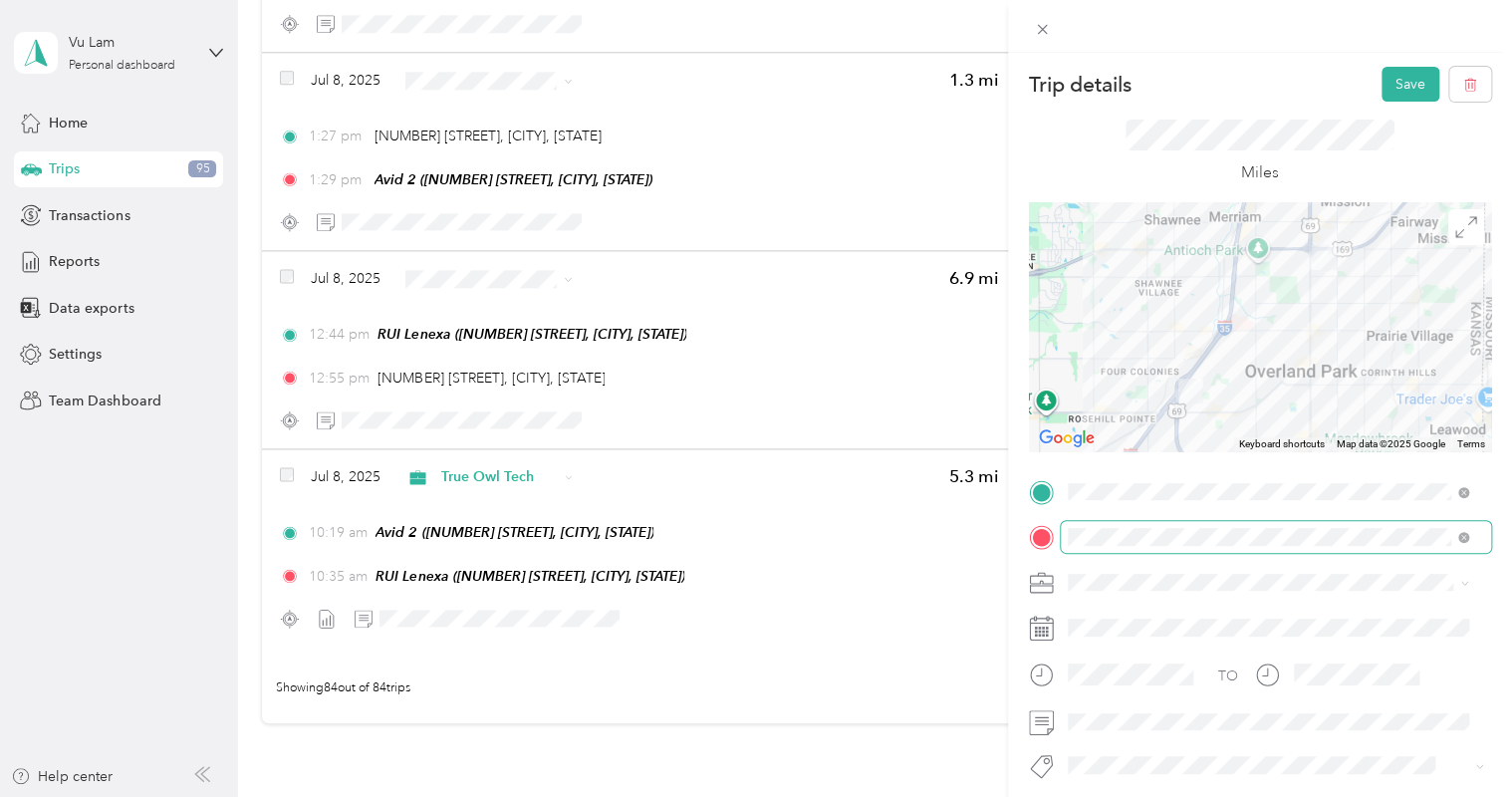 click on "True Owl Tech" at bounding box center [1268, 364] 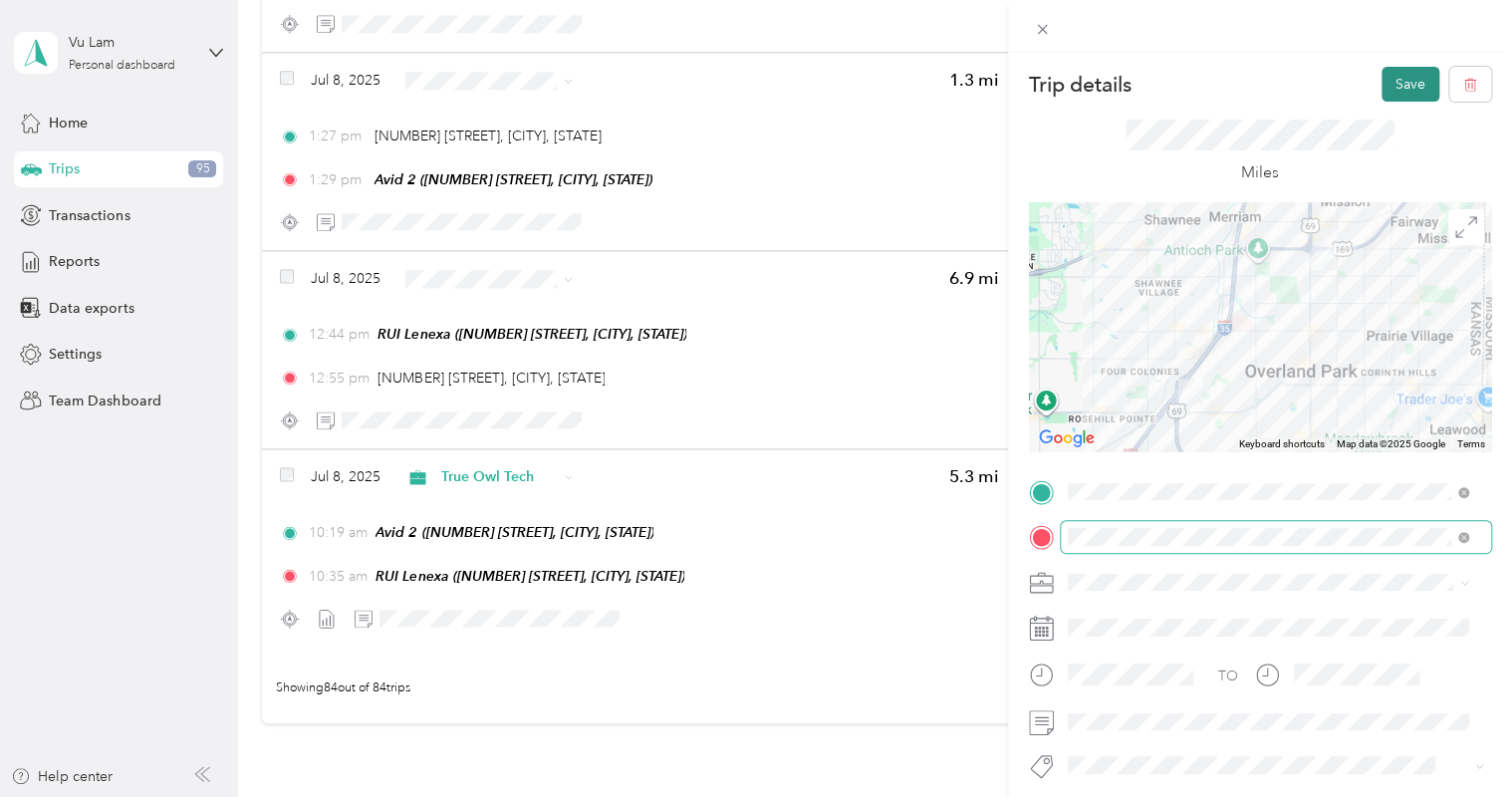 click on "Save" at bounding box center [1410, 84] 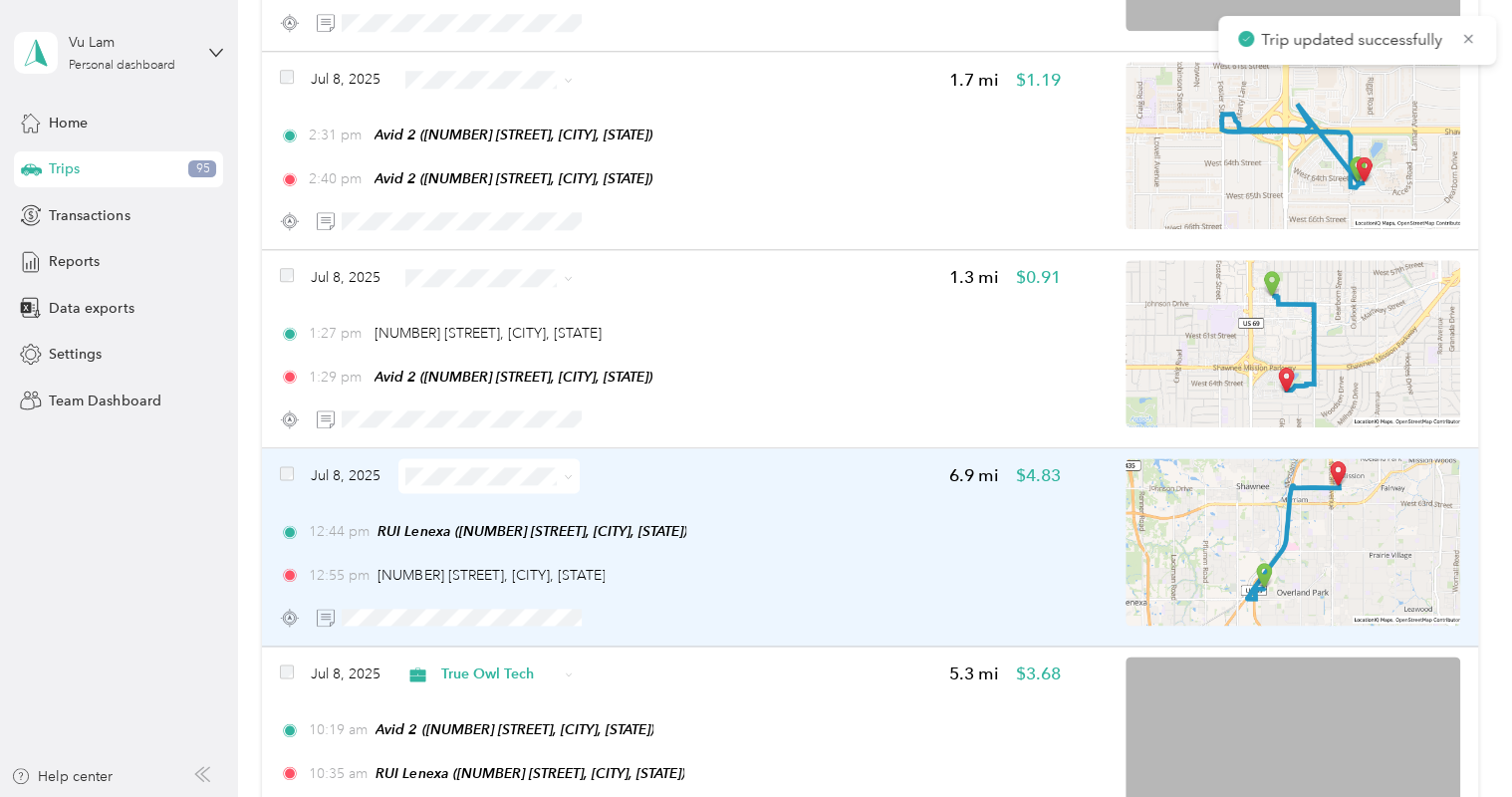 scroll, scrollTop: 16086, scrollLeft: 0, axis: vertical 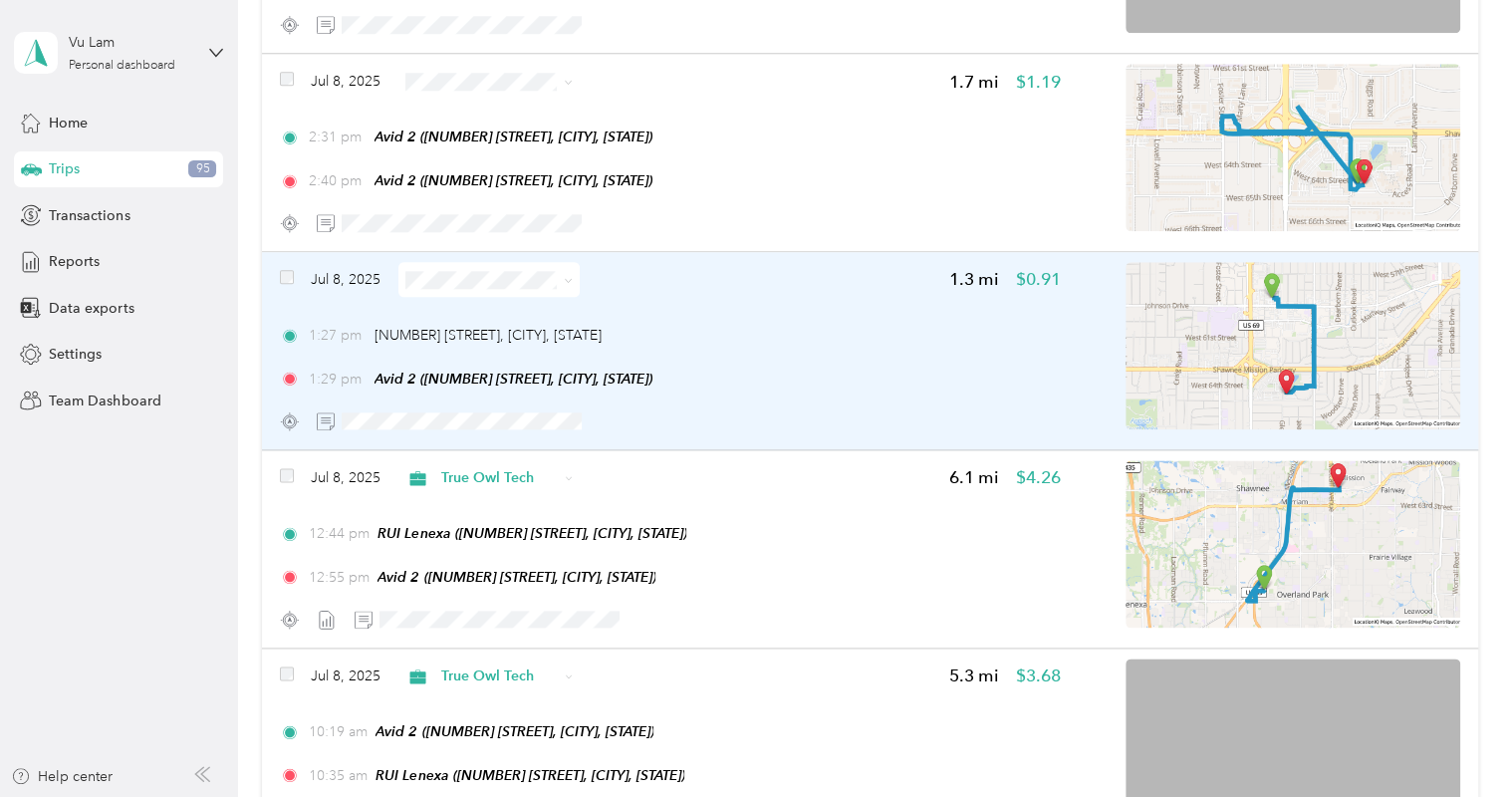 click on "1:29 pm Avid 2 ([NUMBER] [STREET], [CITY], [STATE])" at bounding box center (670, 379) 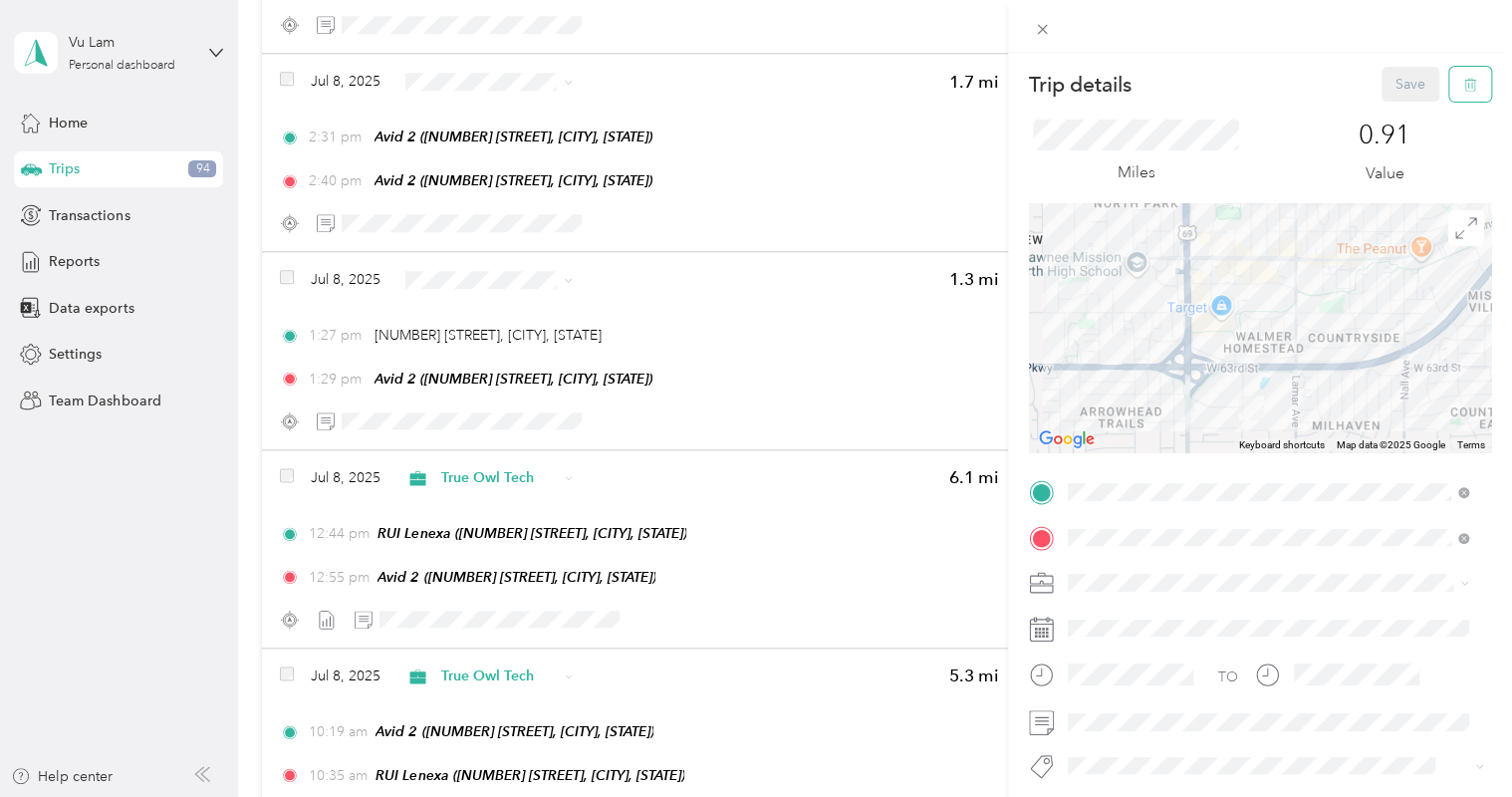 click 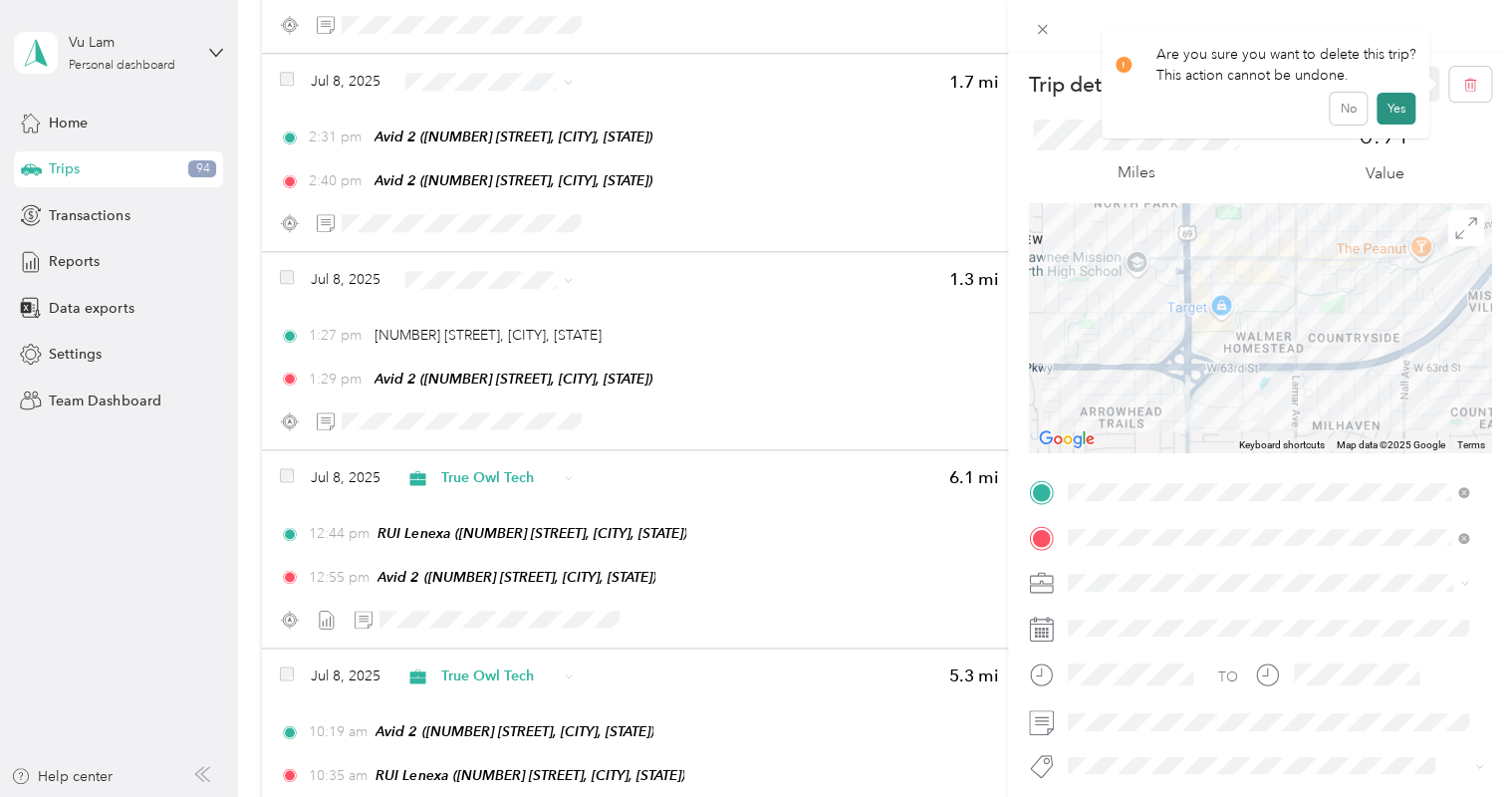 click on "Yes" at bounding box center [1395, 109] 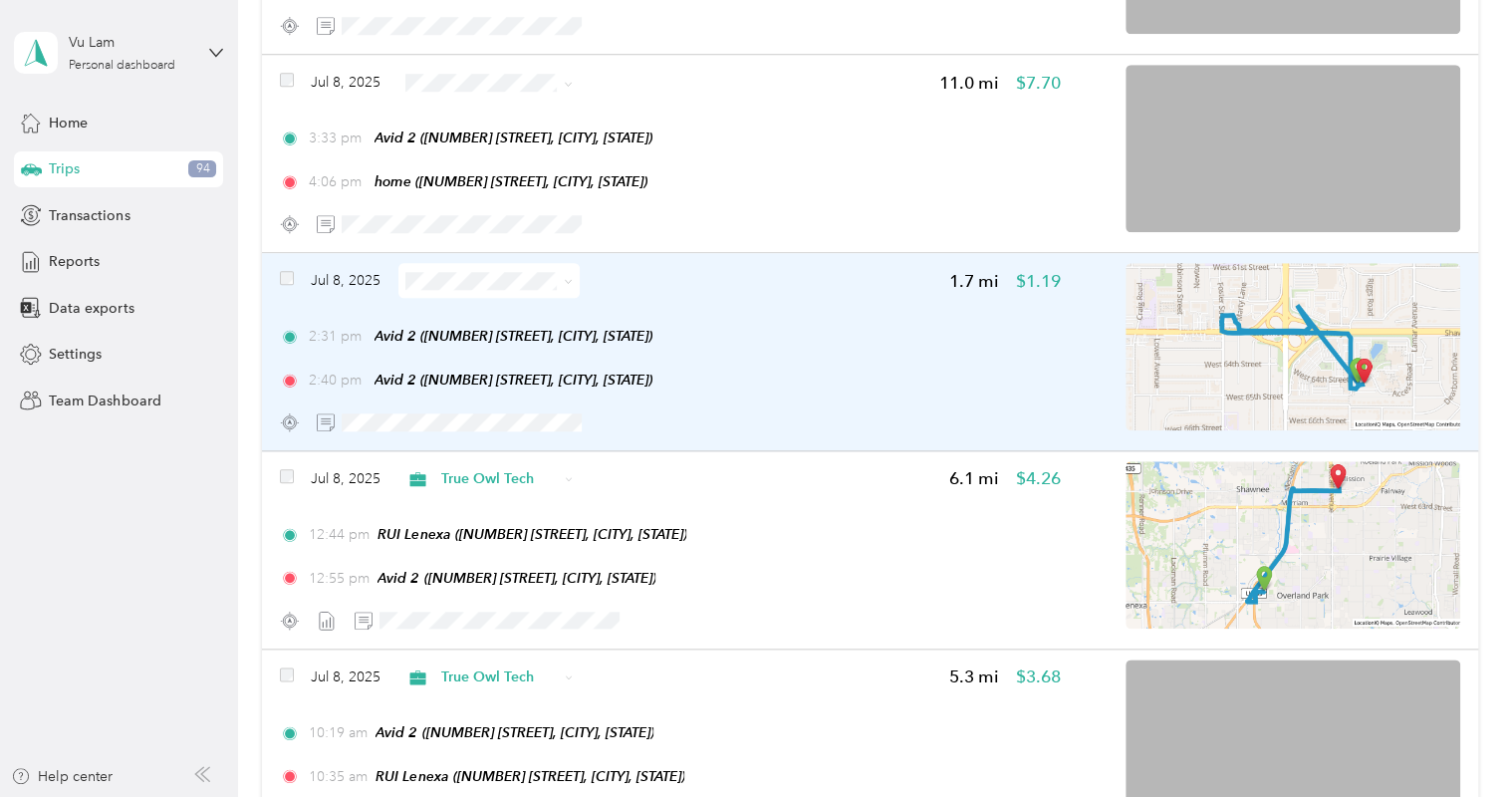 scroll, scrollTop: 15788, scrollLeft: 0, axis: vertical 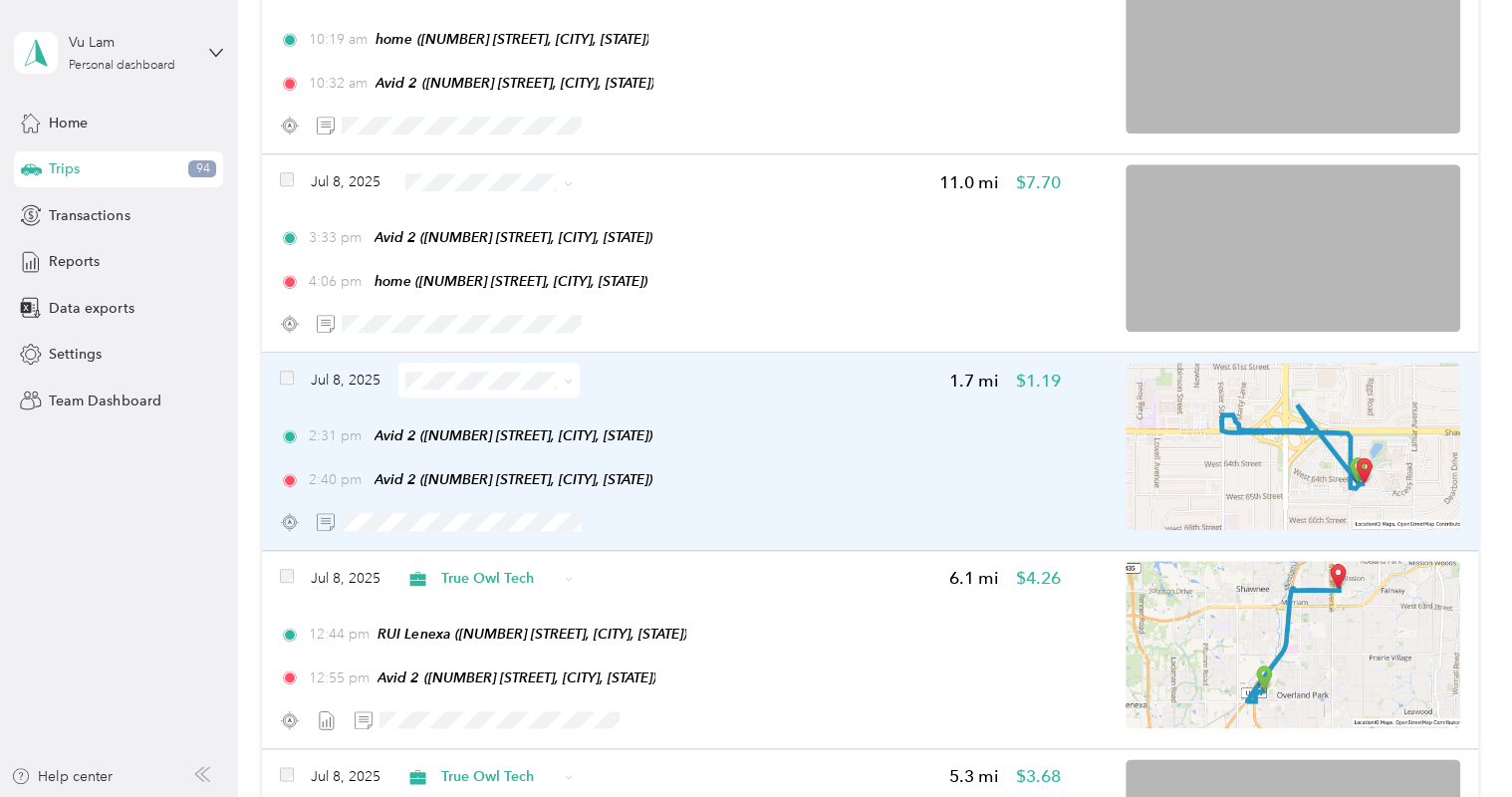 click on "2:40 pm Avid 2 ([NUMBER] [STREET], [CITY], [STATE])" at bounding box center (670, 479) 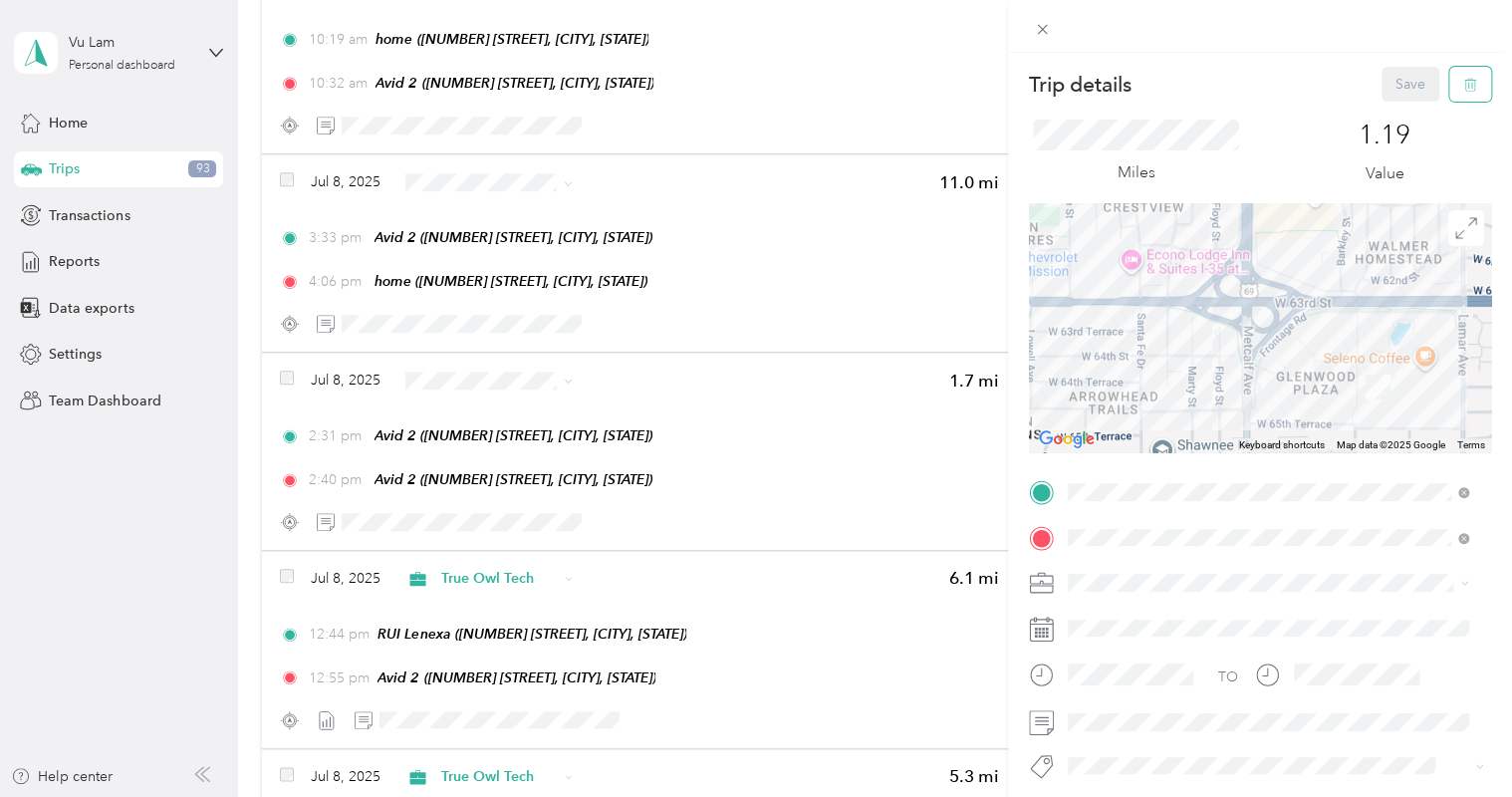 click at bounding box center (1470, 84) 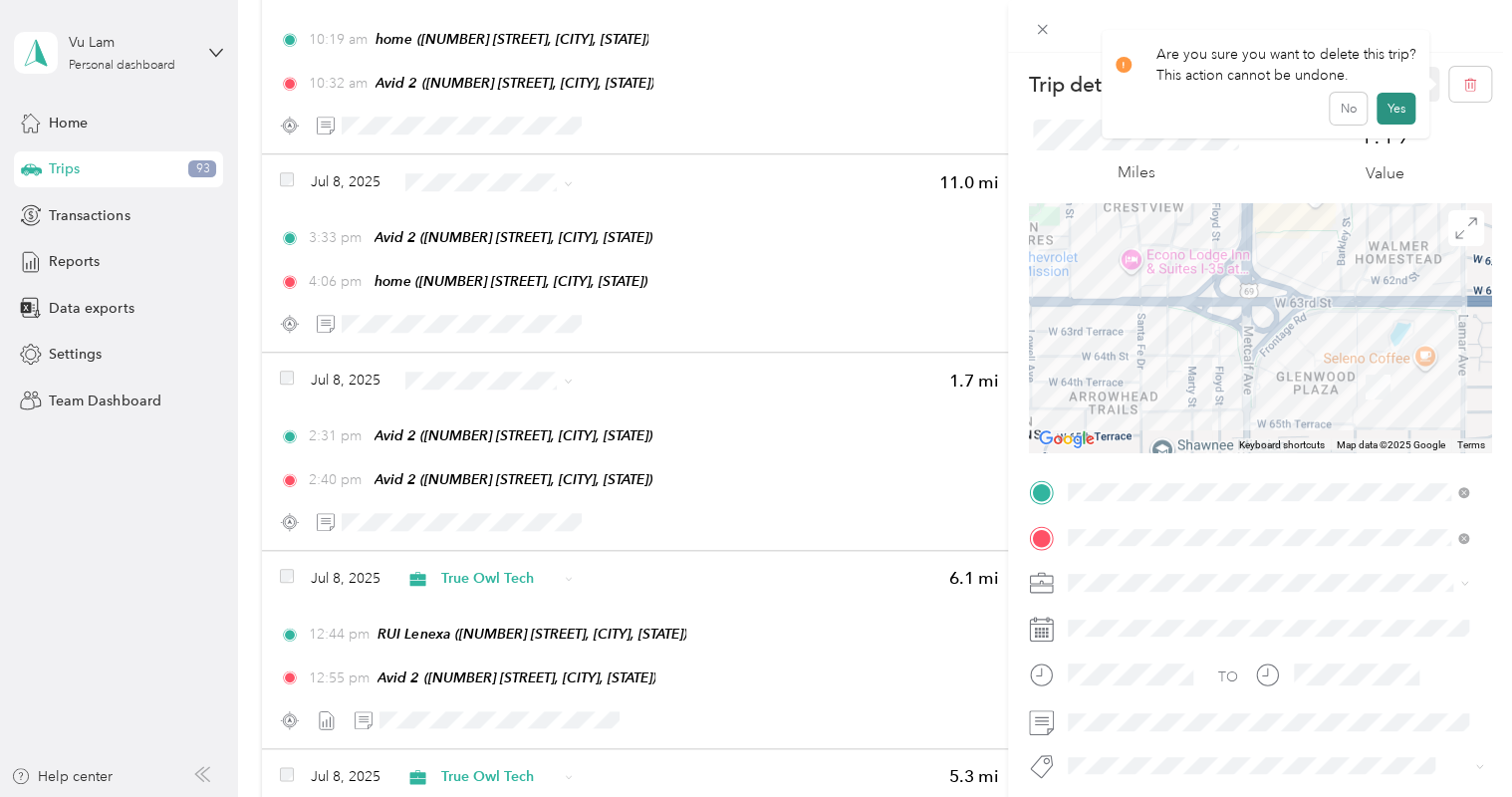 click on "Yes" at bounding box center (1395, 109) 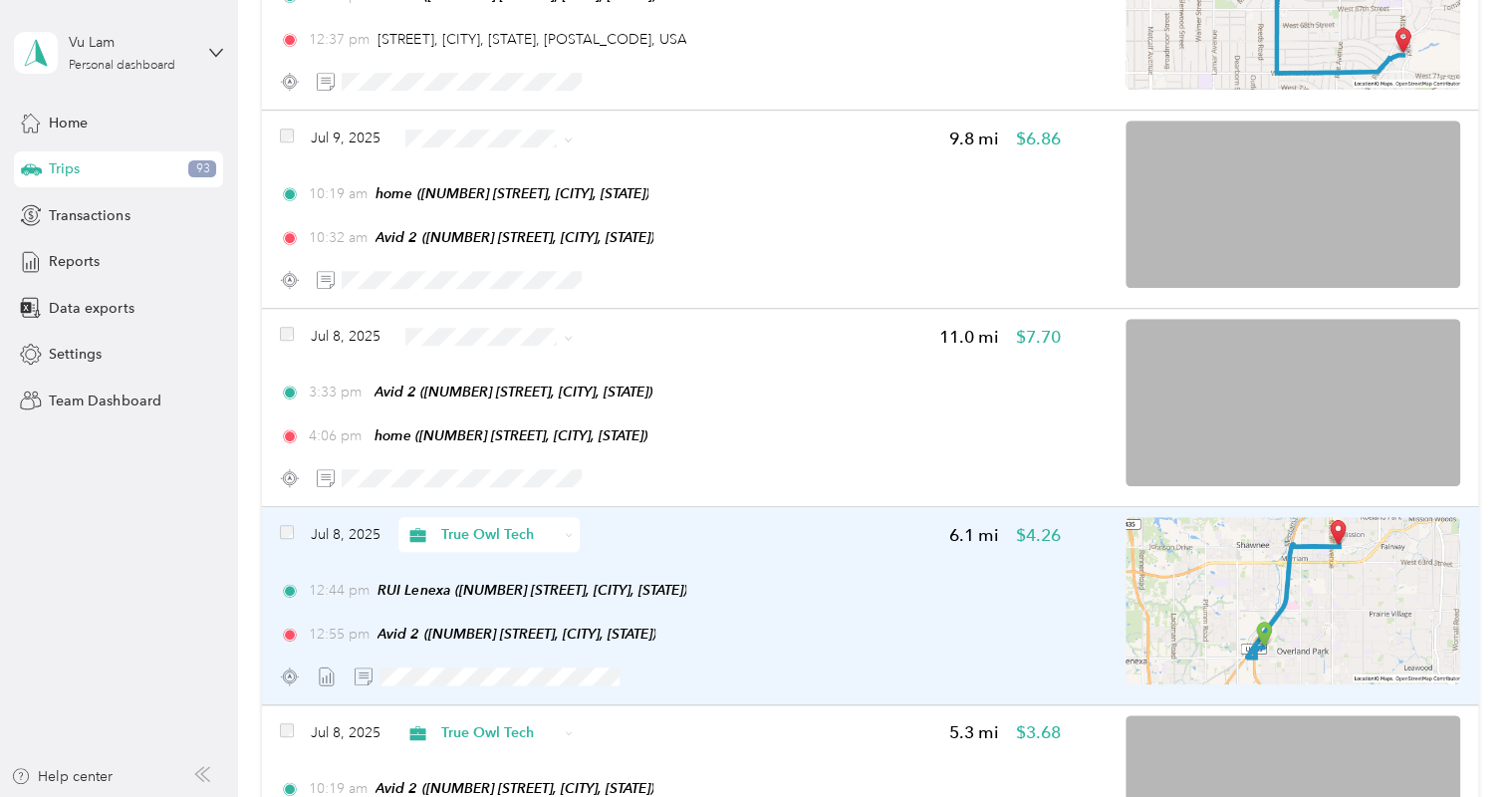 scroll, scrollTop: 15588, scrollLeft: 0, axis: vertical 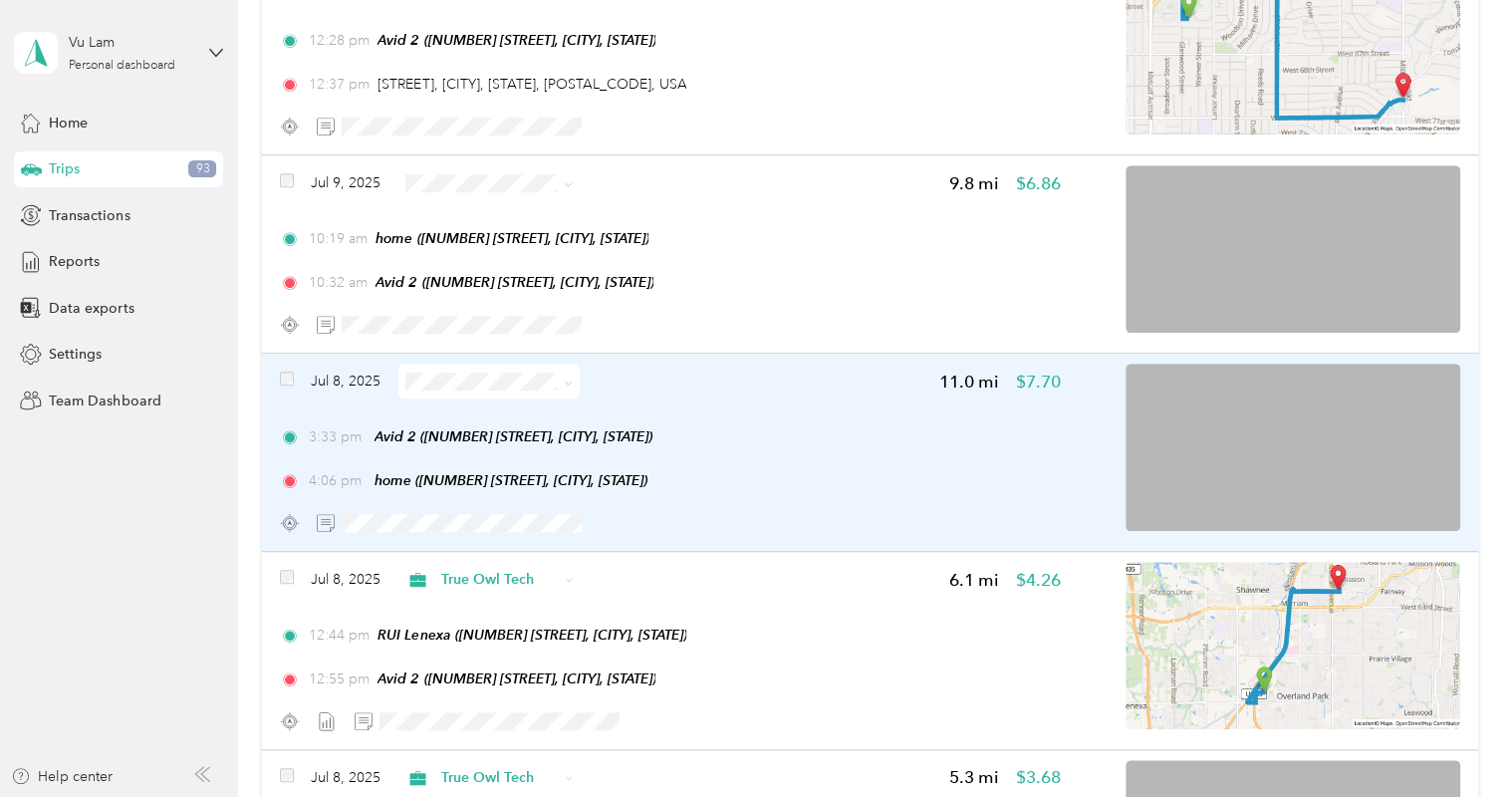 click on "Jul 8, 2025 11.0   mi $7.70 3:33 pm Avid 2 ([NUMBER] [STREET], [CITY], [STATE]) 4:06 pm home ([NUMBER] [STREET], [CITY], [STATE])" at bounding box center [670, 451] 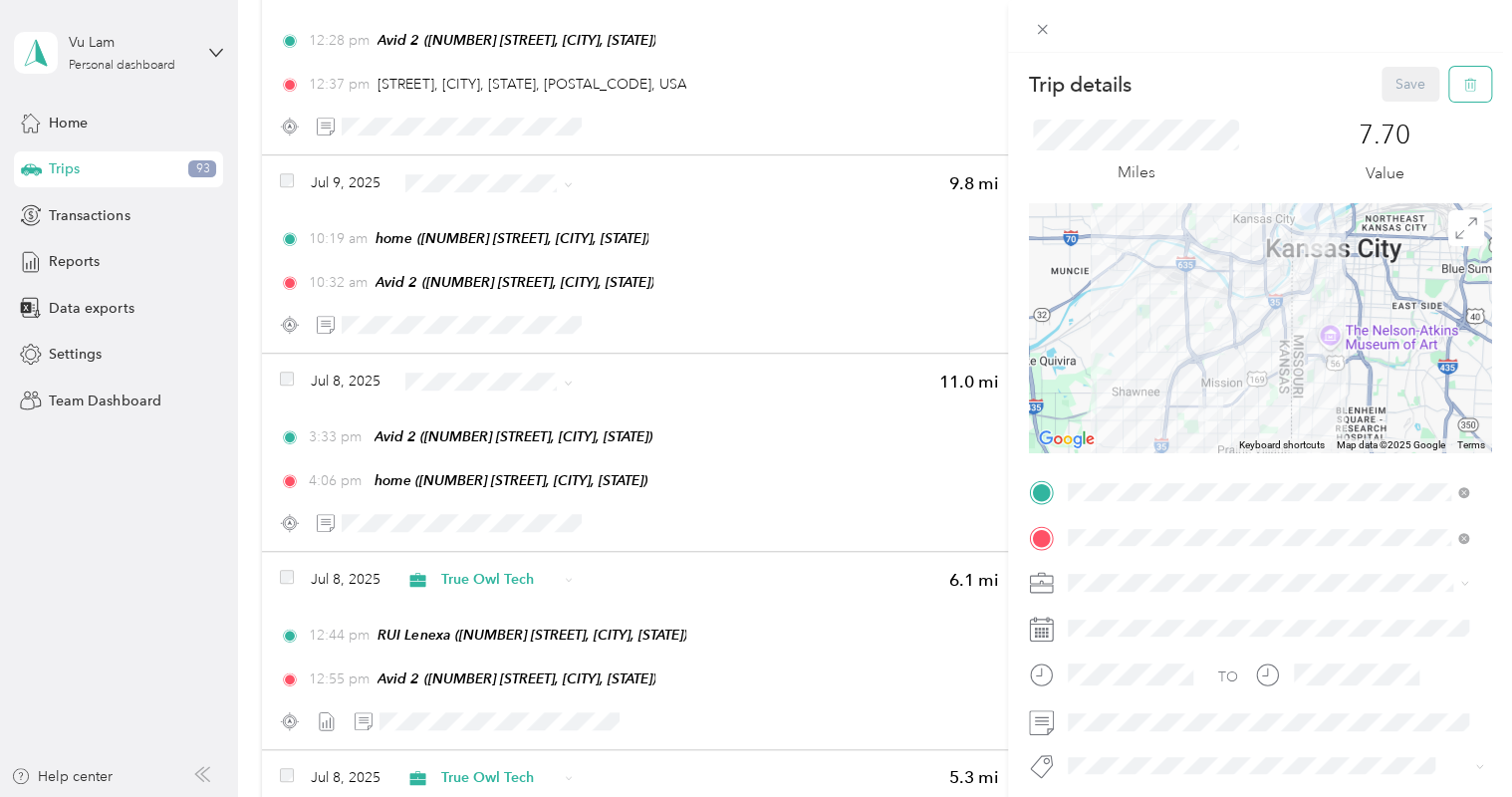 click at bounding box center [1470, 84] 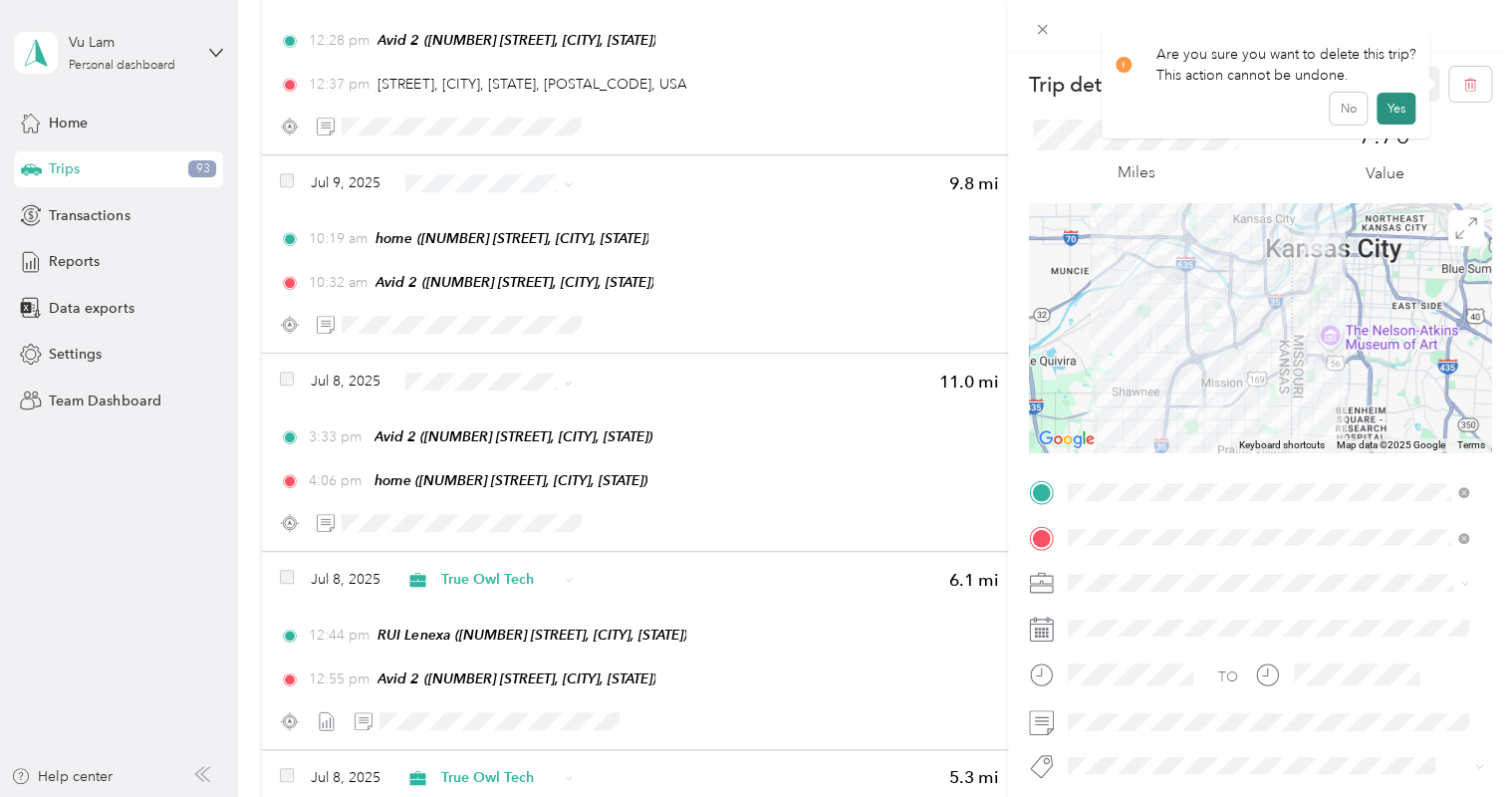 click on "Yes" at bounding box center (1395, 109) 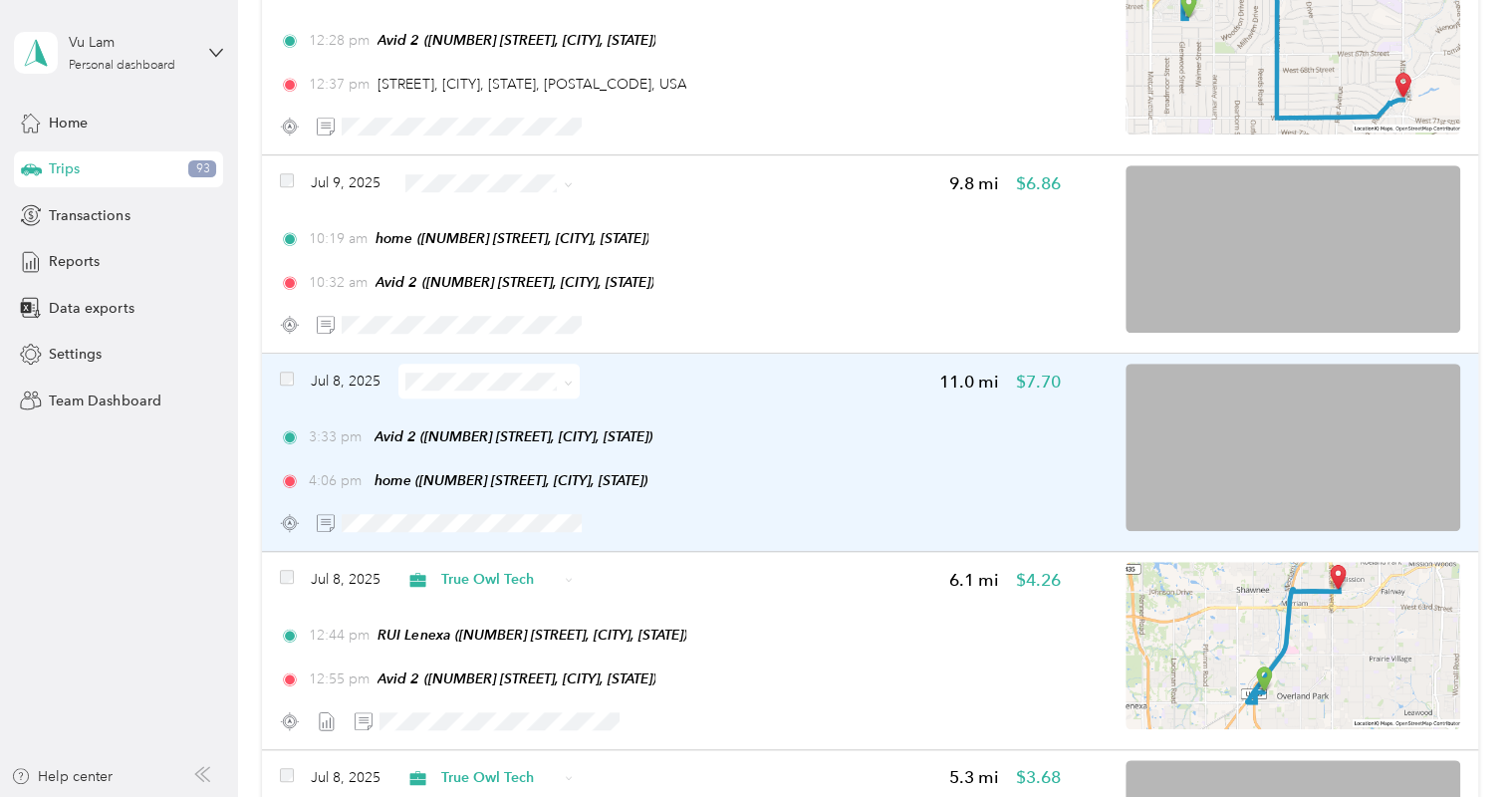scroll, scrollTop: 15489, scrollLeft: 0, axis: vertical 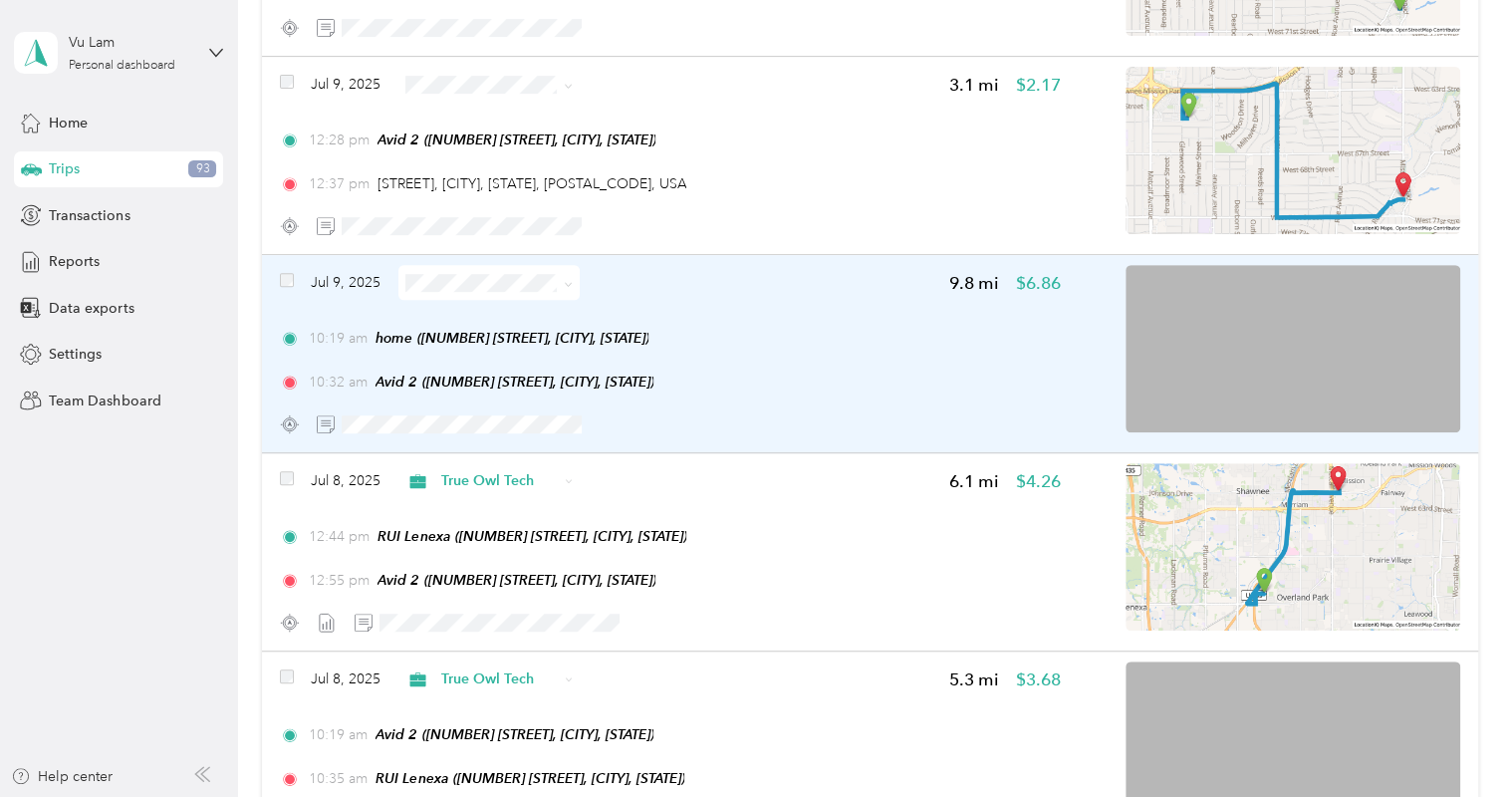 click on "Jul 9, 2025 9.8   mi $6.86 10:19 am home ([NUMBER] [STREET], [CITY], [STATE]) 10:32 am Avid 2 ([NUMBER] [STREET], [CITY], [STATE])" at bounding box center (670, 353) 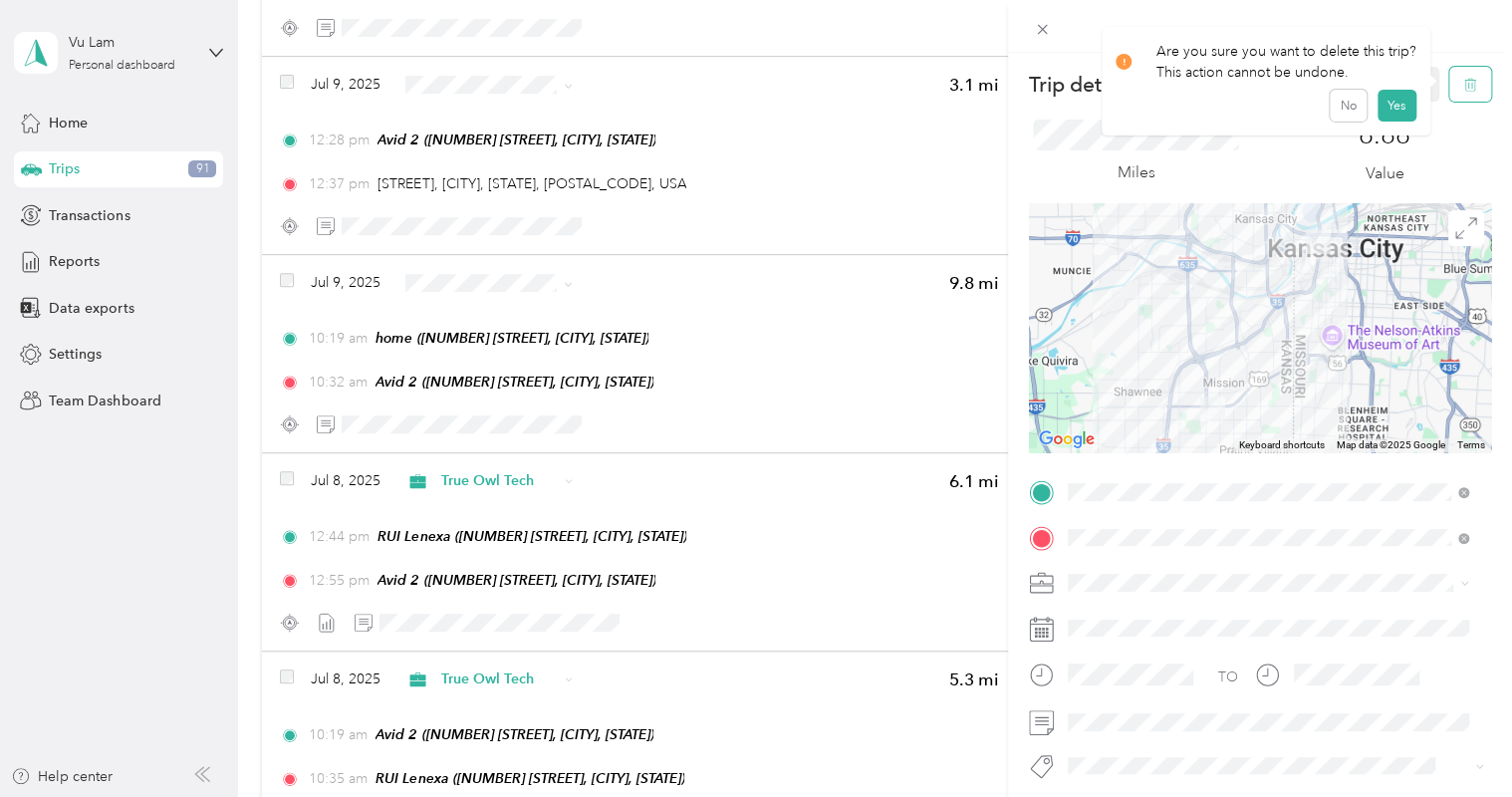 click at bounding box center [1470, 84] 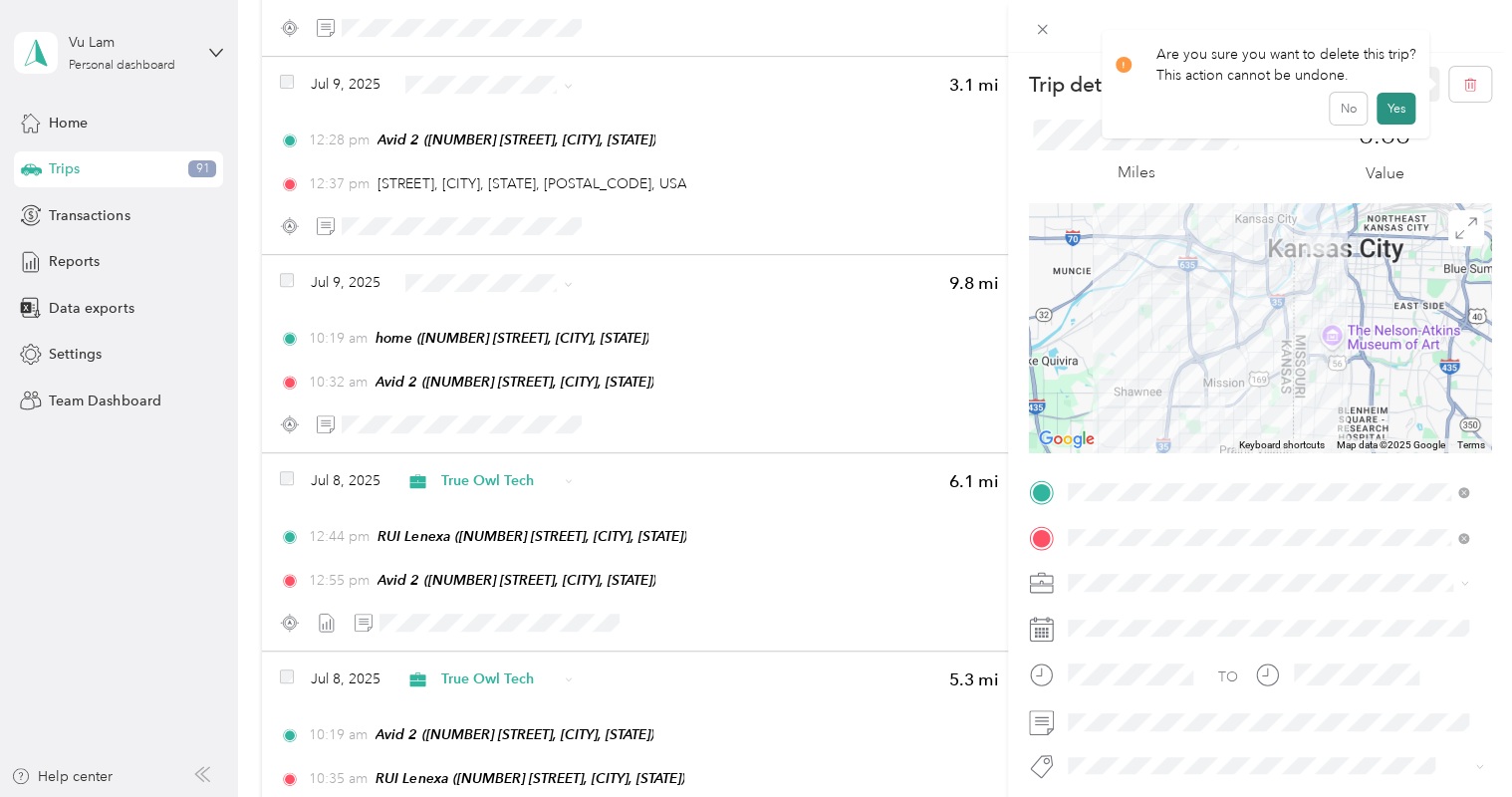 click on "Yes" at bounding box center [1395, 109] 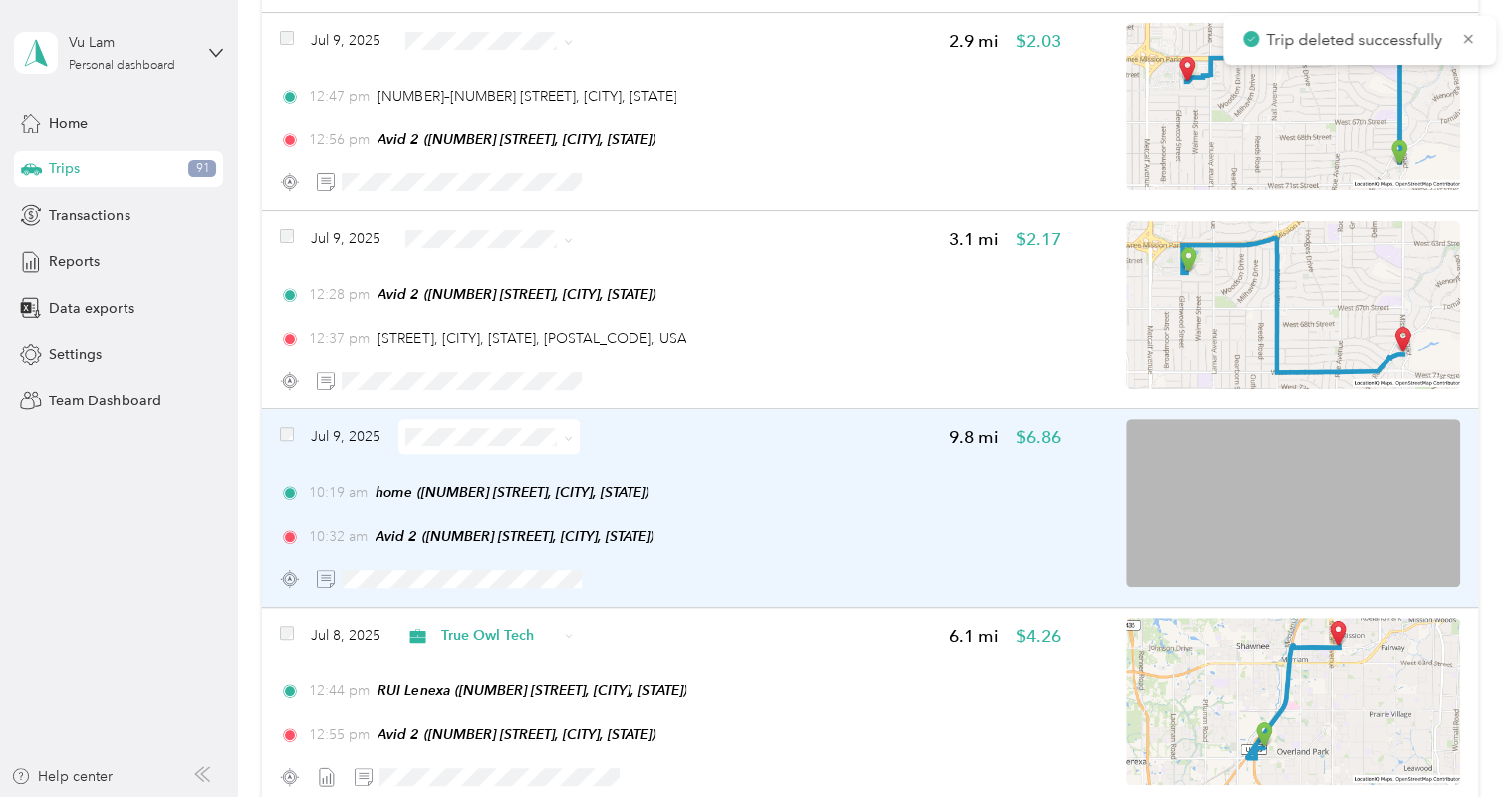 scroll, scrollTop: 15289, scrollLeft: 0, axis: vertical 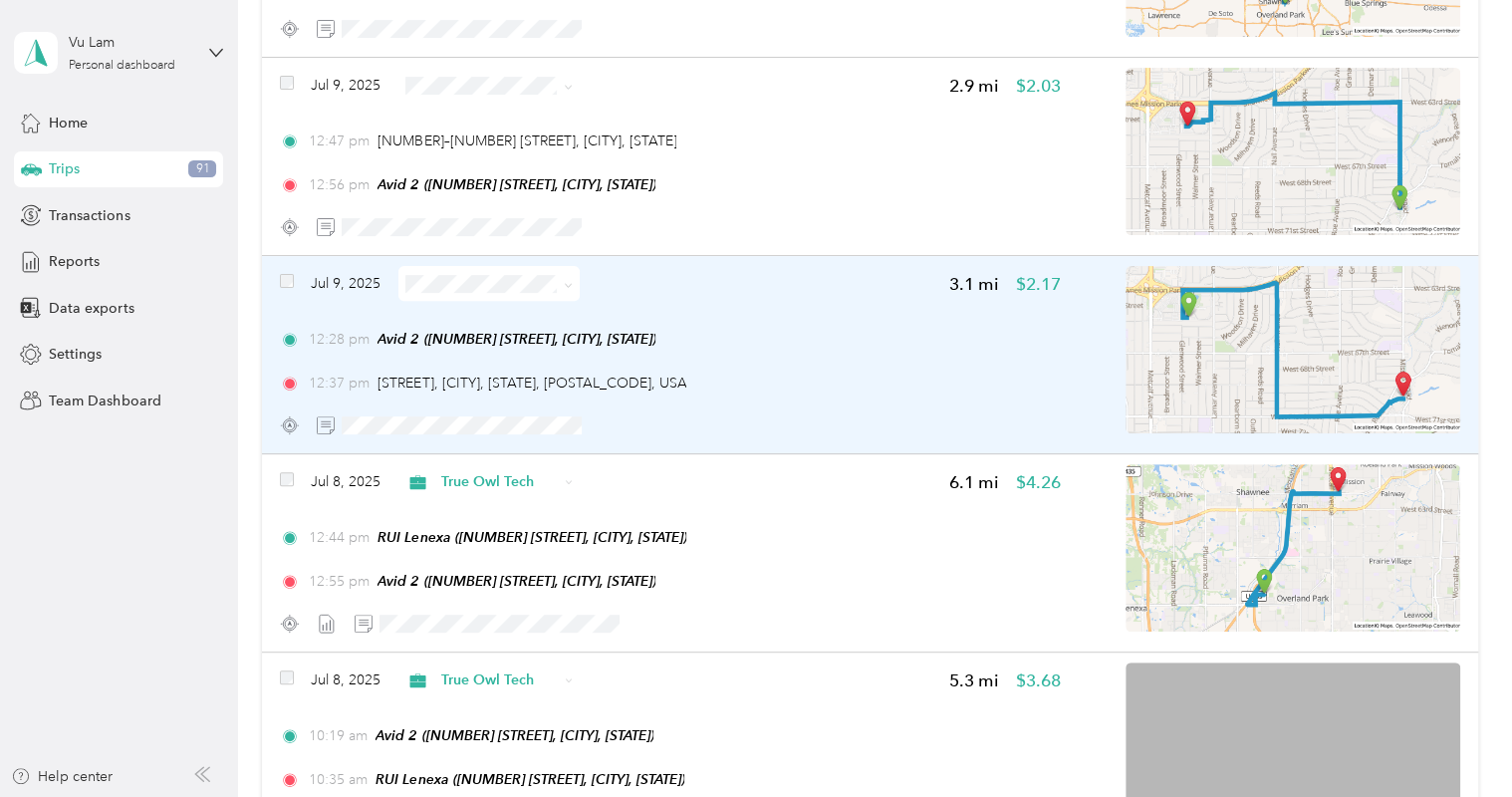 click on "12:37 pm [STREET], [CITY], [STATE], [POSTAL_CODE], USA" at bounding box center [670, 383] 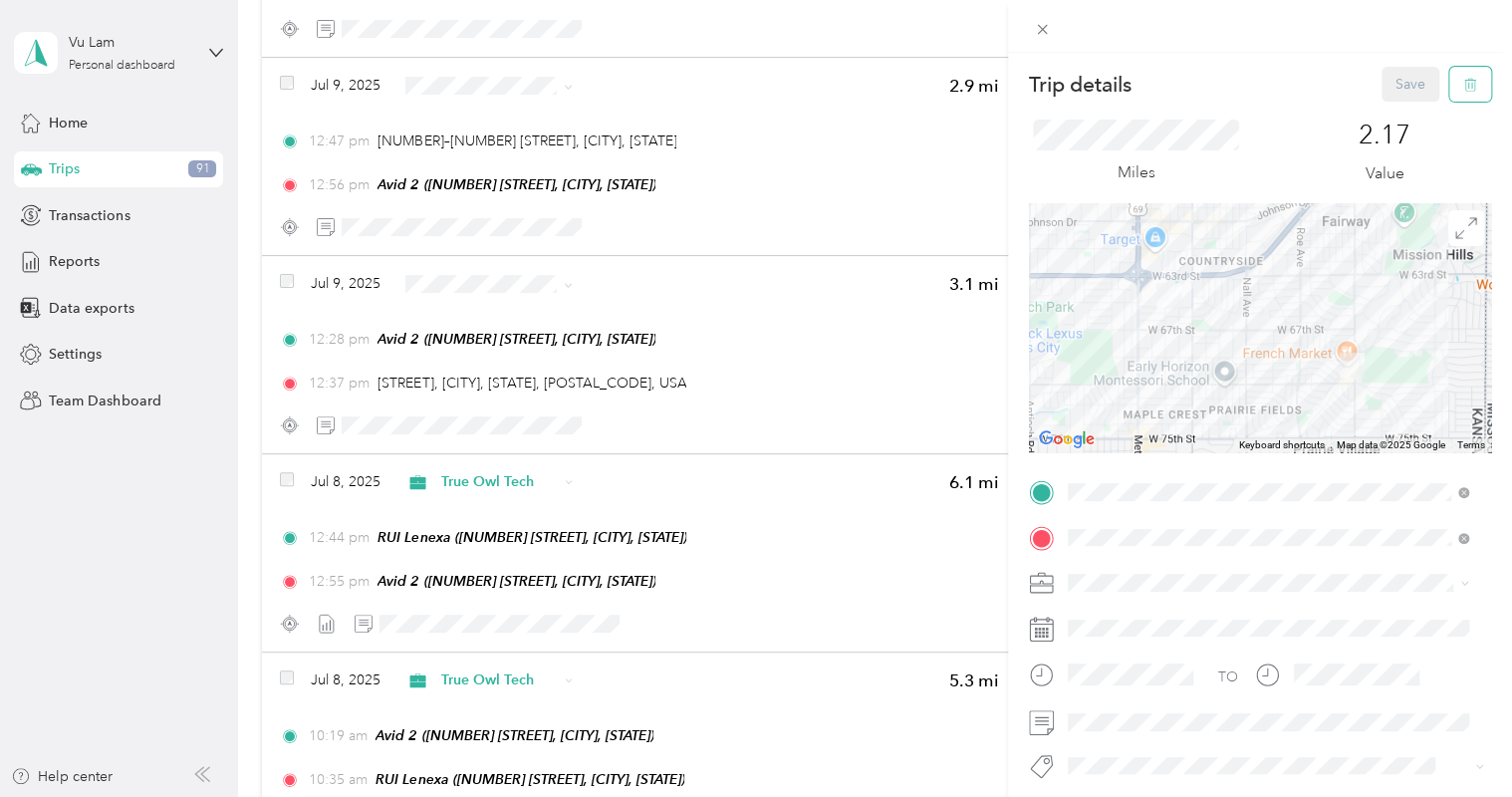 click 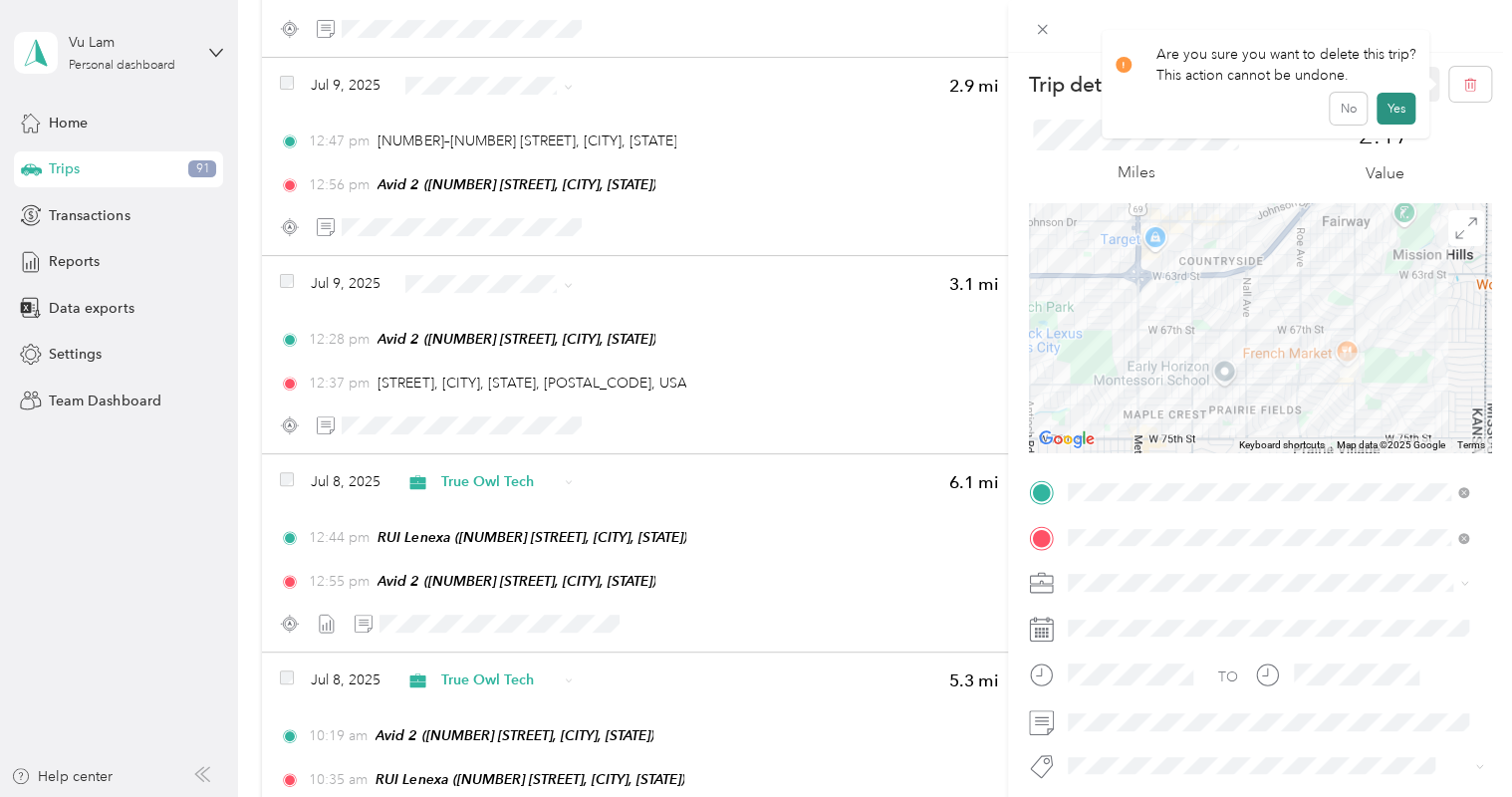 click on "Yes" at bounding box center [1395, 109] 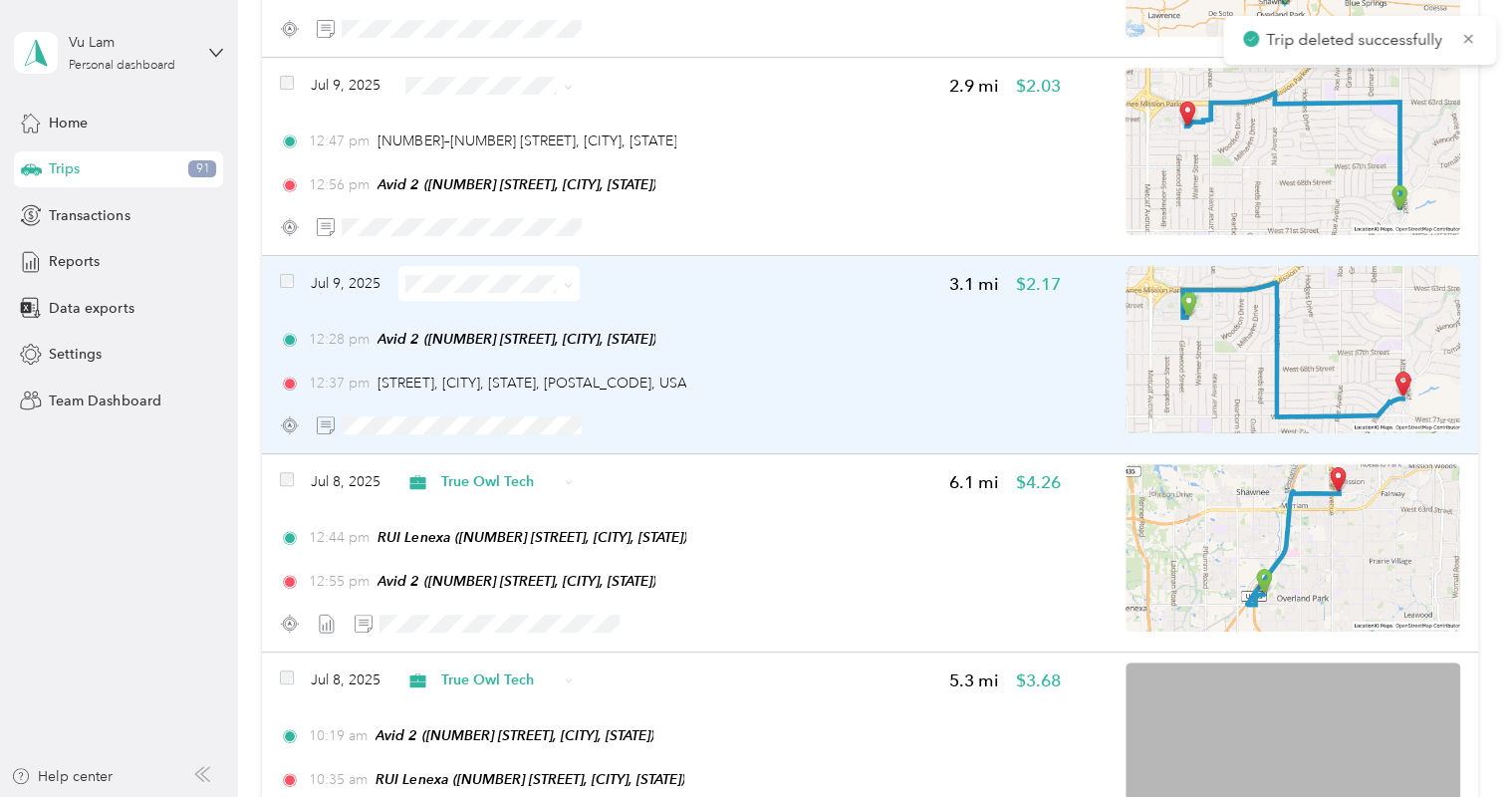 scroll, scrollTop: 15190, scrollLeft: 0, axis: vertical 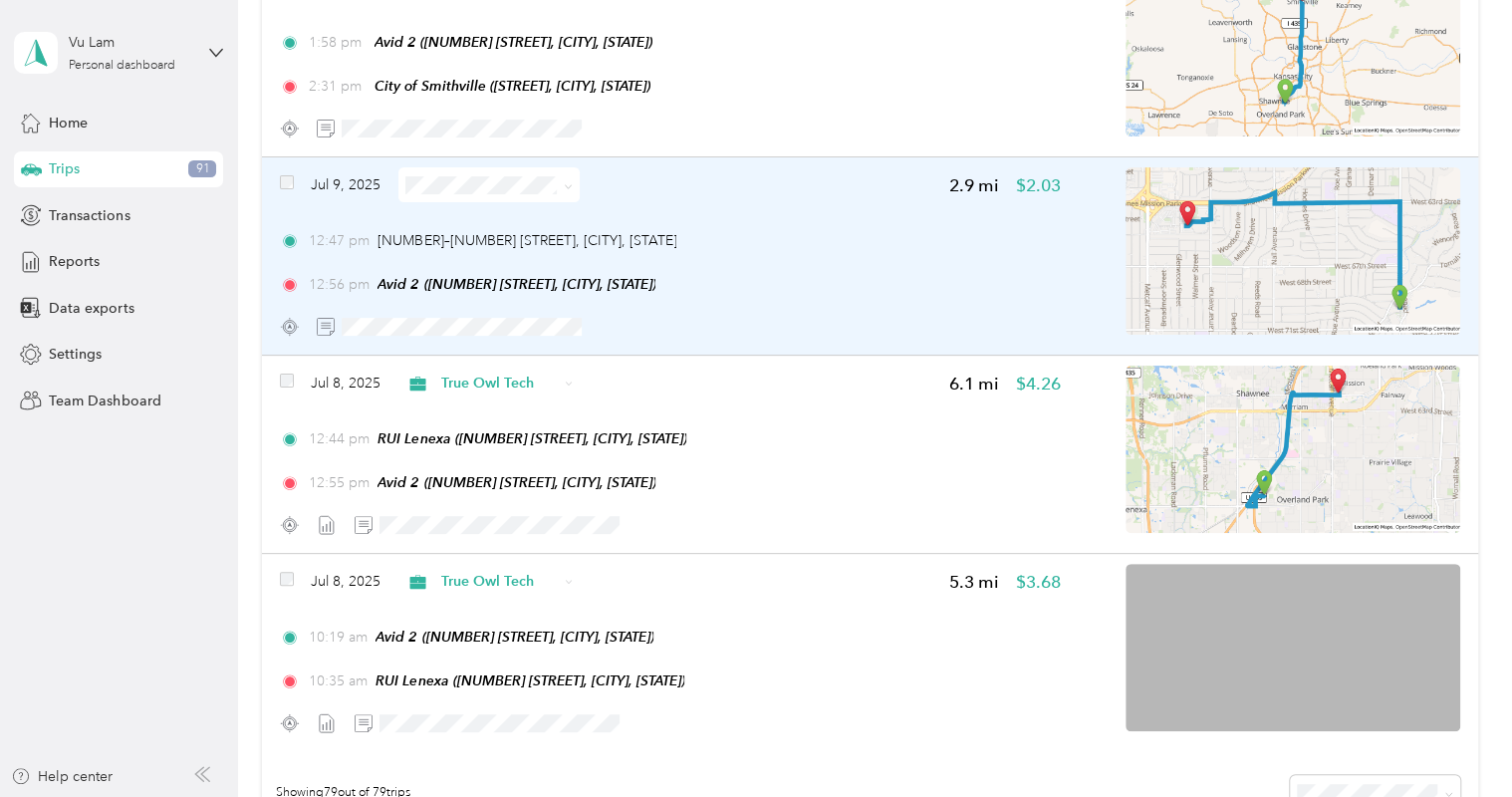 click on "Jul 9, 2025 2.9   mi $2.03 12:47 pm [NUMBER]–[NUMBER] [STREET], [CITY], [STATE] 12:56 pm Avid 2 ([NUMBER] [STREET], [CITY], [STATE])" at bounding box center (670, 255) 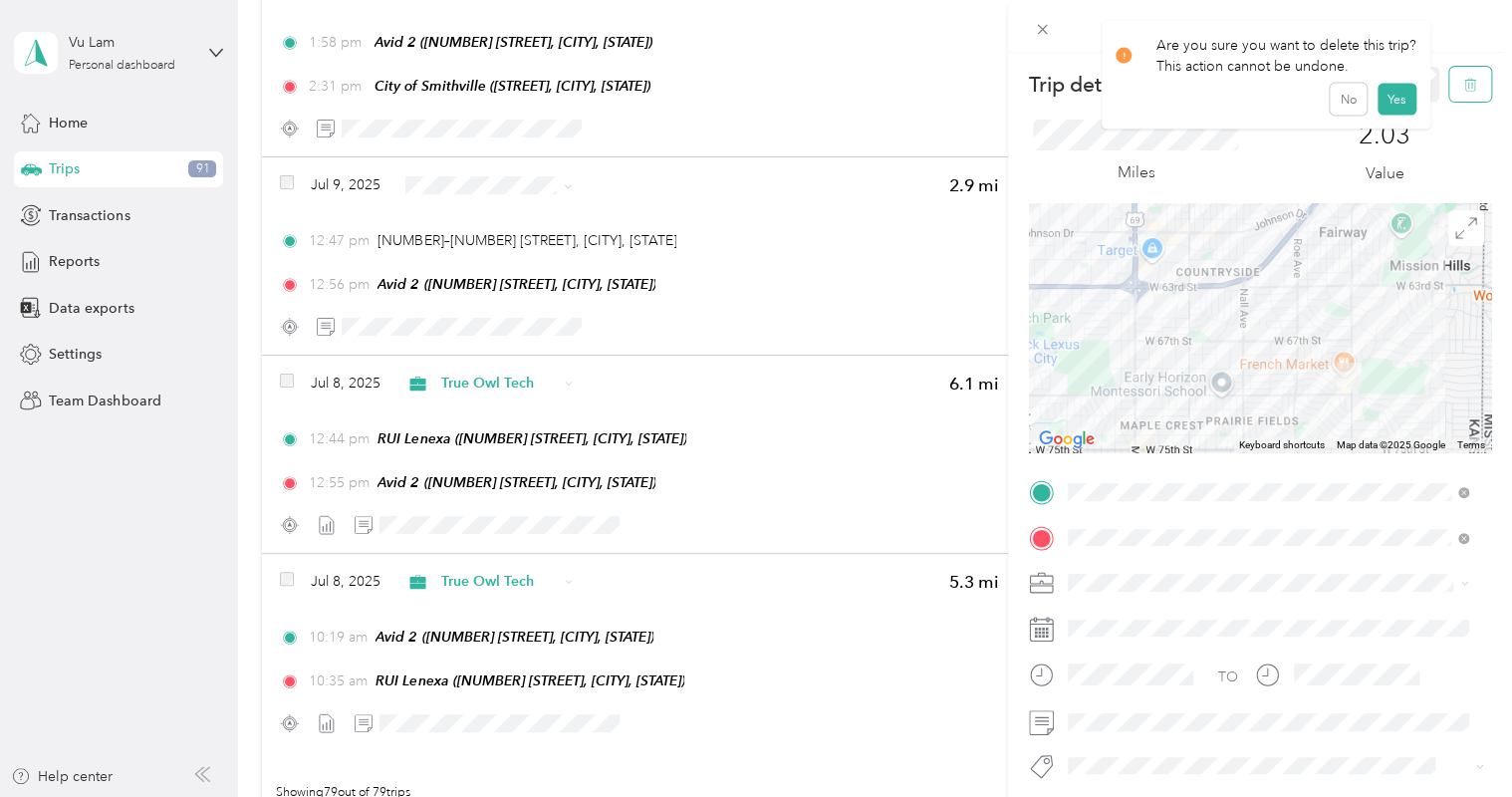 click at bounding box center [1470, 84] 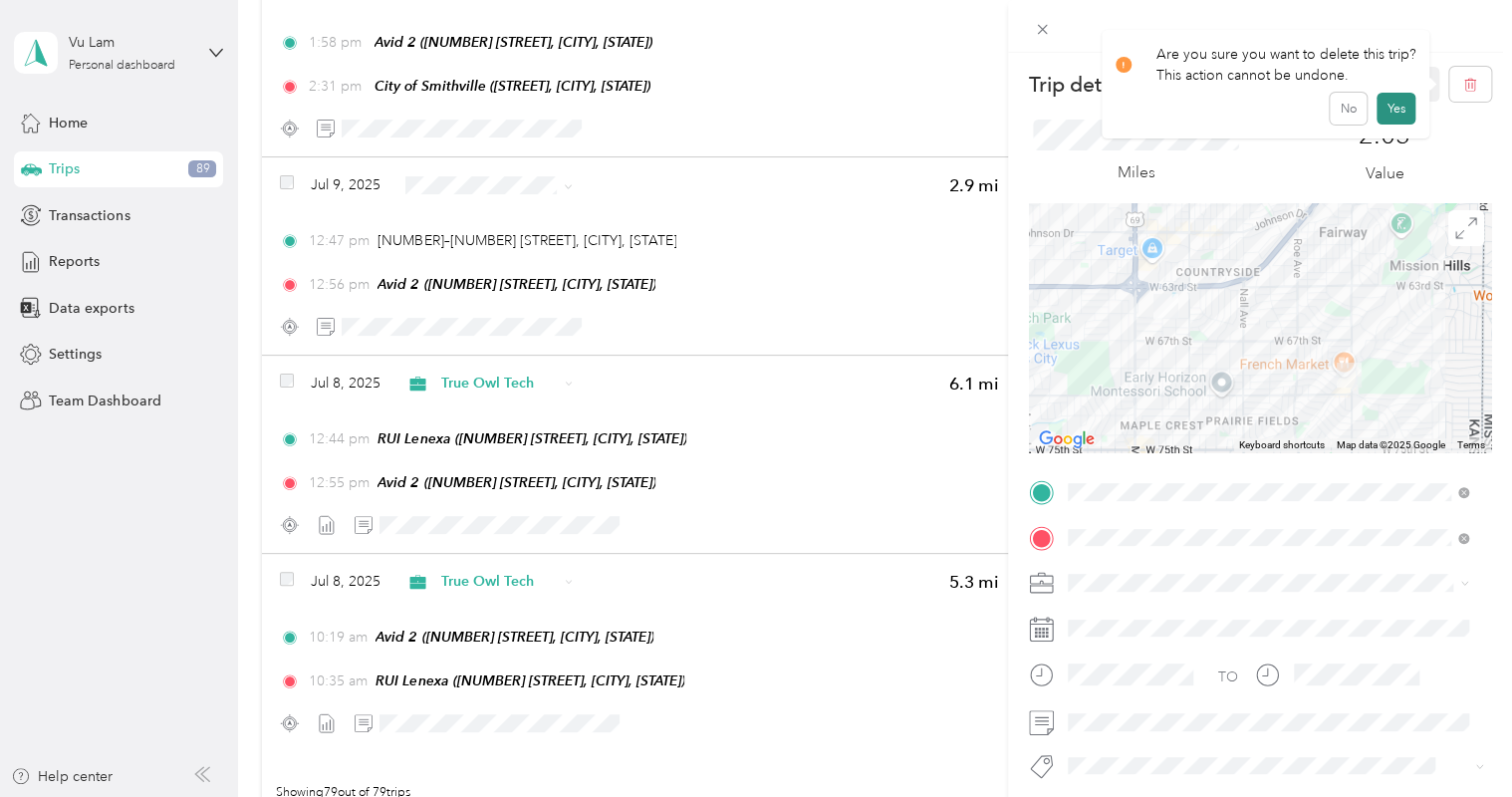 click on "Yes" at bounding box center (1395, 109) 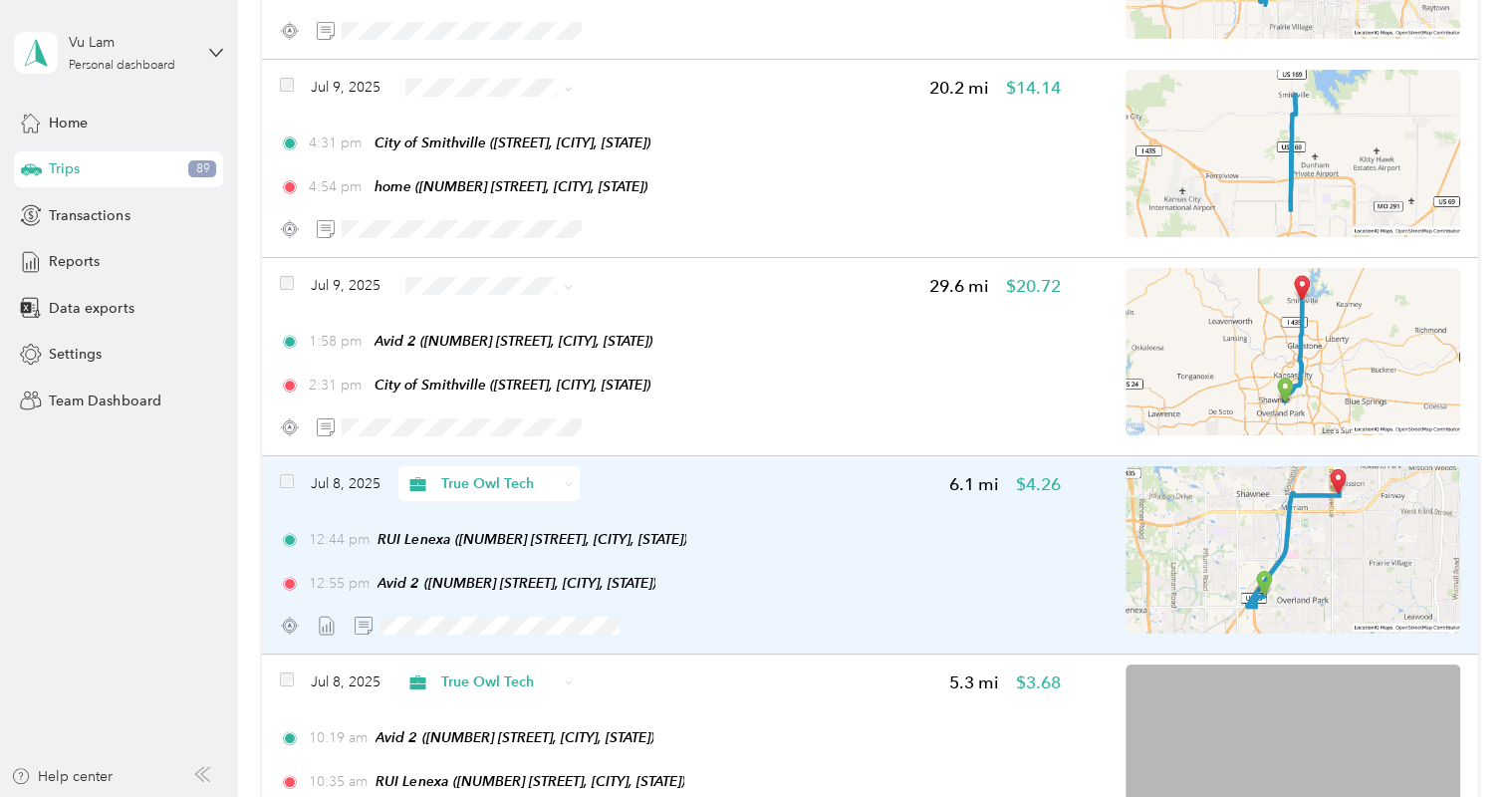 scroll, scrollTop: 14791, scrollLeft: 0, axis: vertical 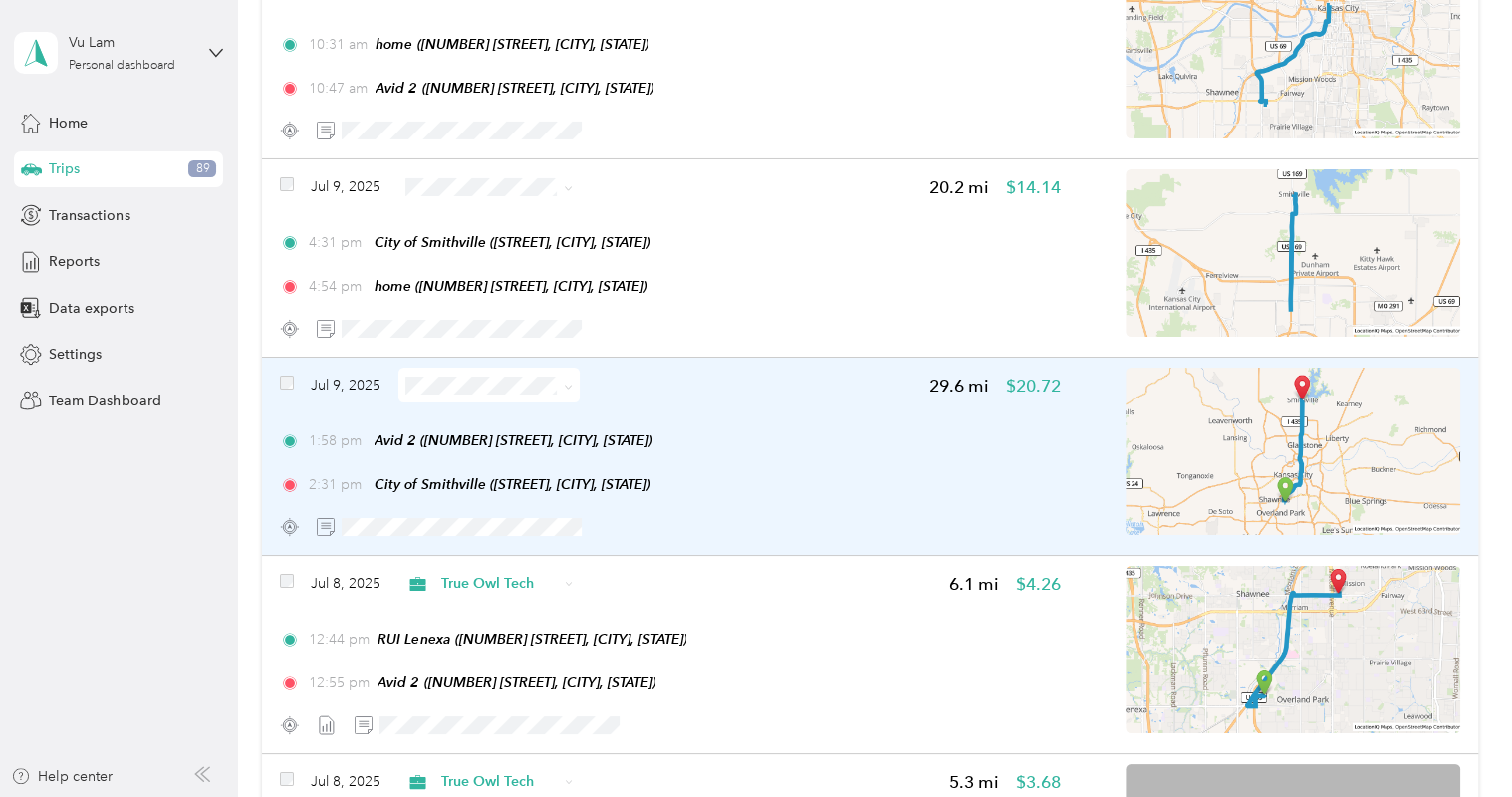 click at bounding box center [489, 385] 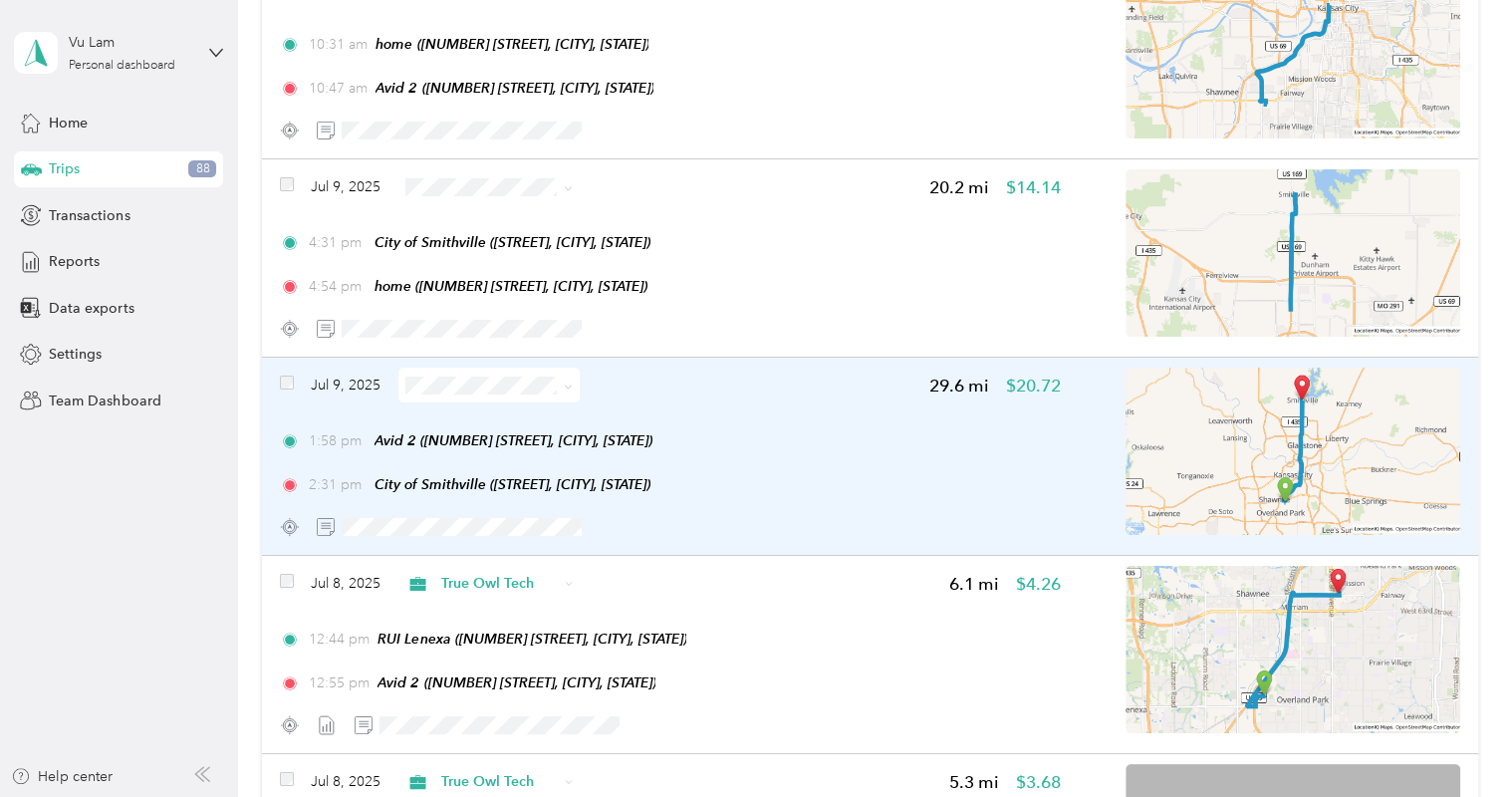 click at bounding box center (489, 385) 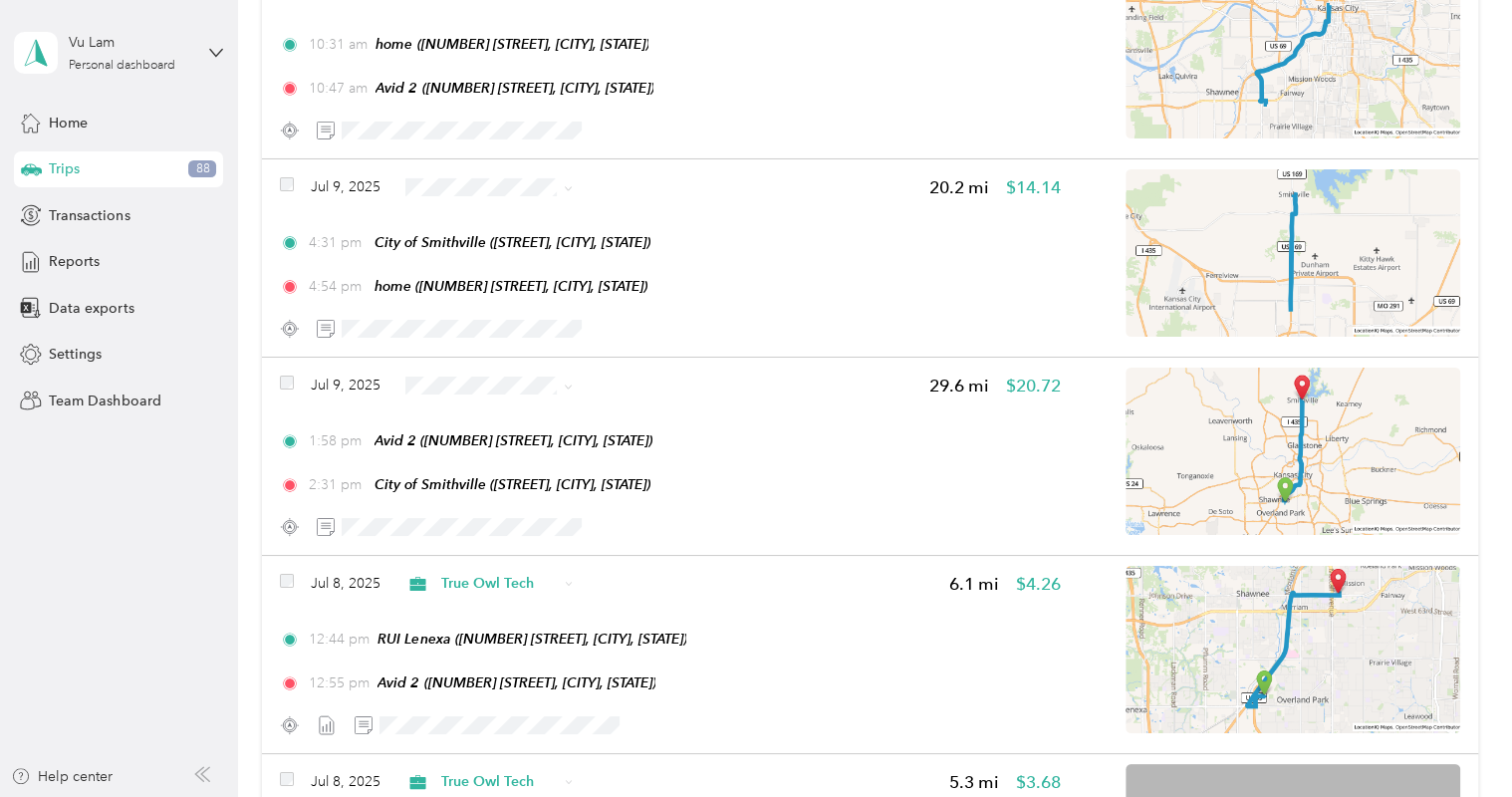 click on "True Owl Tech" at bounding box center [488, 487] 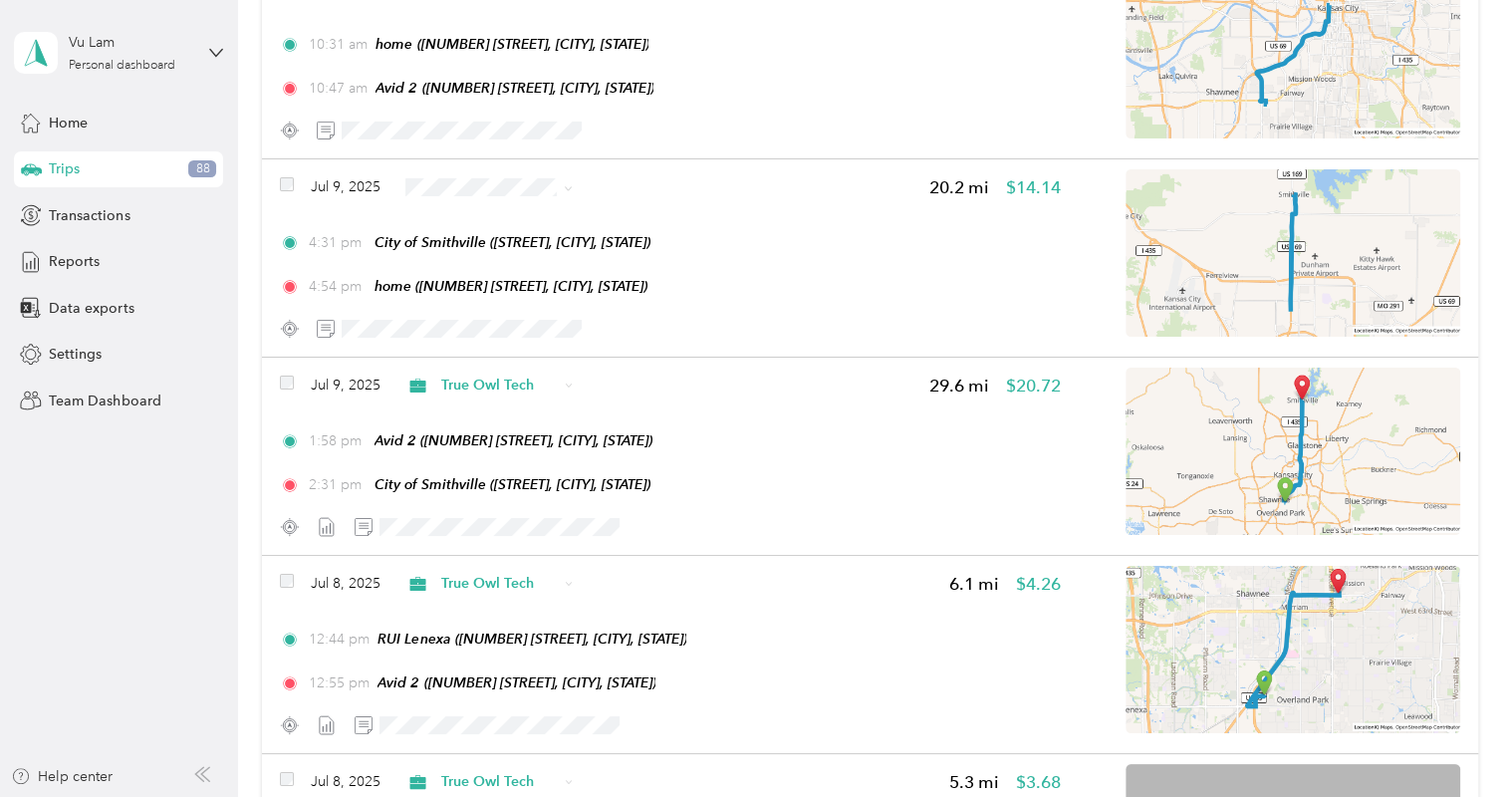 click on "True Owl Tech" at bounding box center [505, 293] 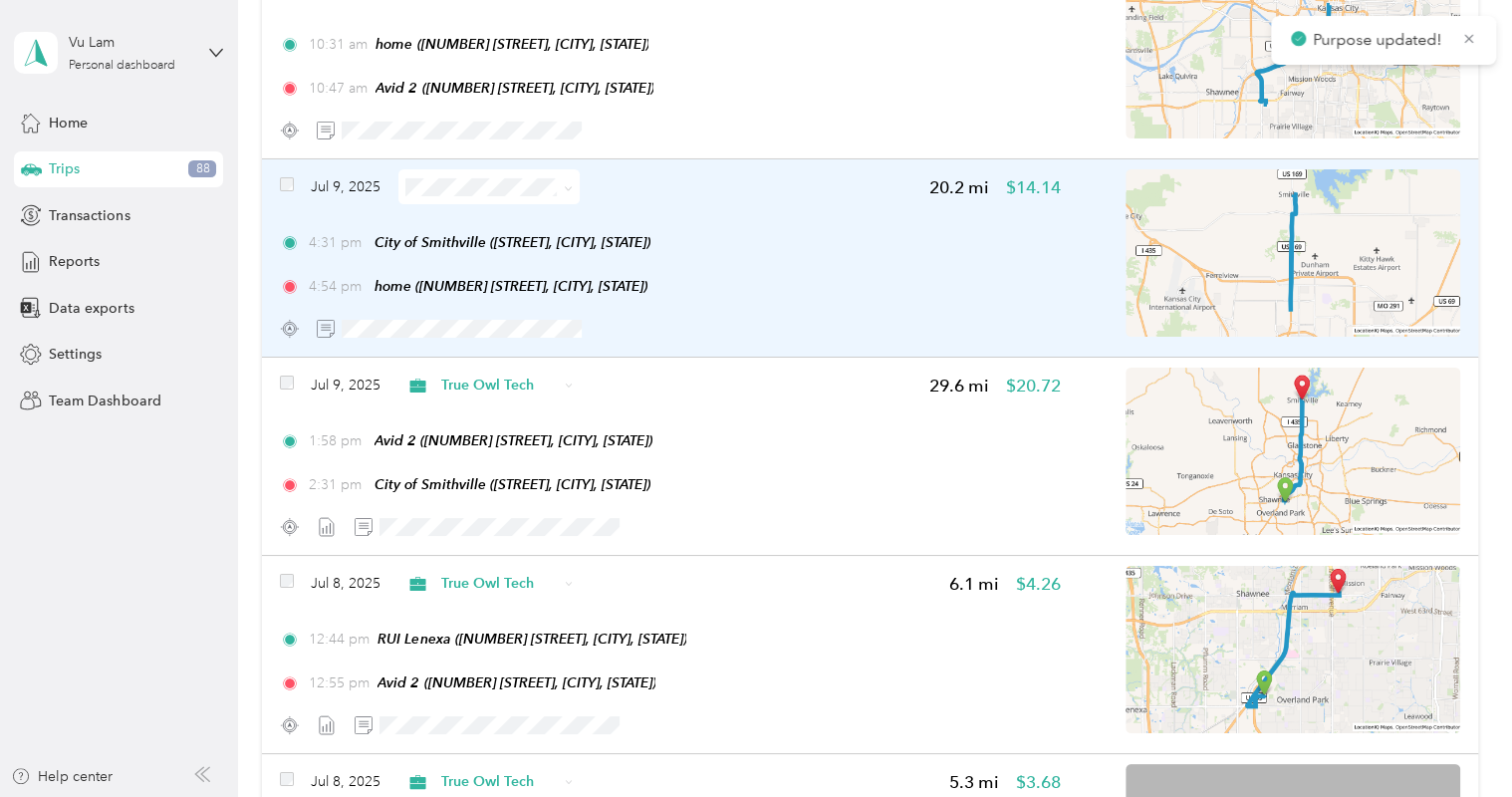 click on "Jul 9, 2025 20.2   mi $14.14 4:31 pm City of Smithville ([STREET], [CITY], [STATE]) 4:54 pm home ([NUMBER] [STREET], [CITY], [STATE])" at bounding box center [670, 257] 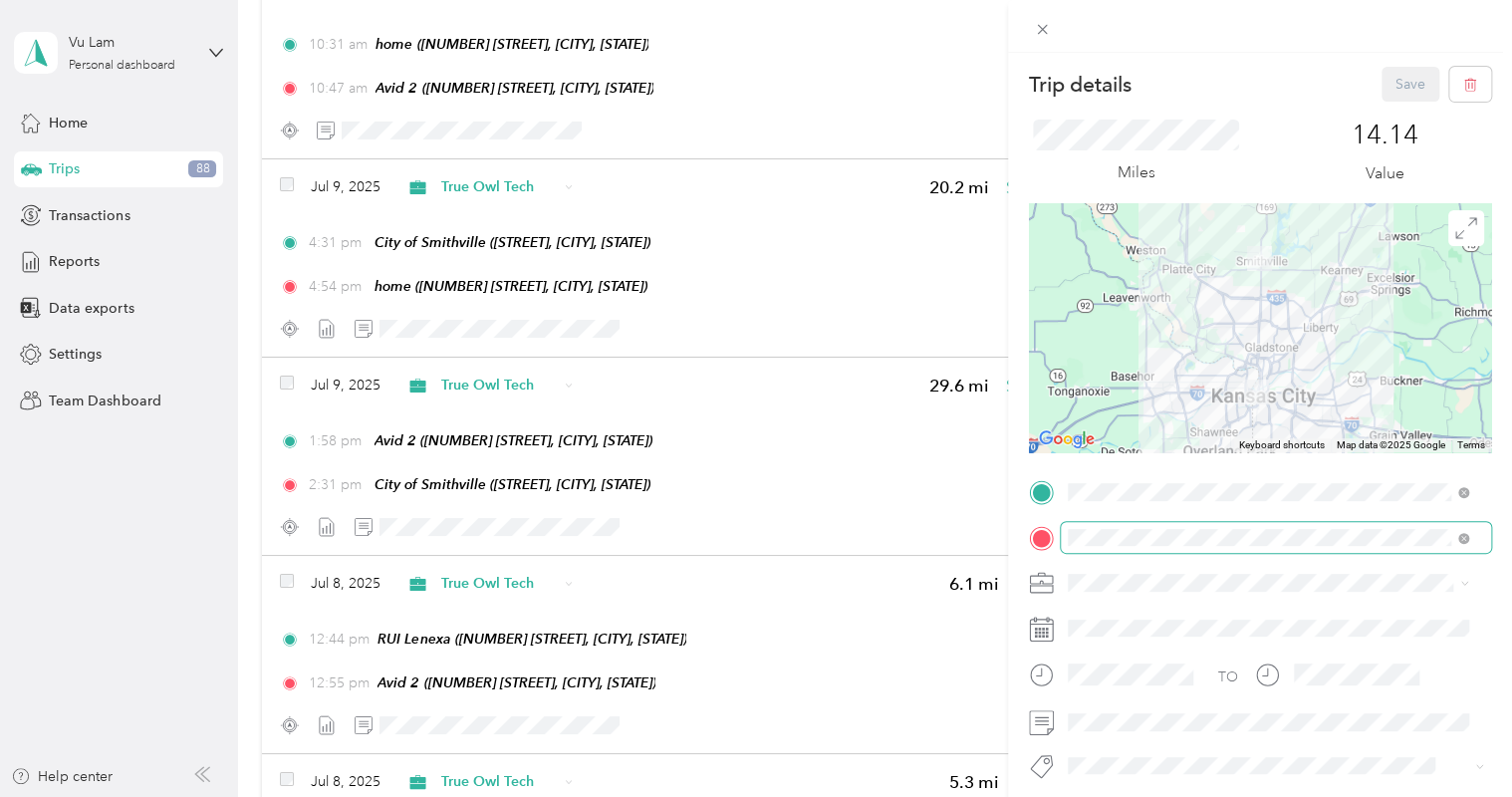 click at bounding box center (1276, 538) 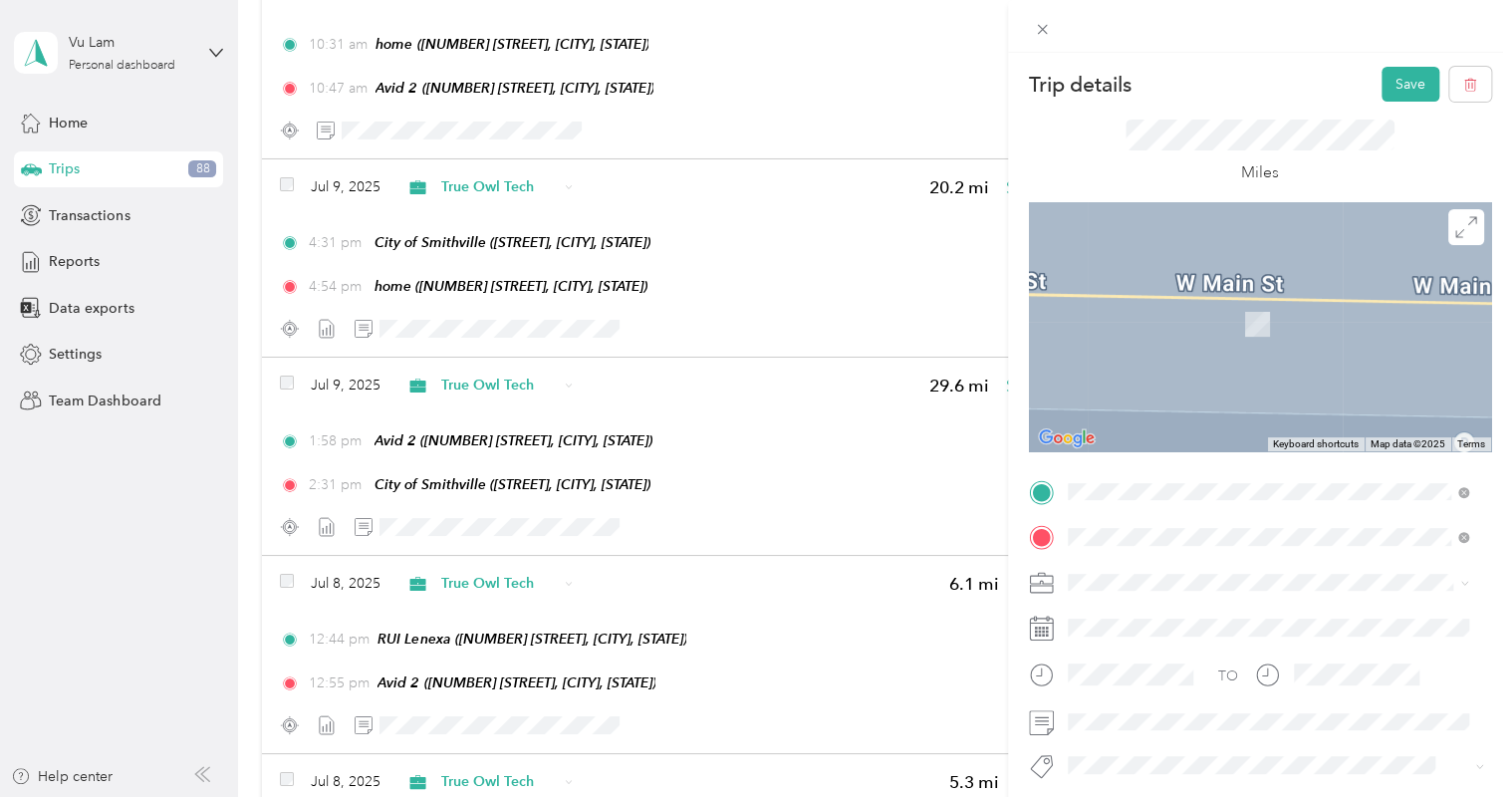 click on "Avid 2 [NUMBER] [STREET], [POSTAL_CODE], [CITY], [STATE], United States" at bounding box center [1283, 491] 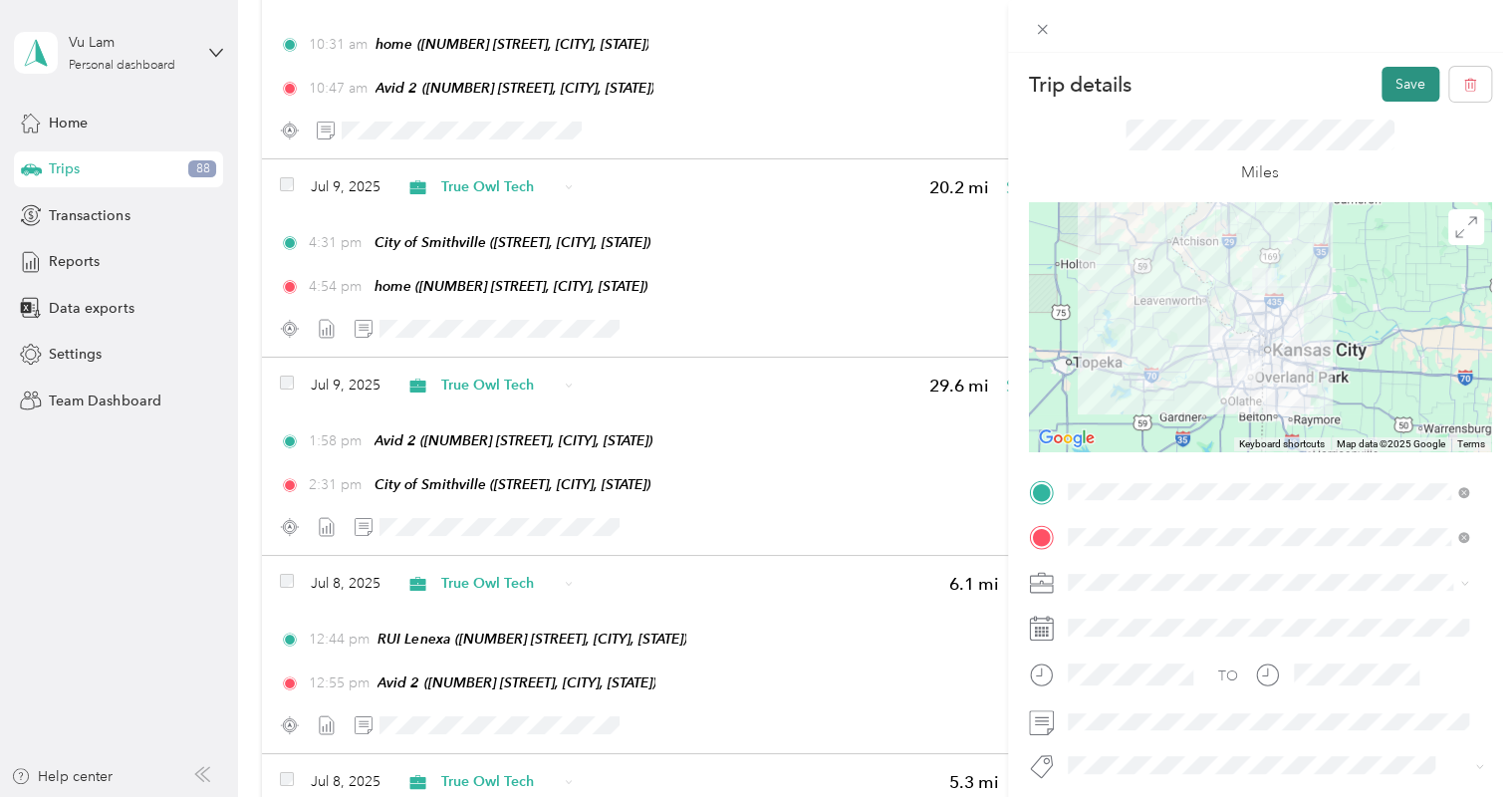 click on "Save" at bounding box center [1410, 84] 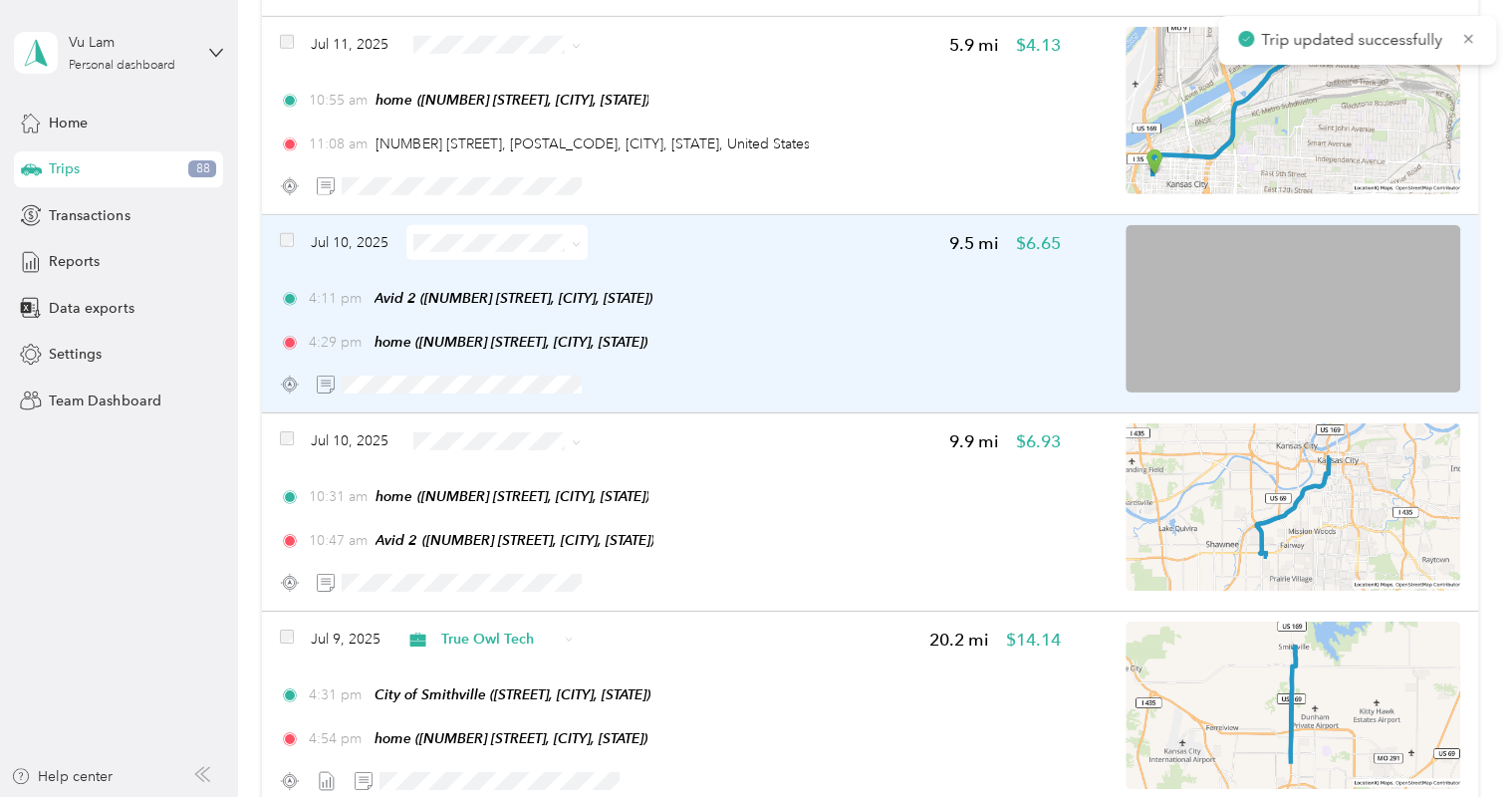 scroll, scrollTop: 14293, scrollLeft: 0, axis: vertical 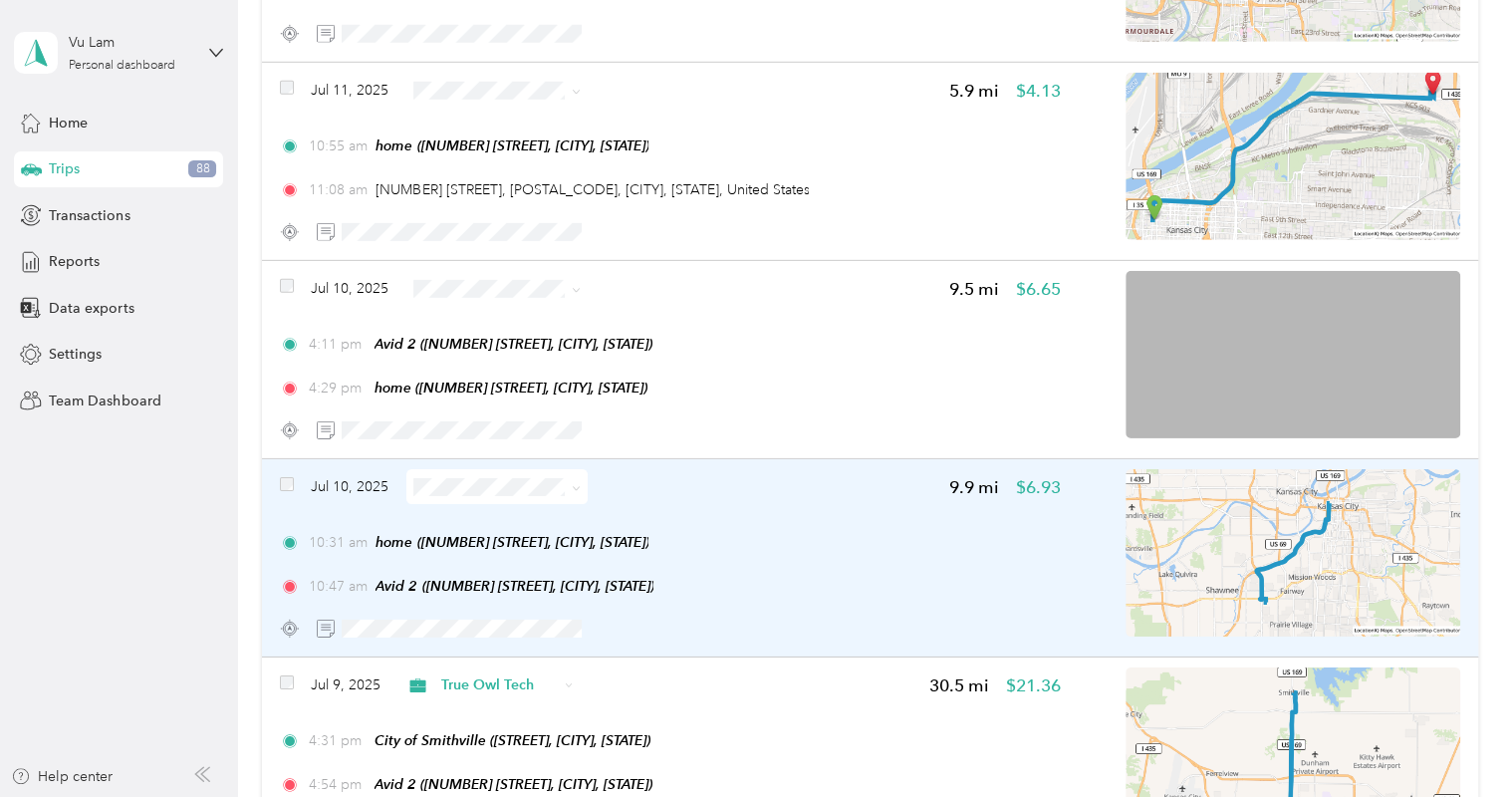 click at bounding box center [670, 628] 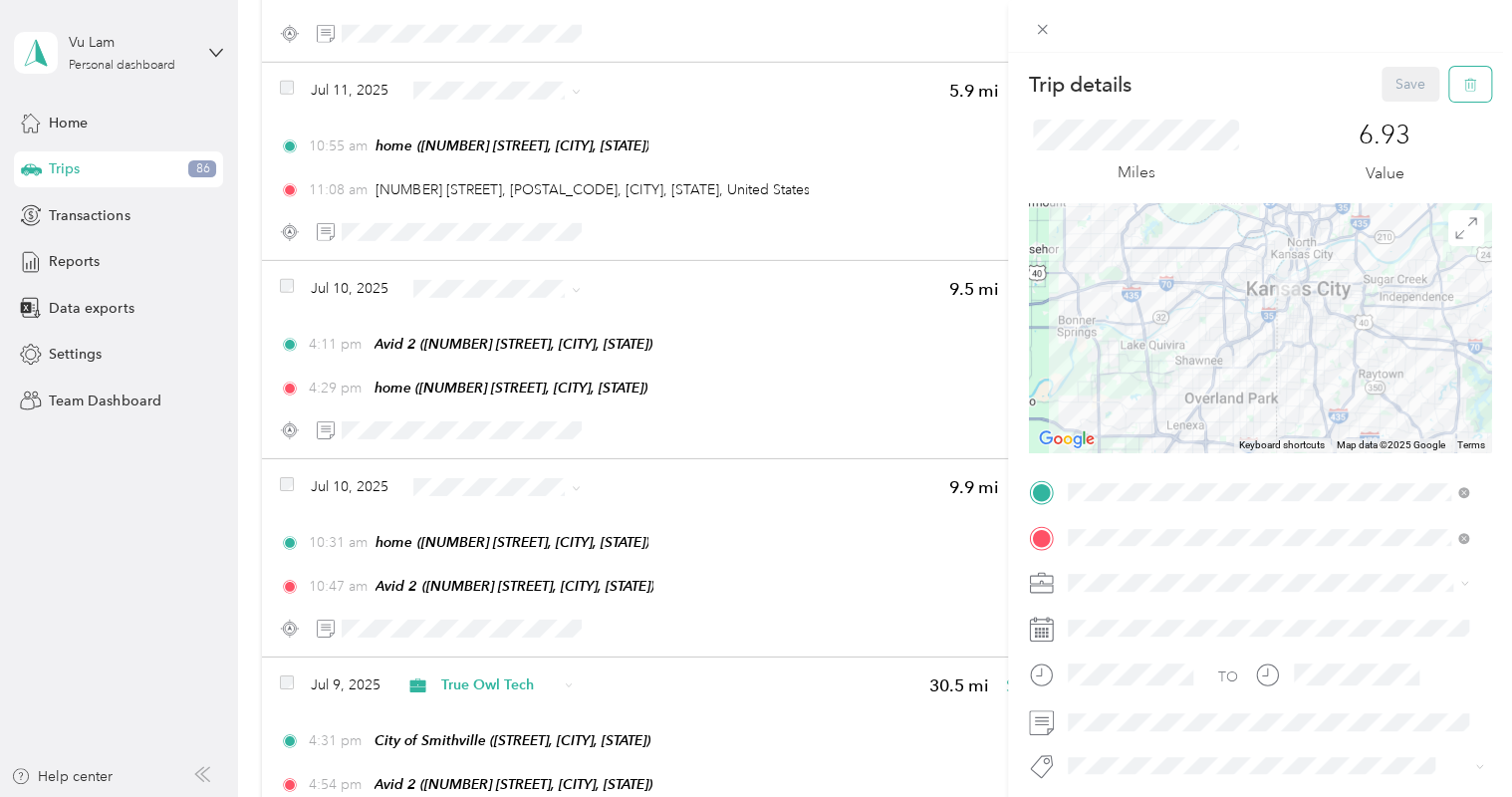 click at bounding box center (1470, 84) 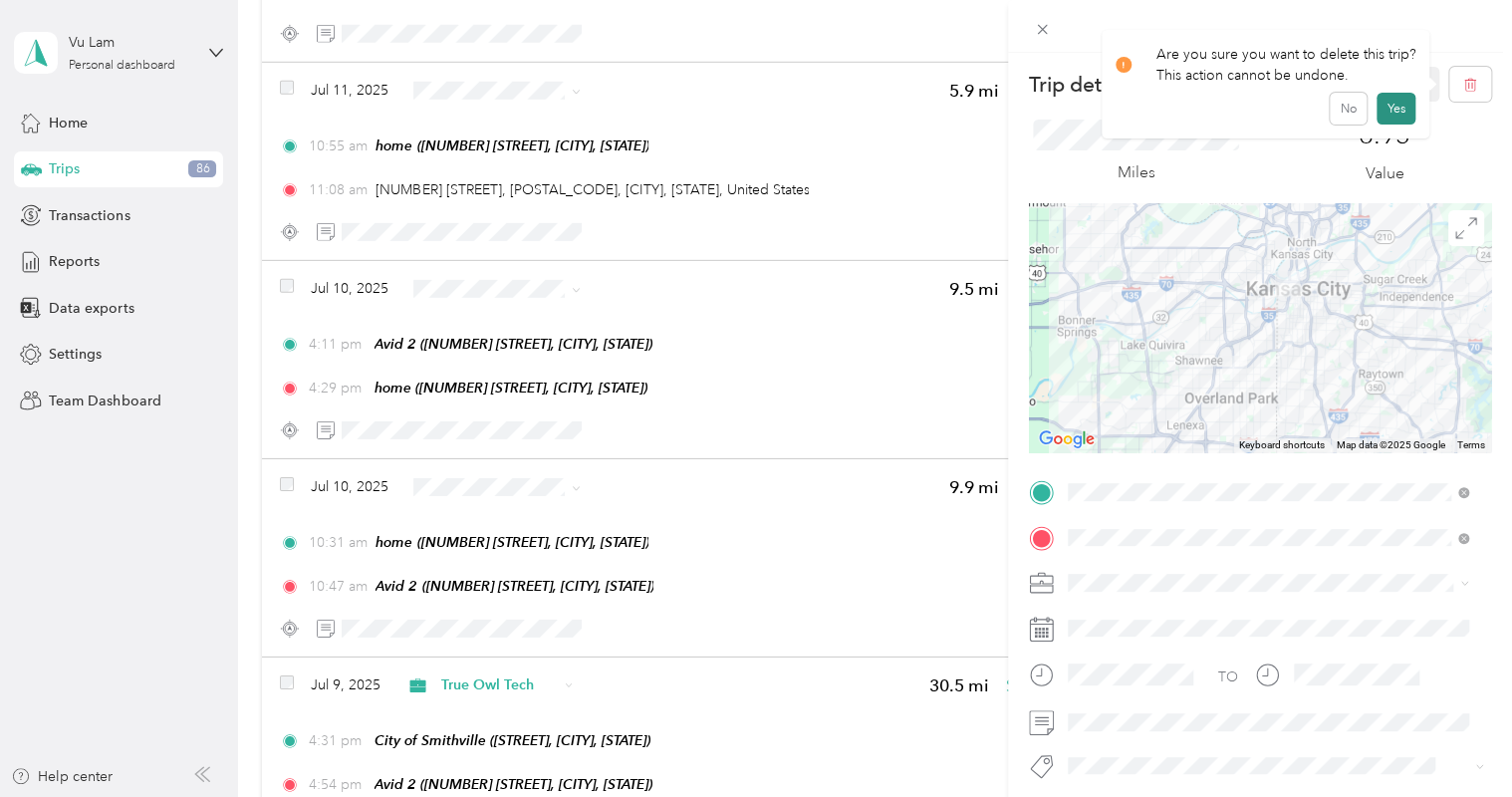 click on "Yes" at bounding box center (1395, 109) 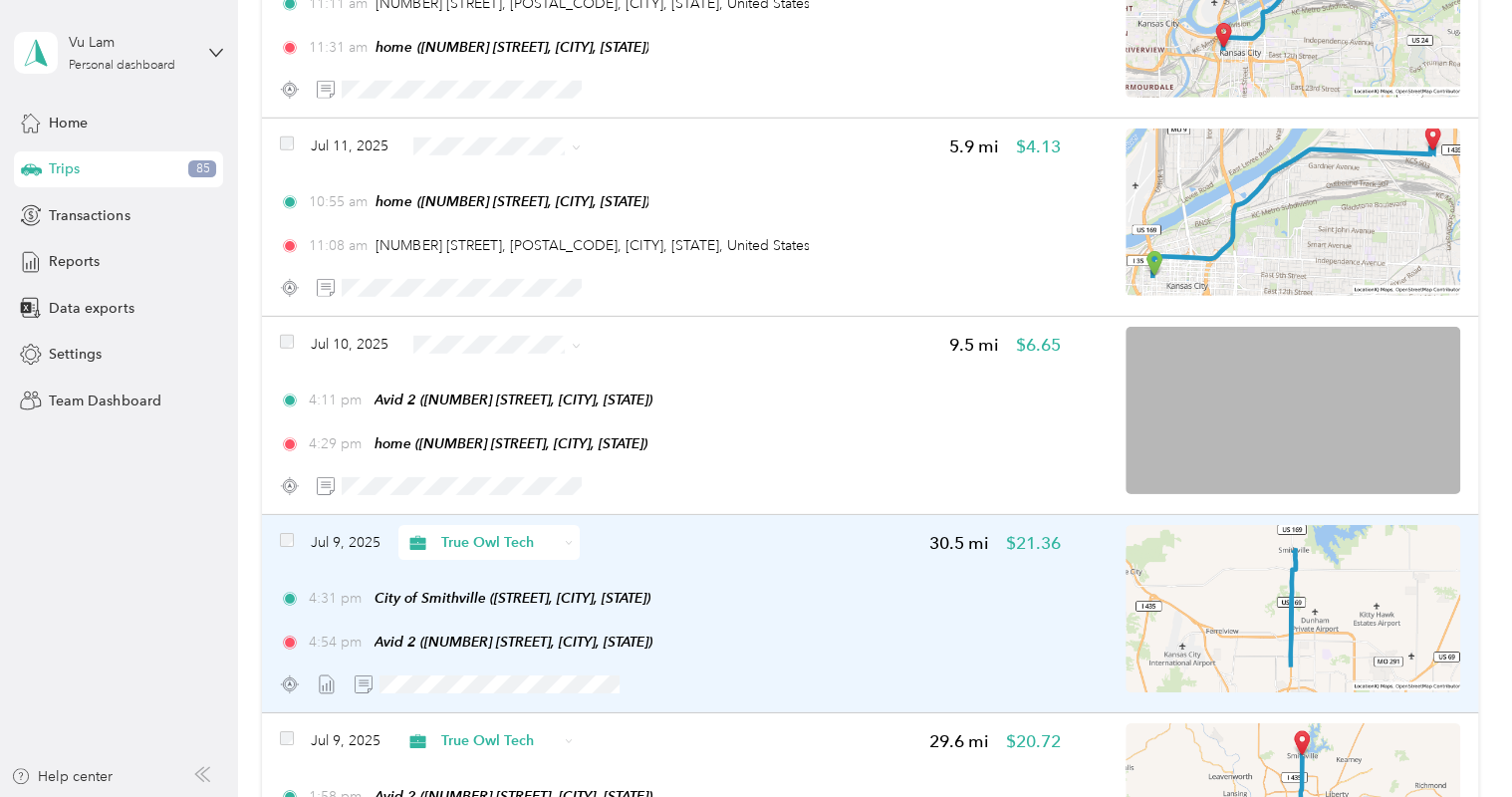 scroll, scrollTop: 14194, scrollLeft: 0, axis: vertical 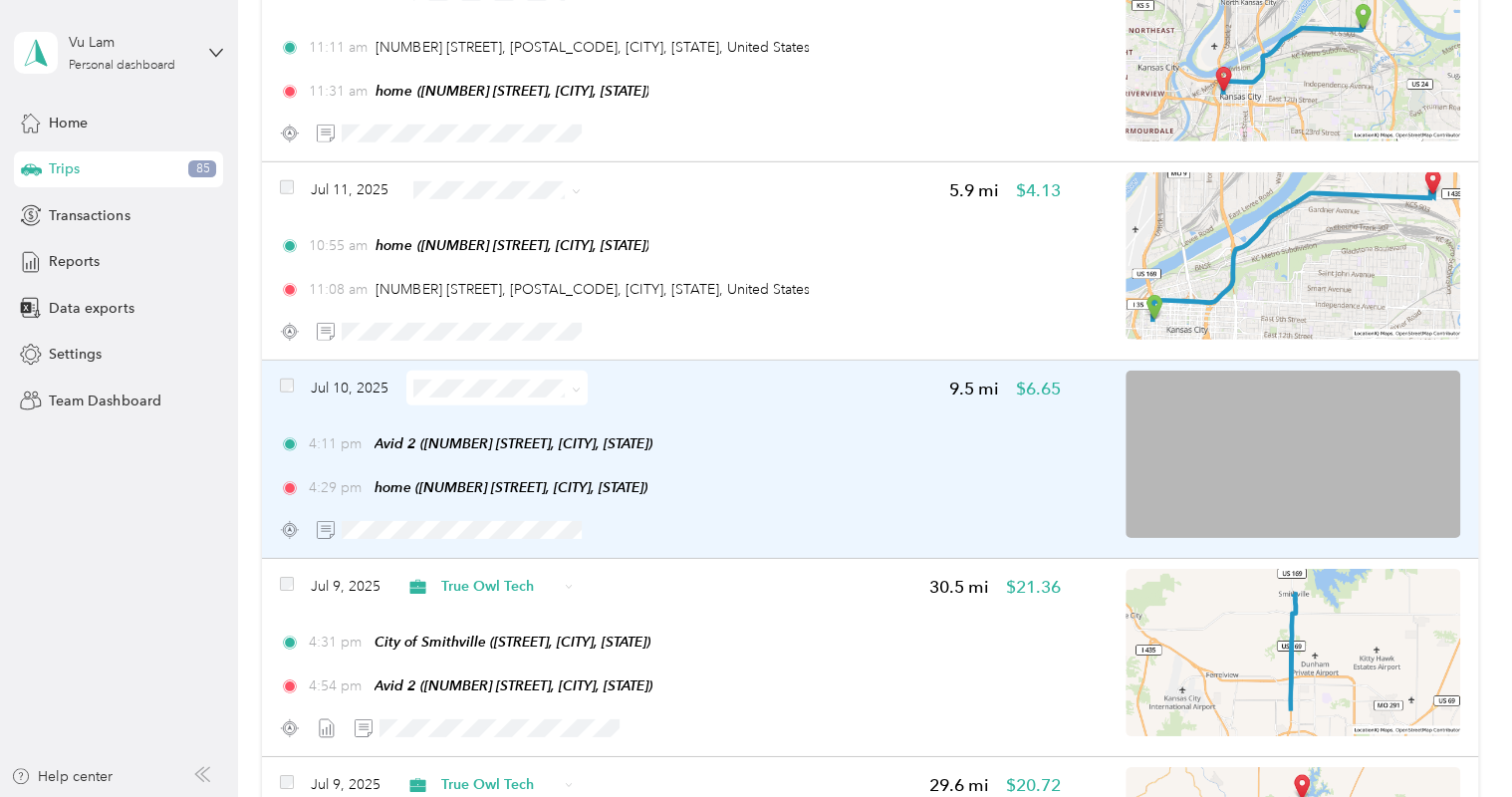 click on "Jul 10, 2025 9.5   mi $6.65 4:11 pm Avid 2 ([NUMBER] [STREET], [CITY], [STATE]) 4:29 pm home ([NUMBER] [STREET], [CITY], [STATE])" at bounding box center (670, 458) 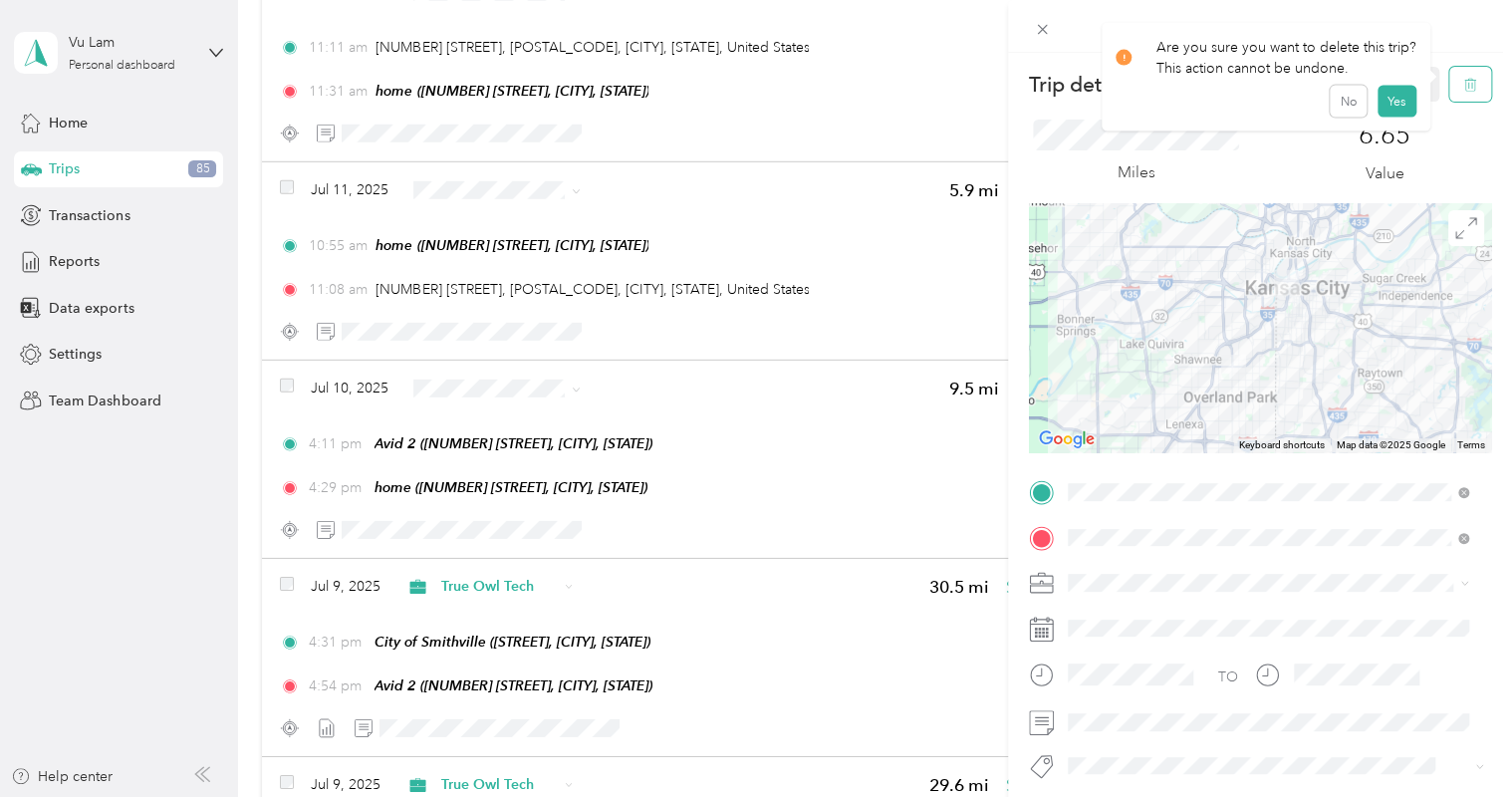 drag, startPoint x: 1462, startPoint y: 67, endPoint x: 1434, endPoint y: 88, distance: 35 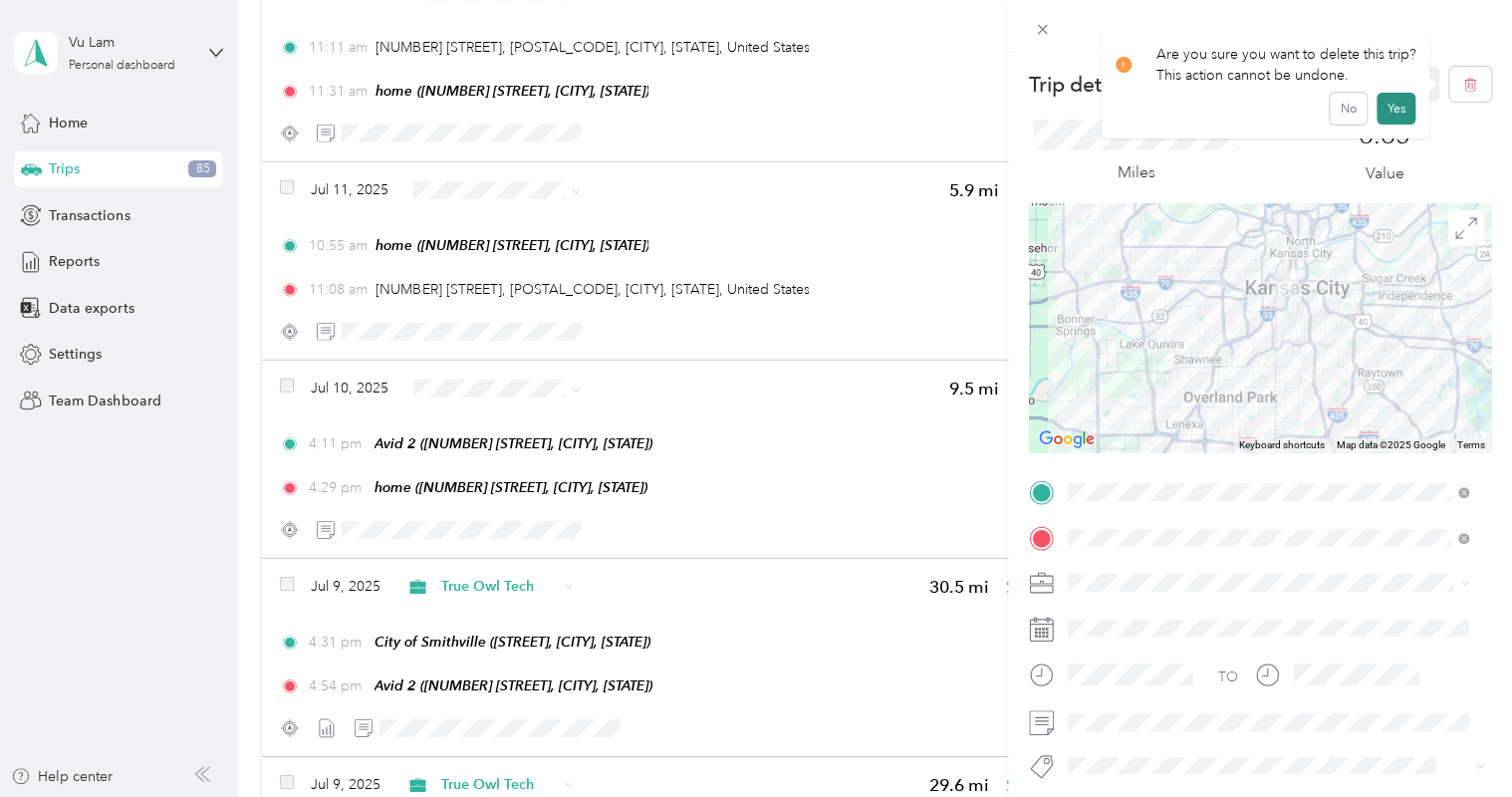 click on "Yes" at bounding box center (1395, 109) 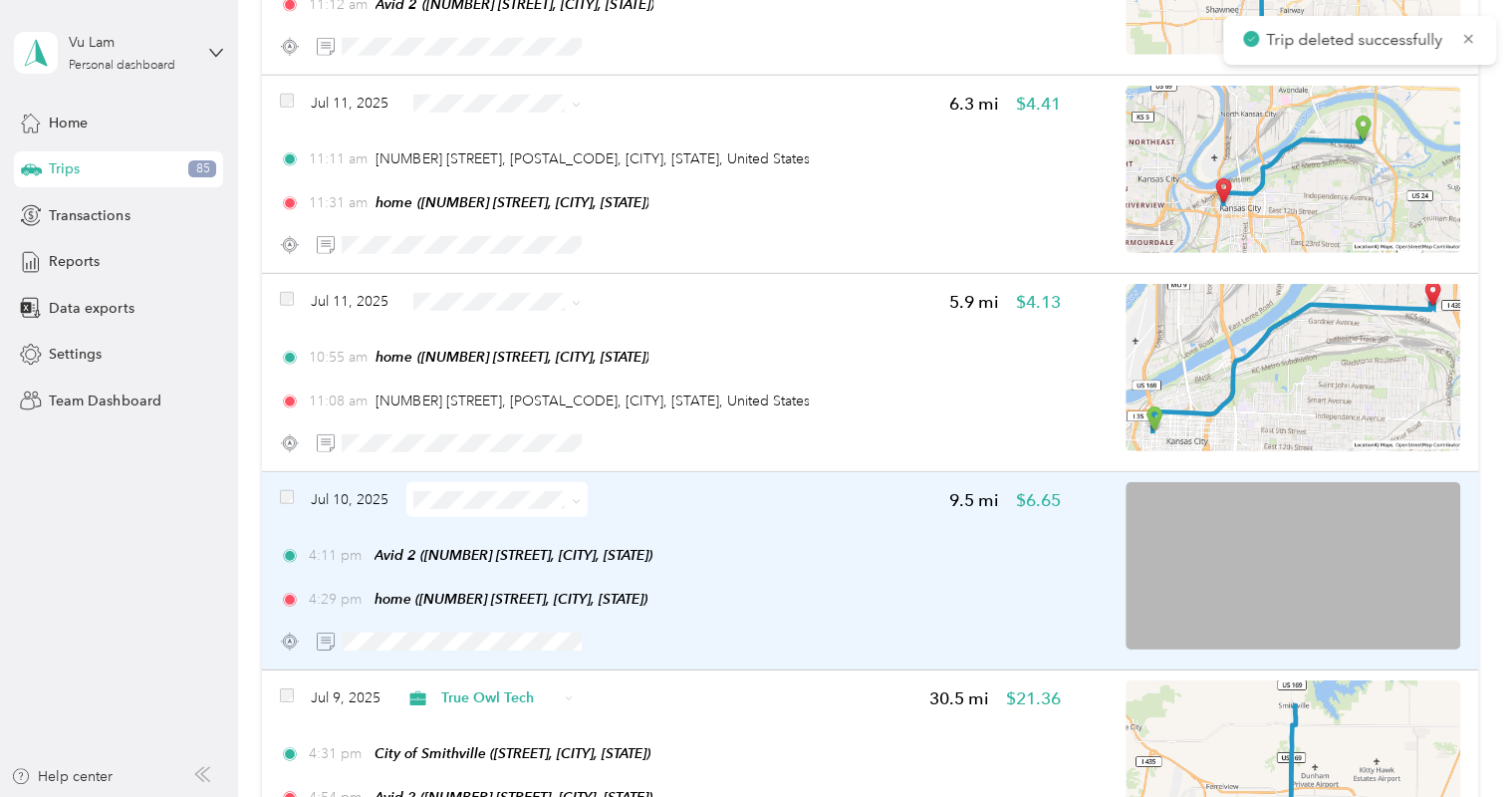 scroll, scrollTop: 14094, scrollLeft: 0, axis: vertical 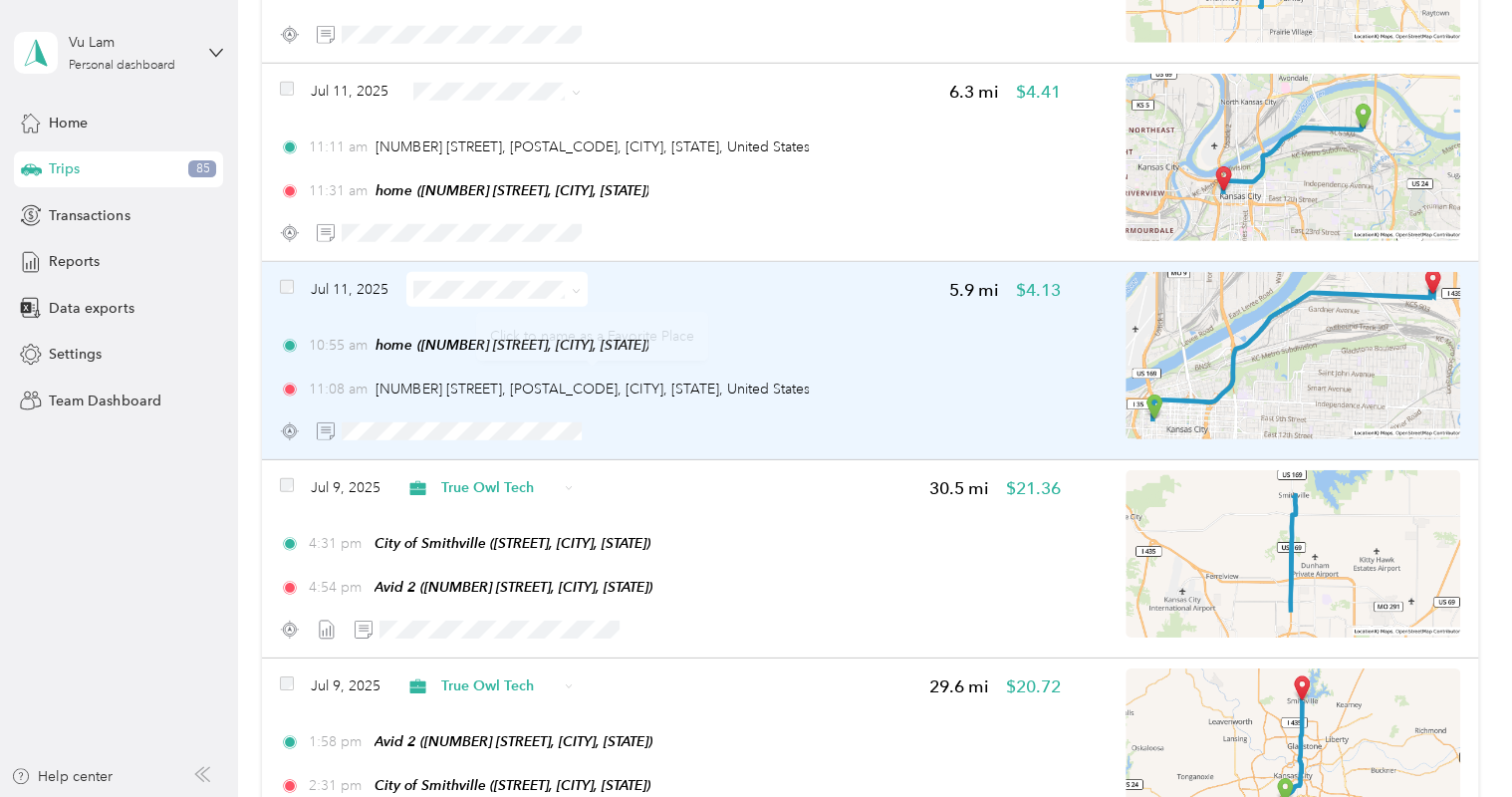 click on "Jul 11, 2025 5.9   mi $4.13" at bounding box center (670, 289) 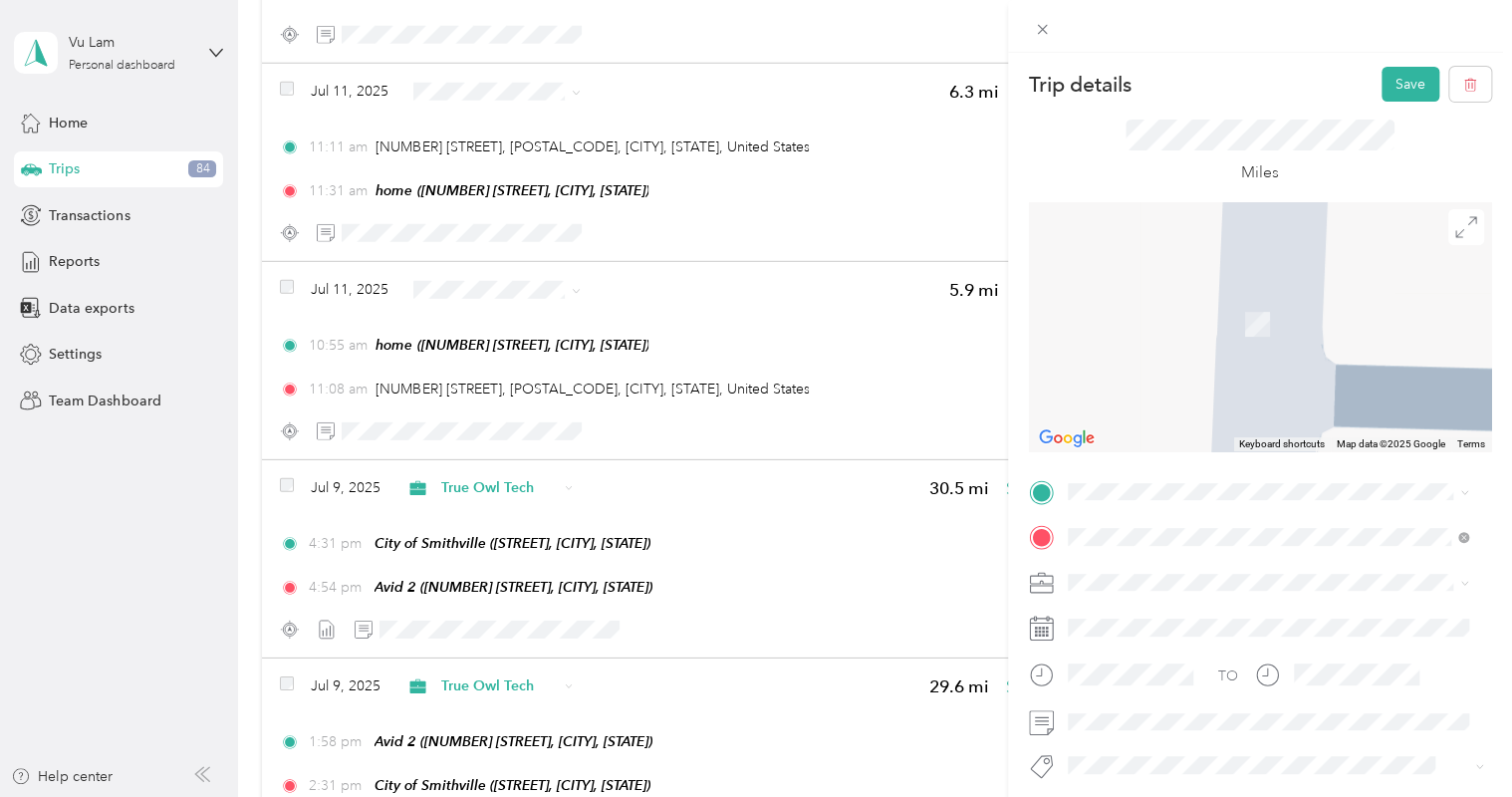 click on "Avid 2 [NUMBER] [STREET], [POSTAL_CODE], [CITY], [STATE], United States" at bounding box center (1283, 759) 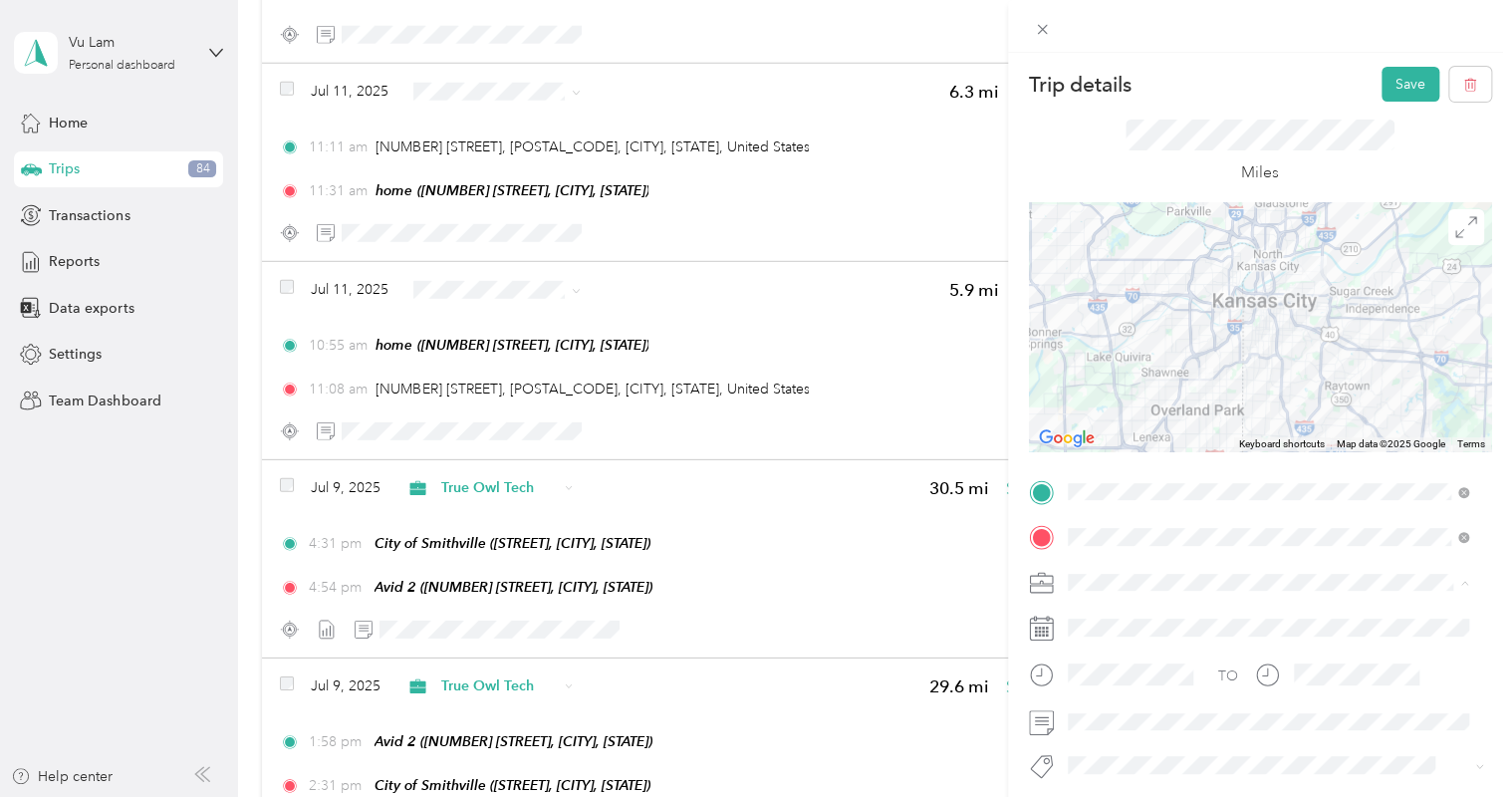 click on "True Owl Tech" at bounding box center [1268, 373] 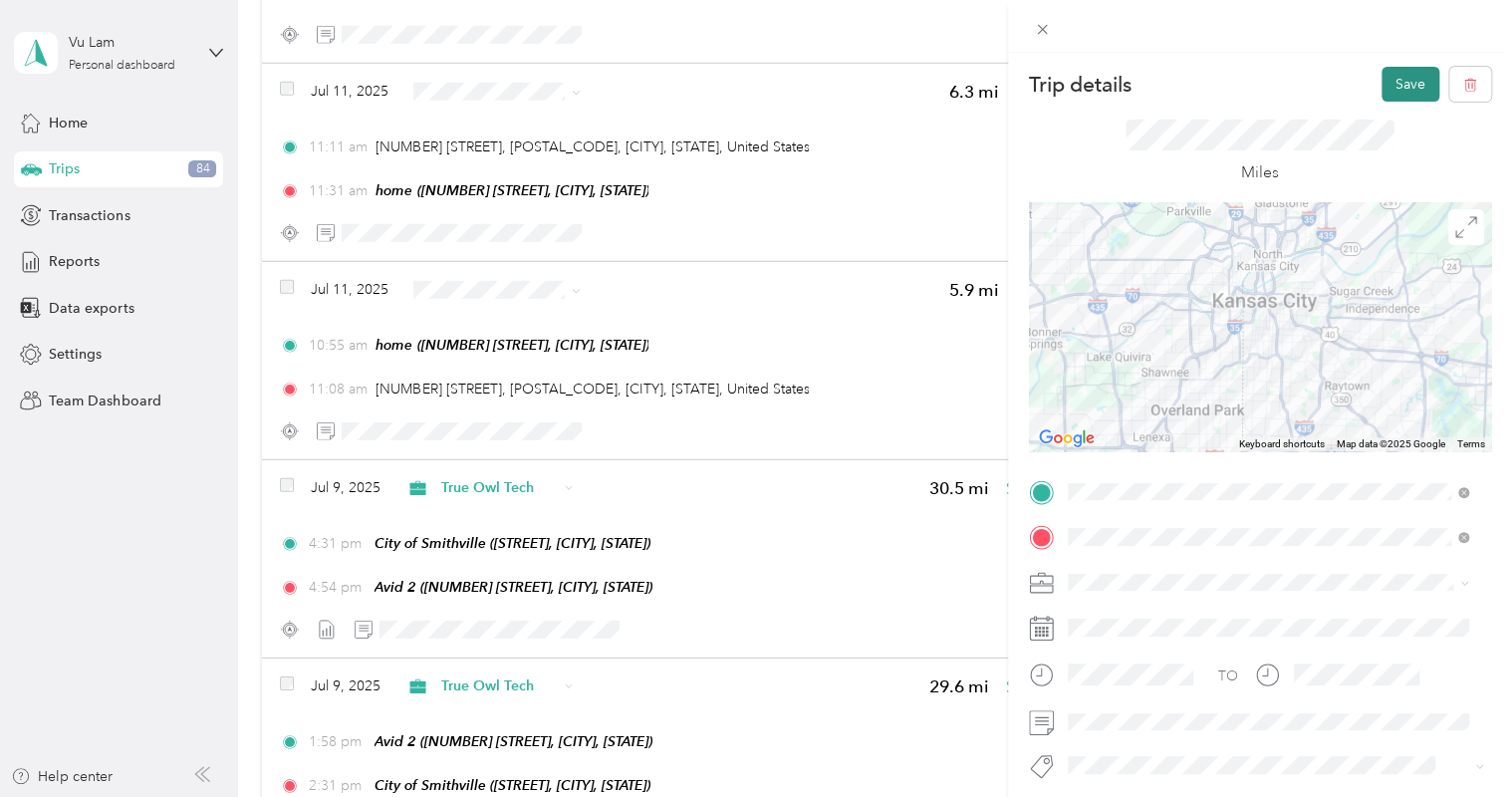 click on "Save" at bounding box center [1410, 84] 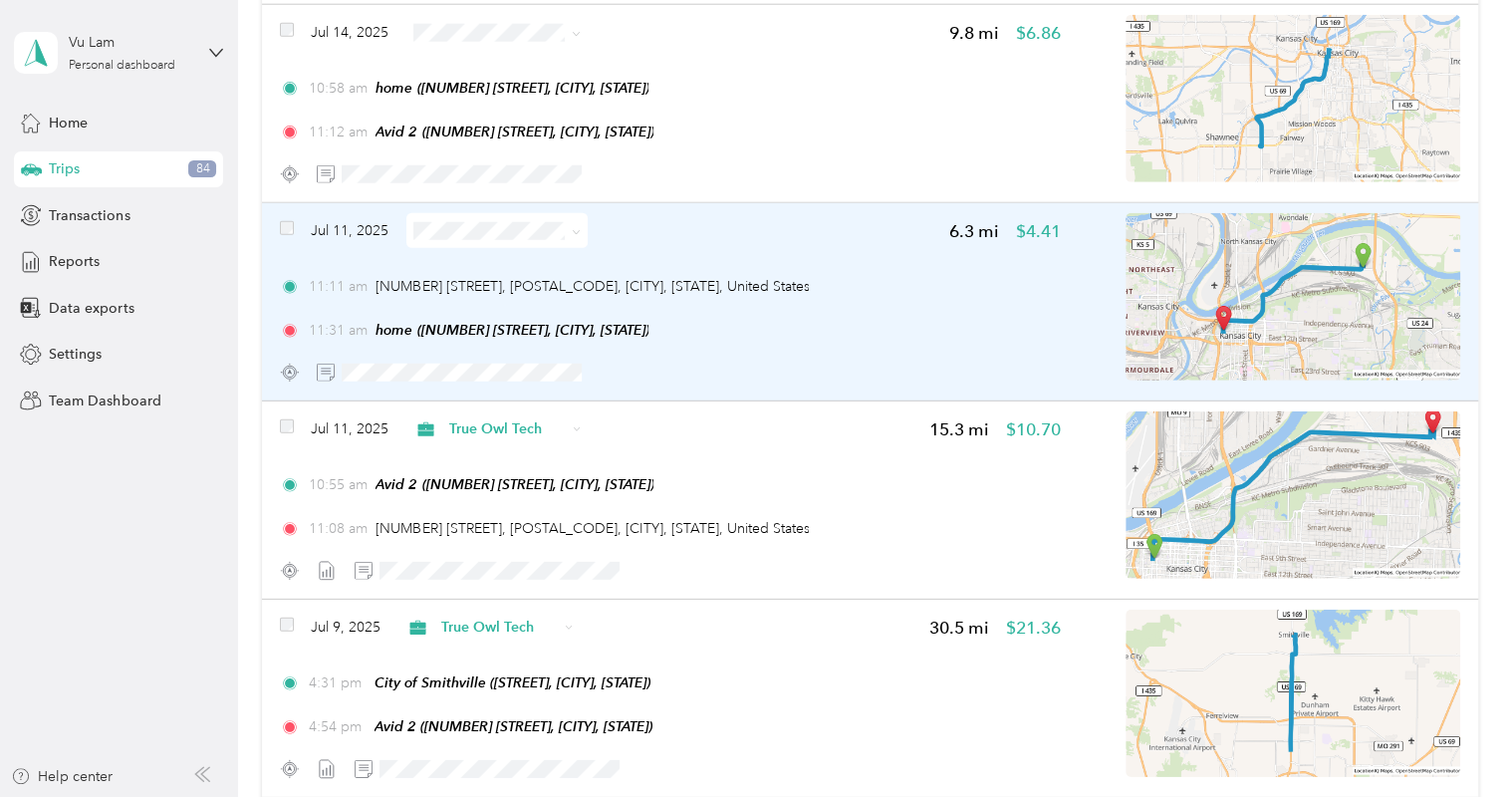 scroll, scrollTop: 13895, scrollLeft: 0, axis: vertical 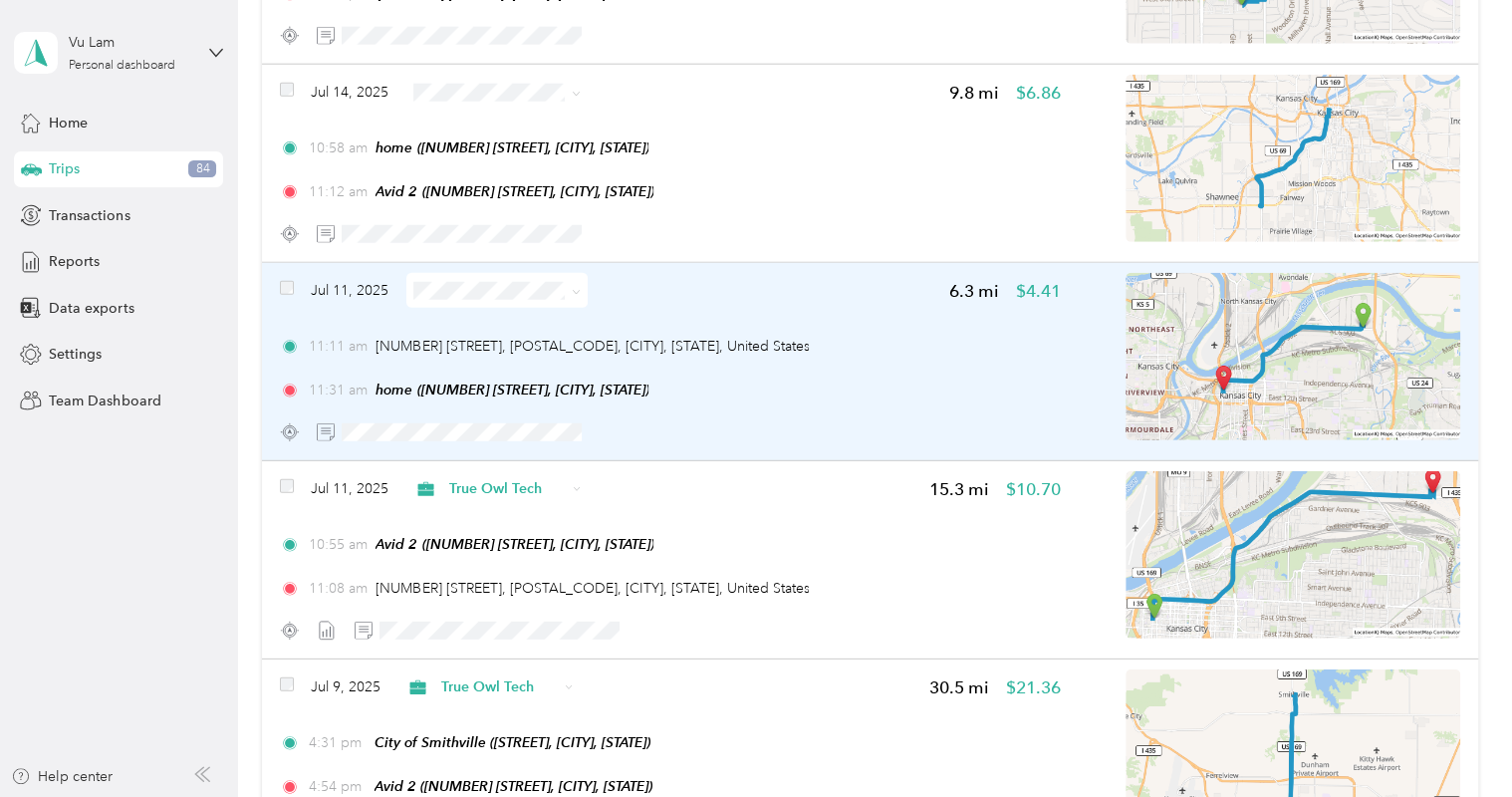 click on "11:11 am [NUMBER] [STREET], [CITY], [STATE] 11:31 am home ([NUMBER] [STREET], [CITY], [STATE])" at bounding box center [670, 368] 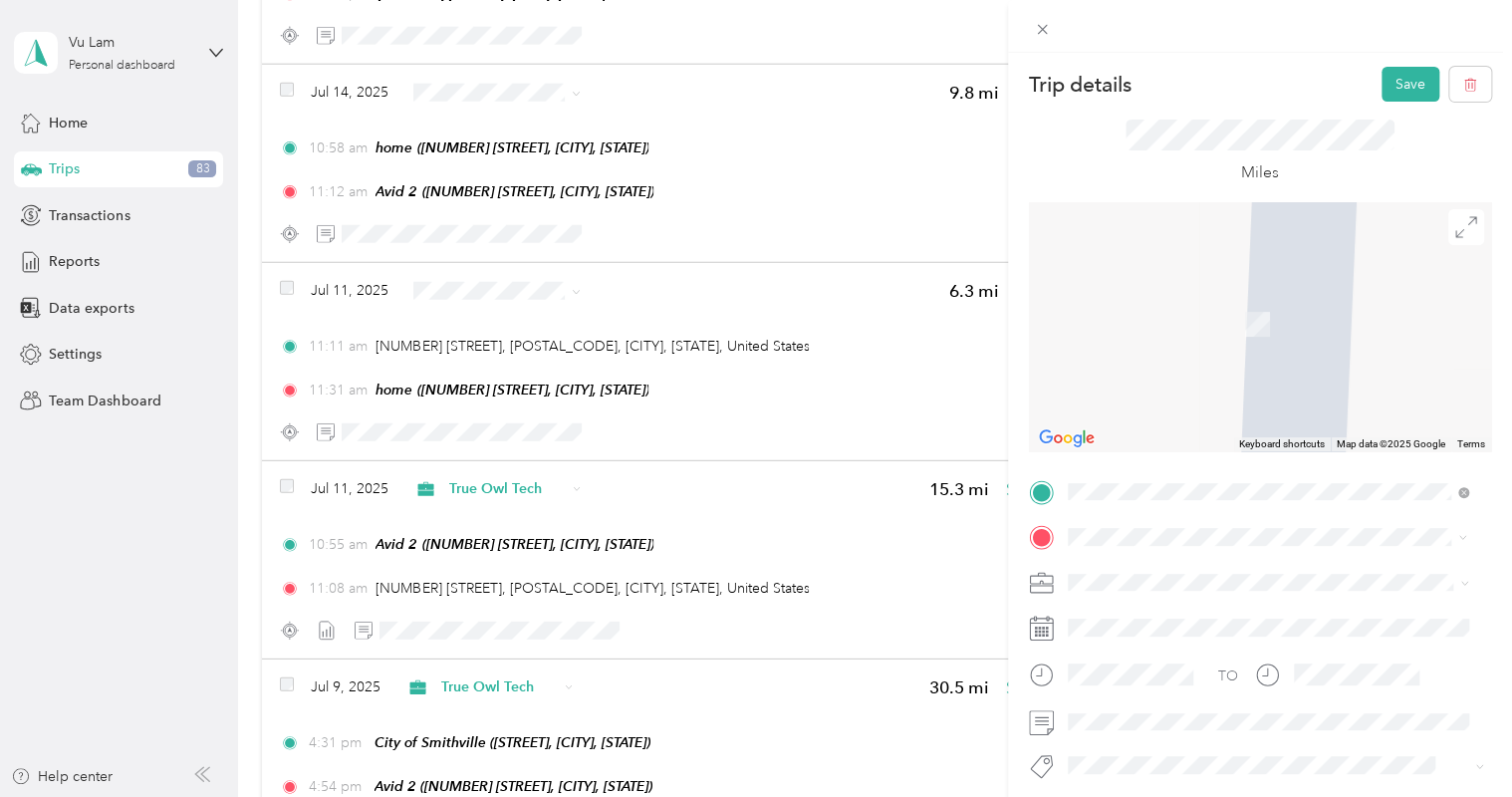 click on "Avid 2 [NUMBER] [STREET], [POSTAL_CODE], [CITY], [STATE], United States" at bounding box center (1283, 491) 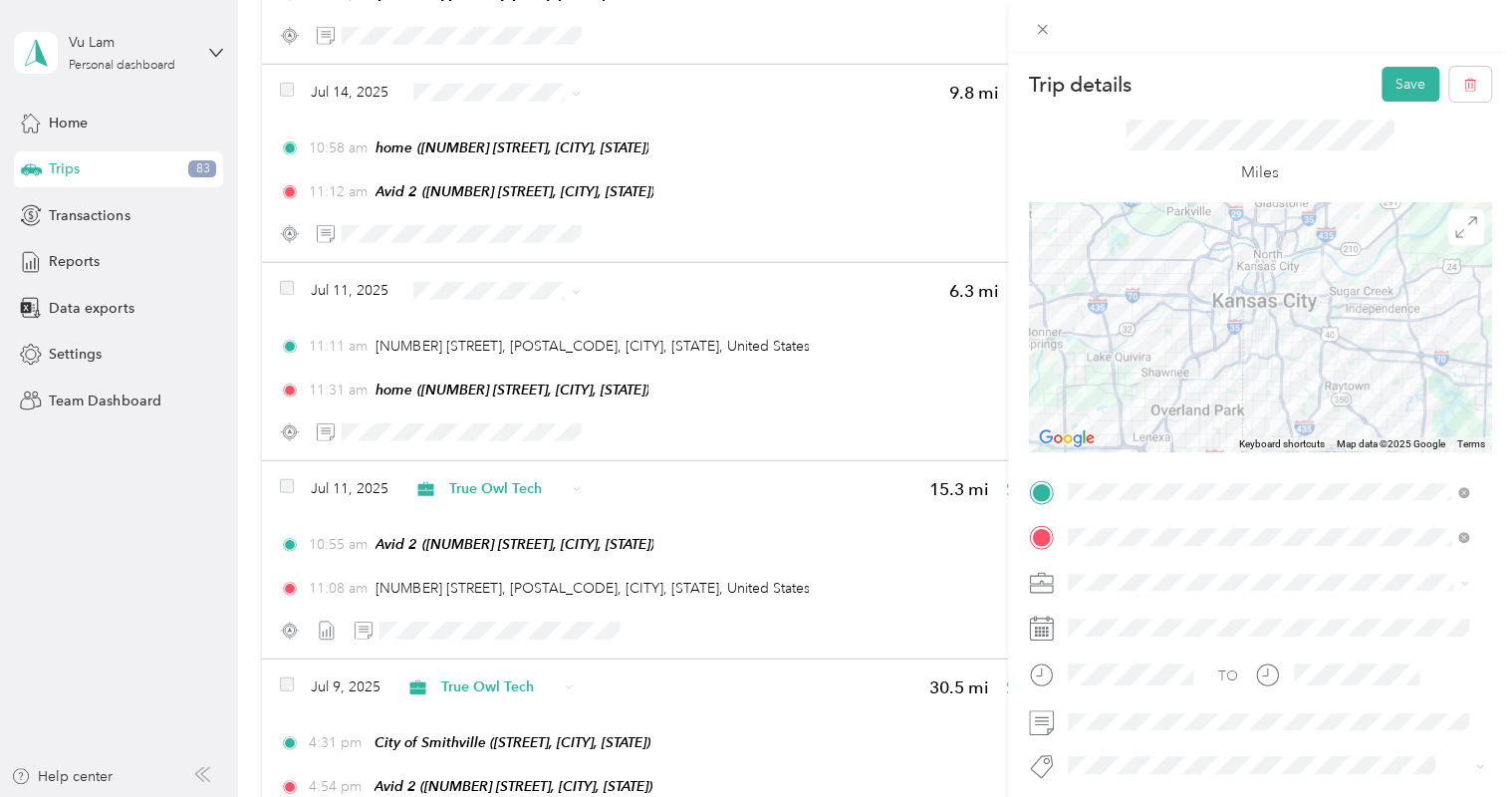click on "True Owl Tech" at bounding box center [1268, 372] 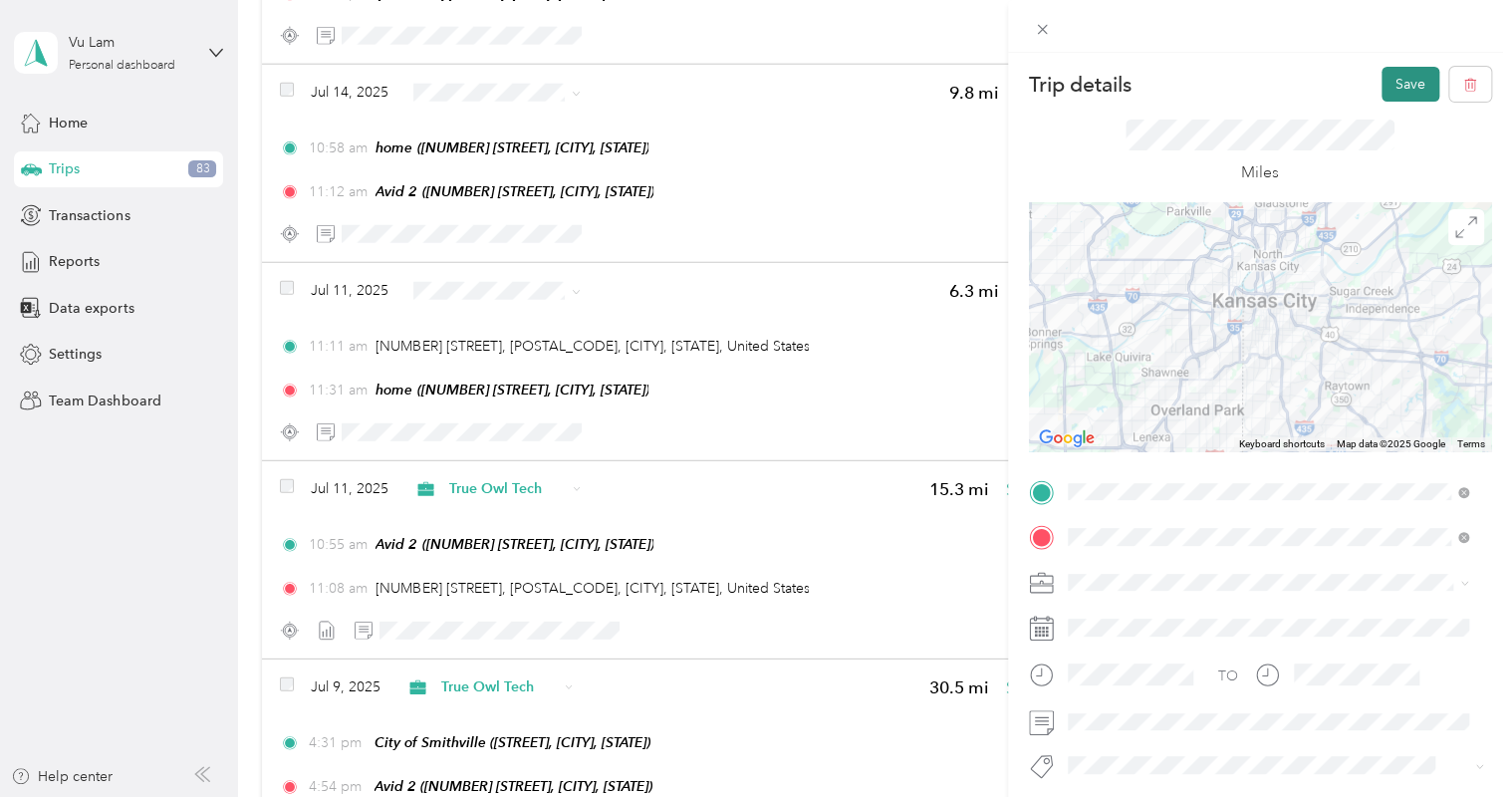 click on "Save" at bounding box center (1410, 84) 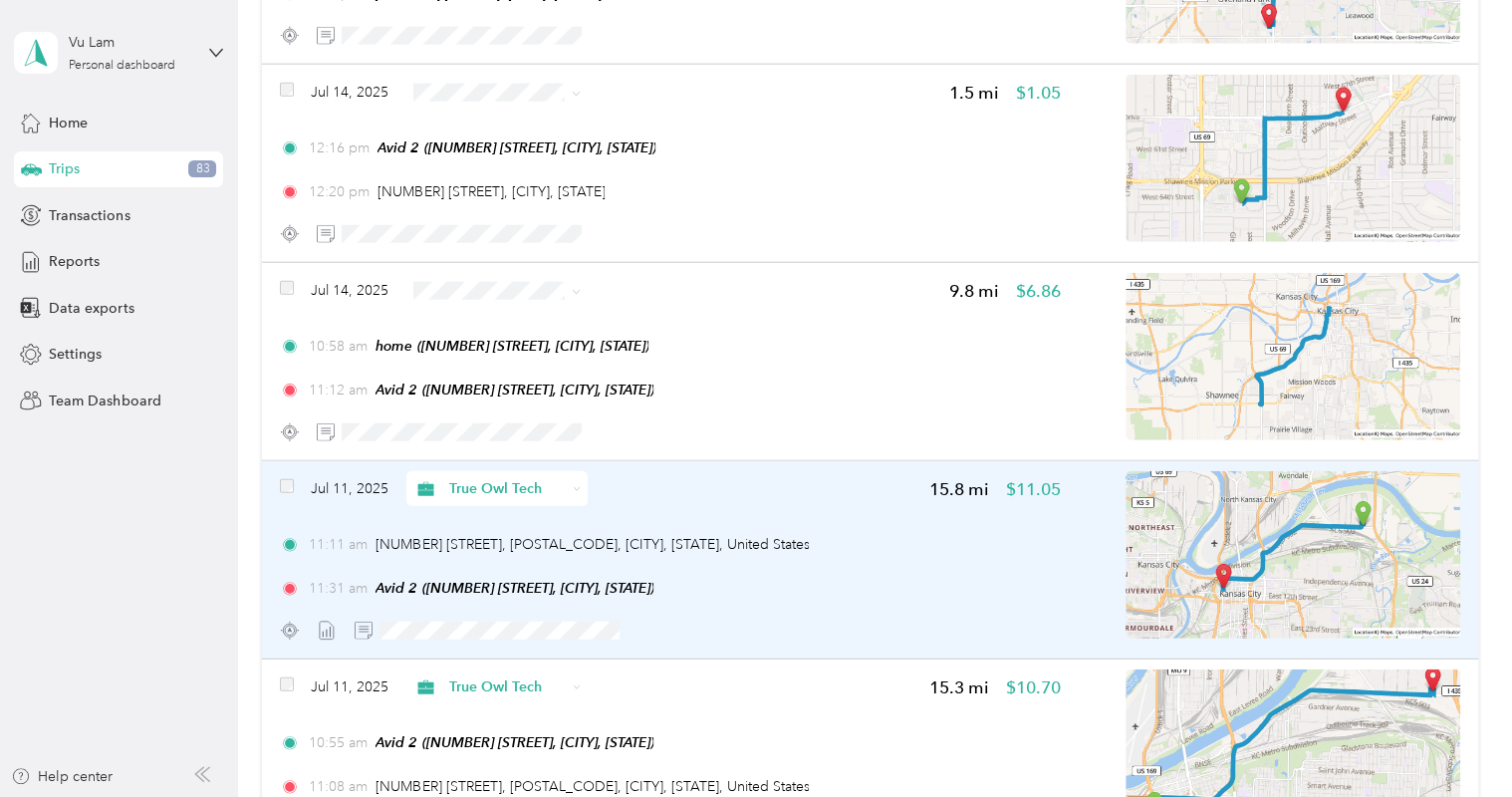 scroll, scrollTop: 13695, scrollLeft: 0, axis: vertical 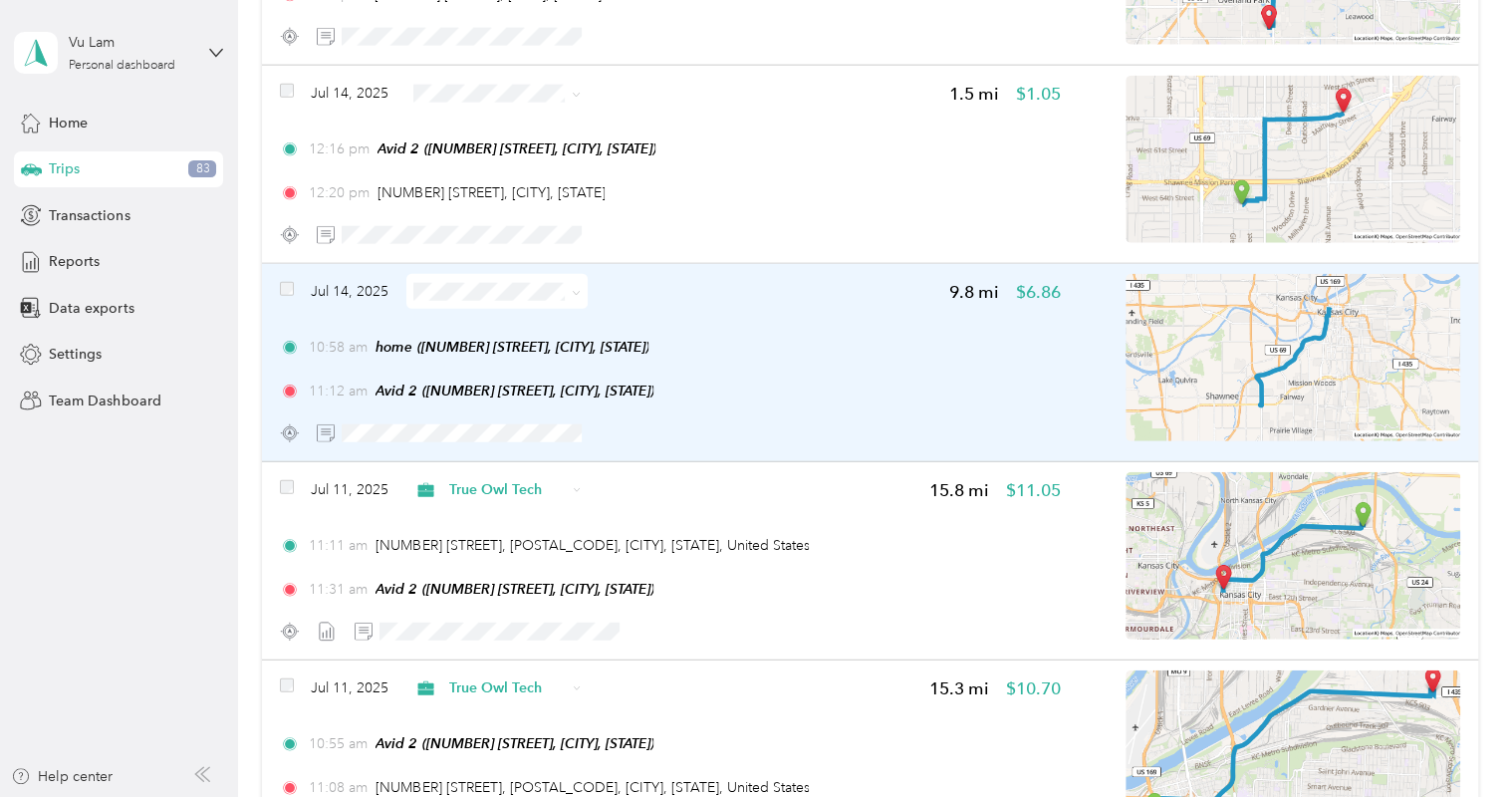 click on "10:58 am home ([NUMBER] [STREET], [CITY], [STATE]) 11:12 am Avid 2 ([NUMBER] [STREET], [CITY], [STATE])" at bounding box center [670, 369] 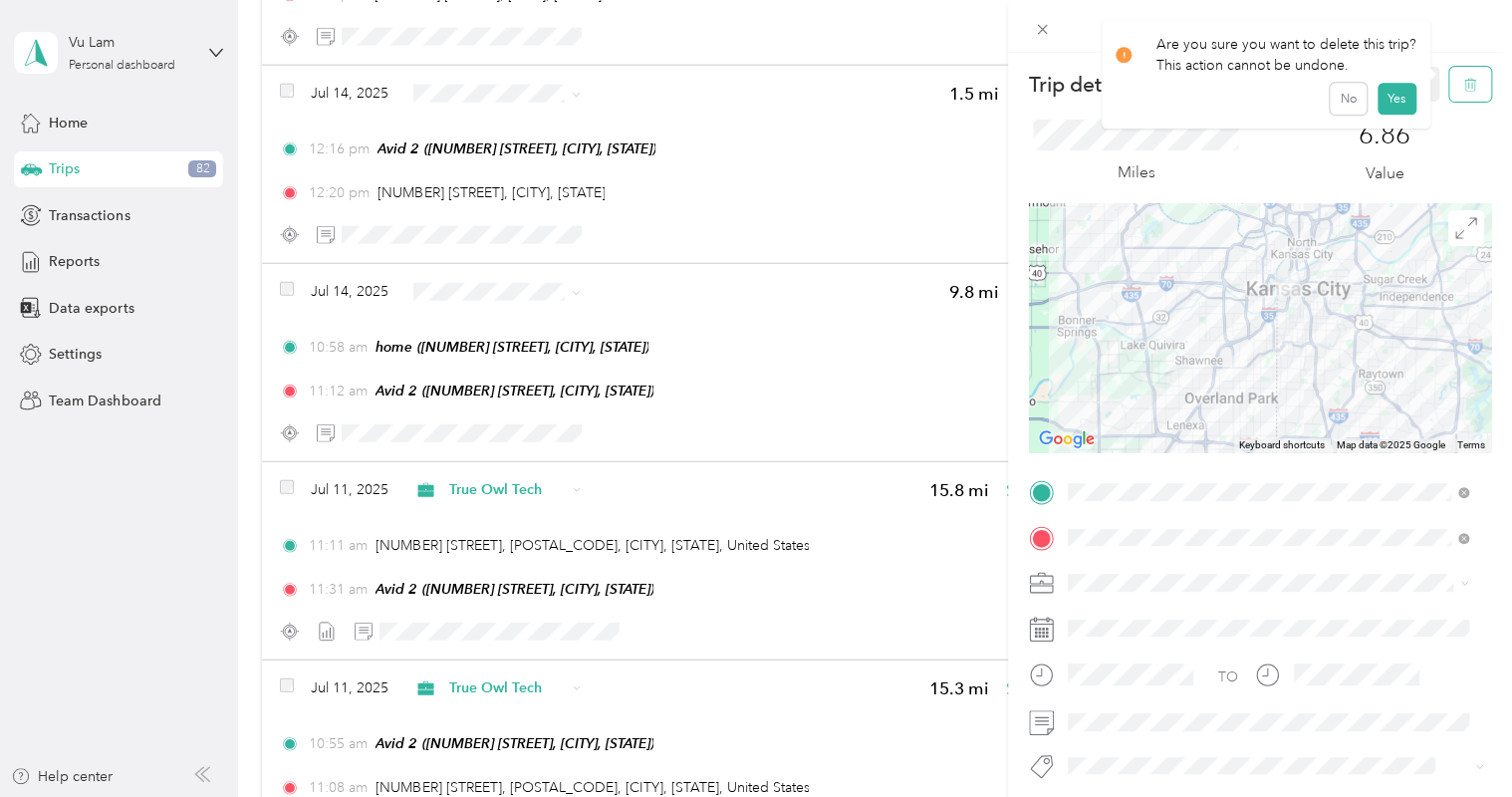 click at bounding box center [1470, 84] 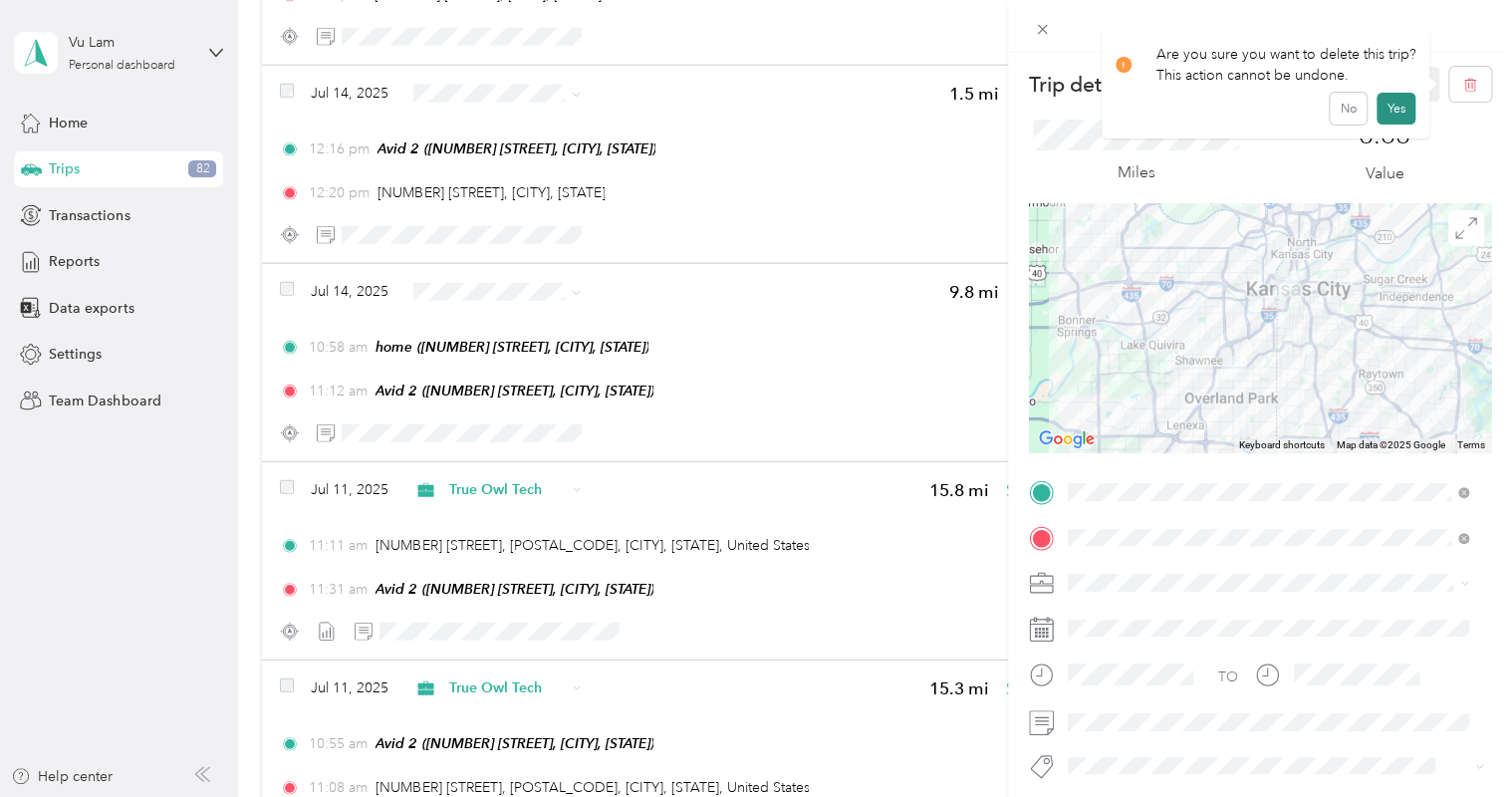 click on "Yes" at bounding box center (1395, 109) 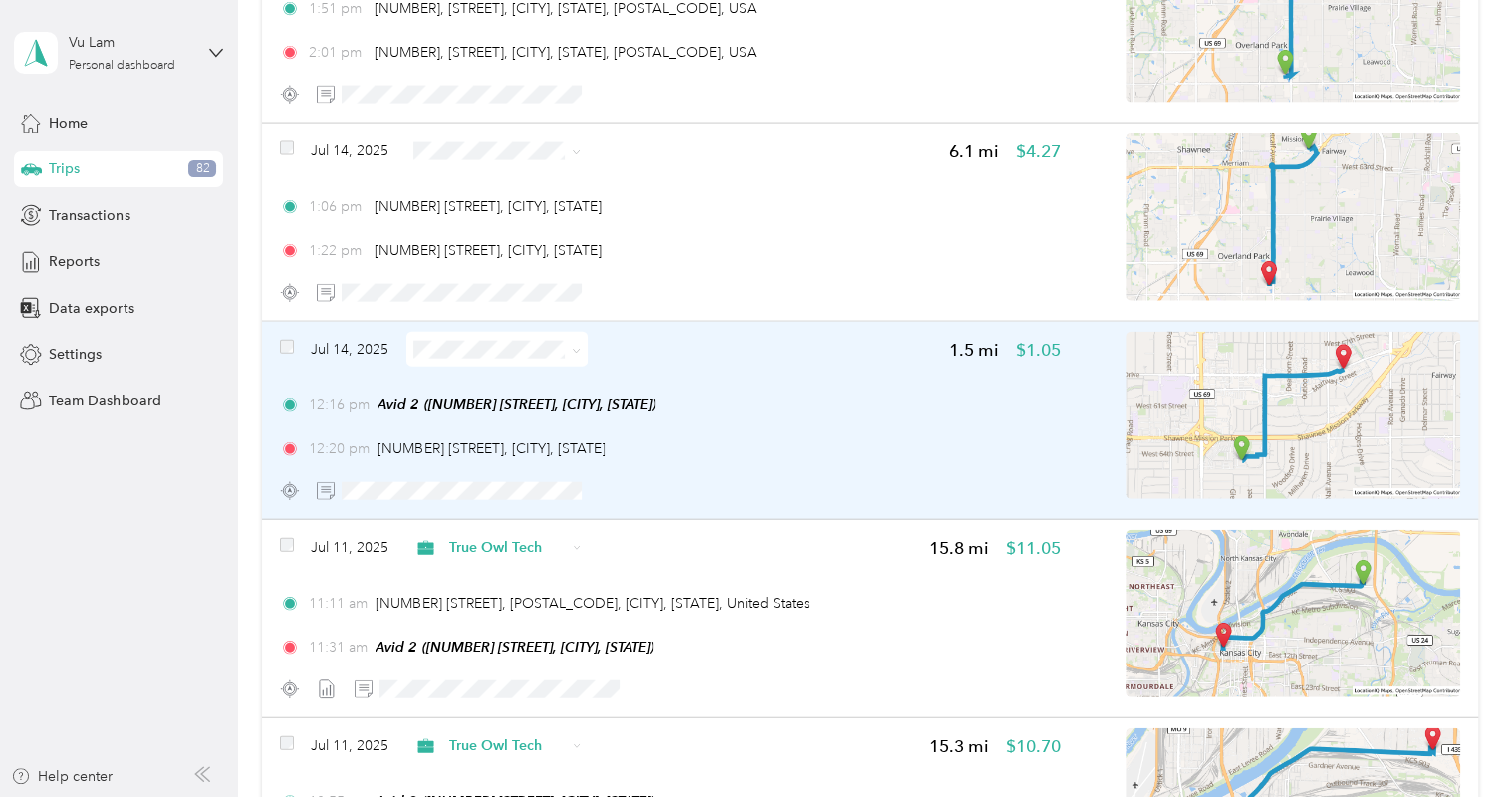 scroll, scrollTop: 13397, scrollLeft: 0, axis: vertical 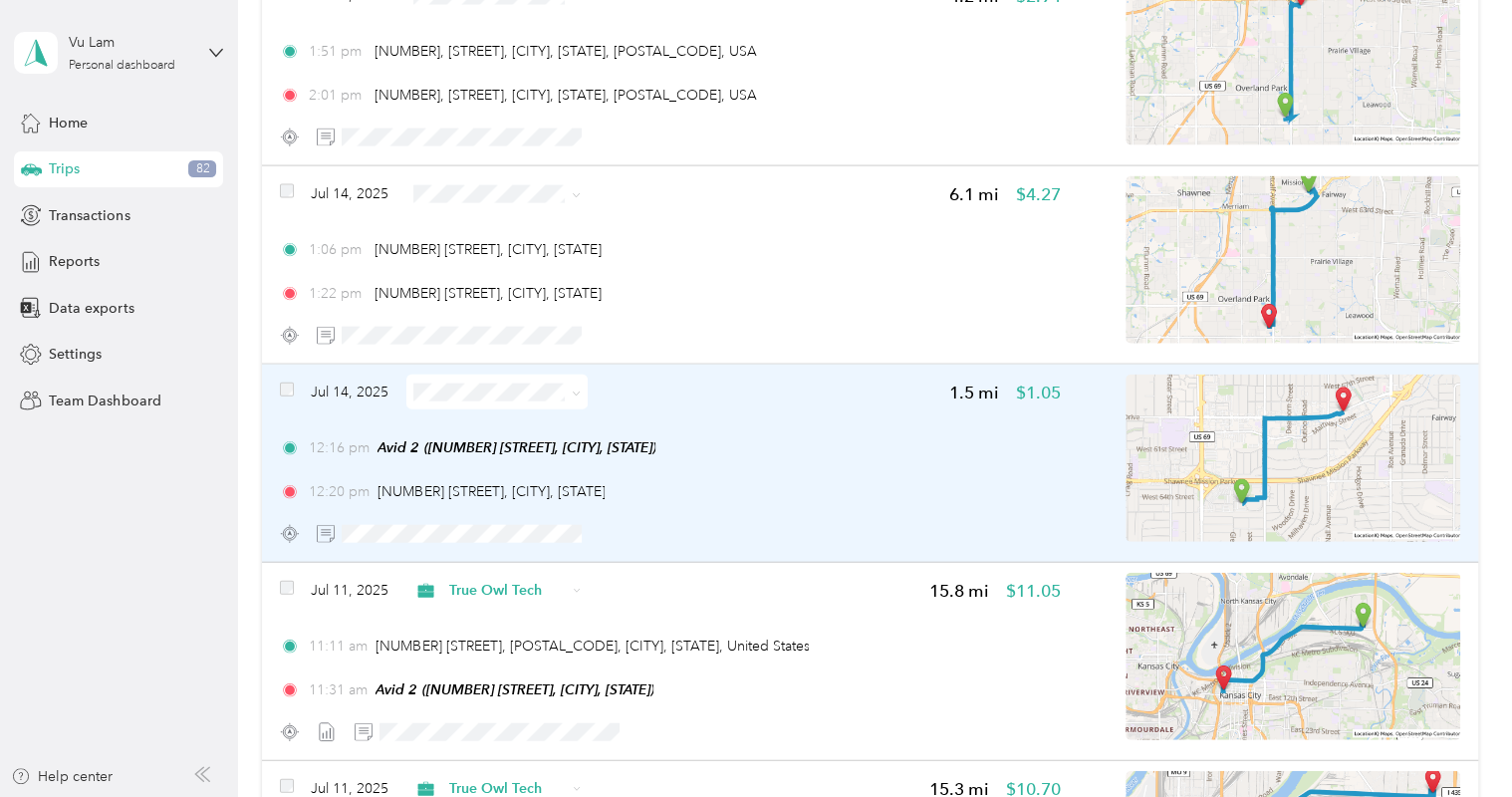 click on "12:16 pm Avid 2 ([NUMBER] [STREET], [CITY], [STATE]) 12:20 pm [NUMBER] [STREET], [CITY], [STATE]" at bounding box center (670, 469) 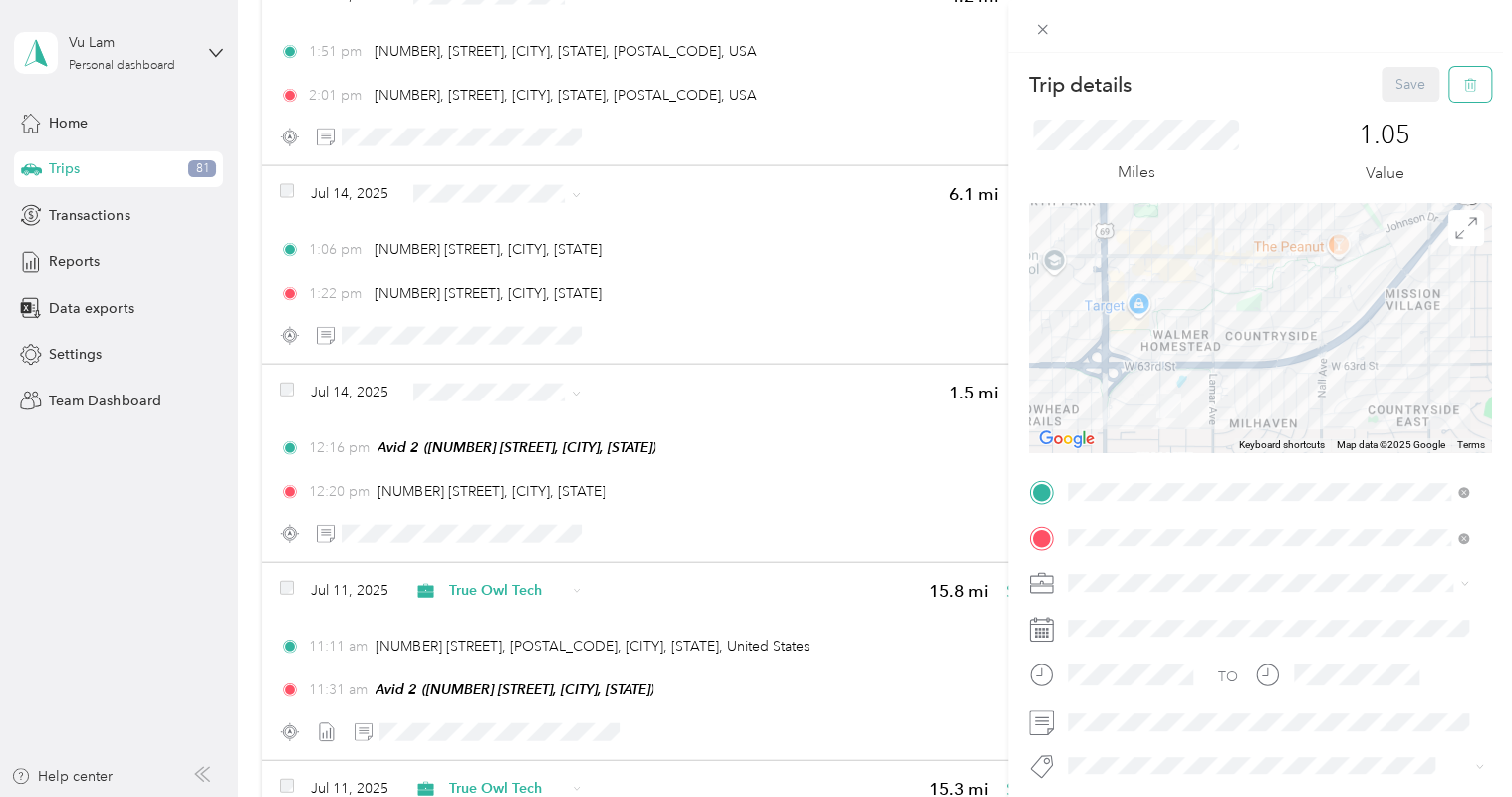 click at bounding box center (1470, 84) 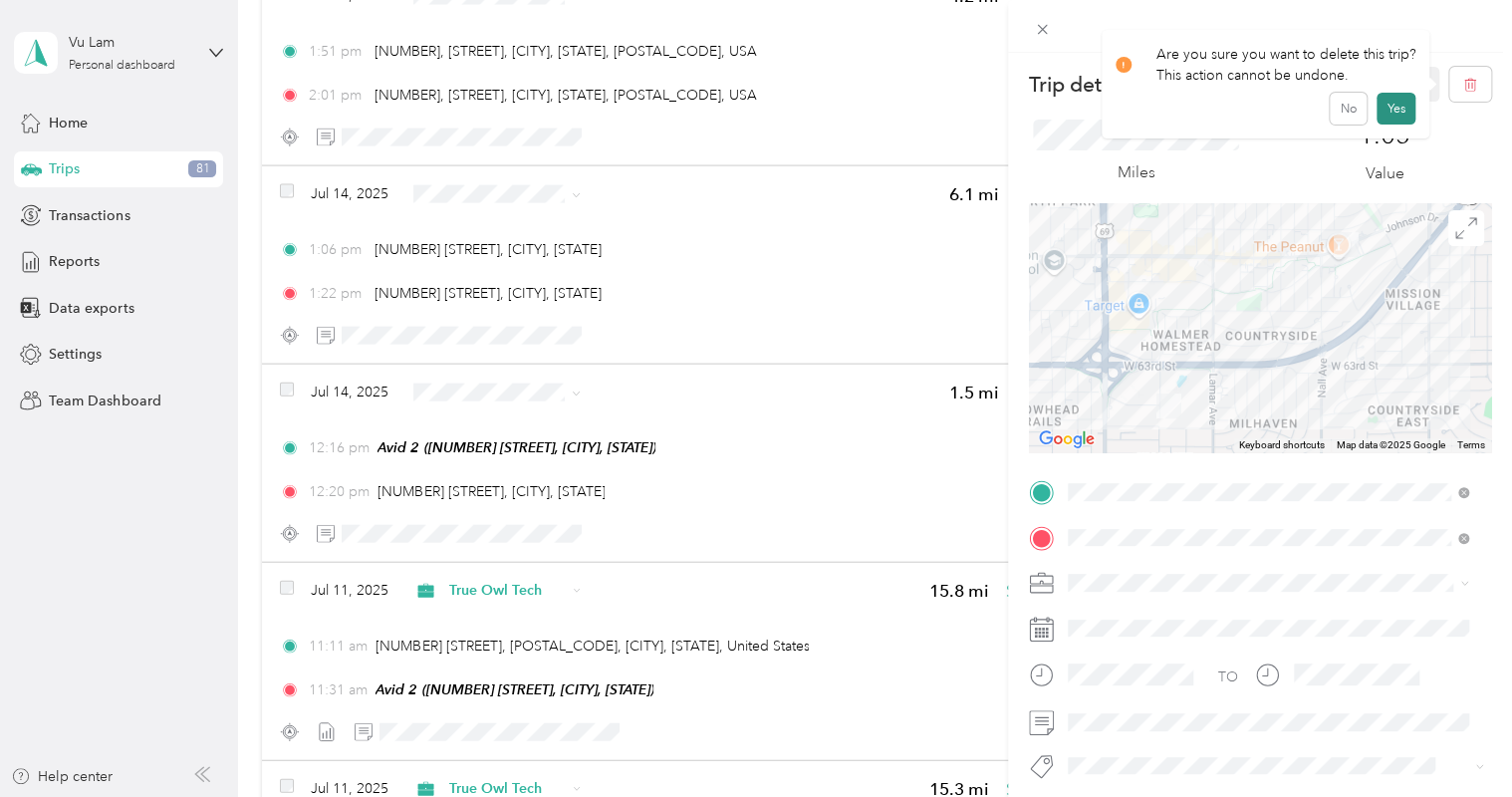 click on "Yes" at bounding box center [1395, 109] 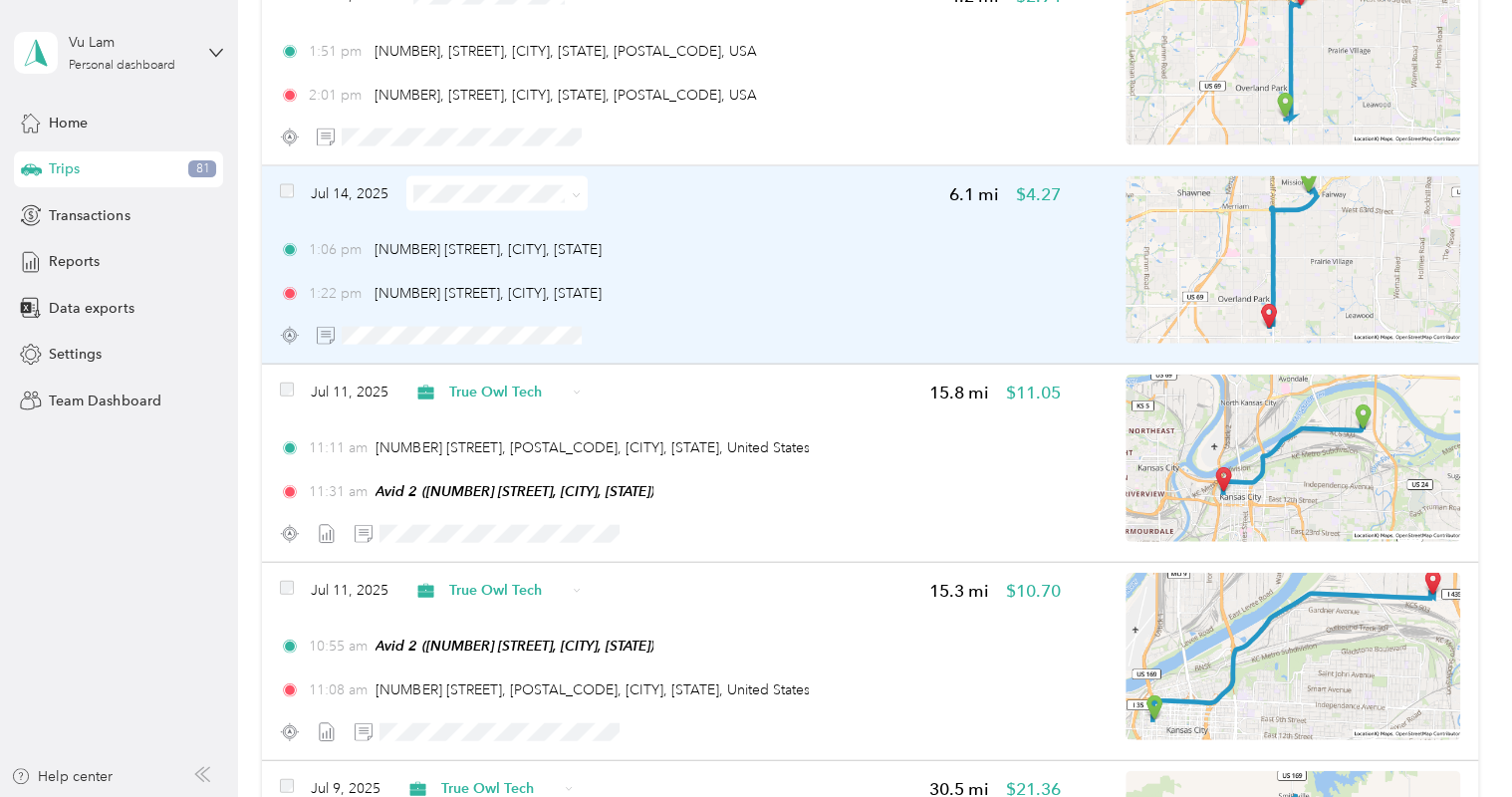 click on "1:22 pm [NUMBER] [STREET], [CITY], [STATE]" at bounding box center [670, 293] 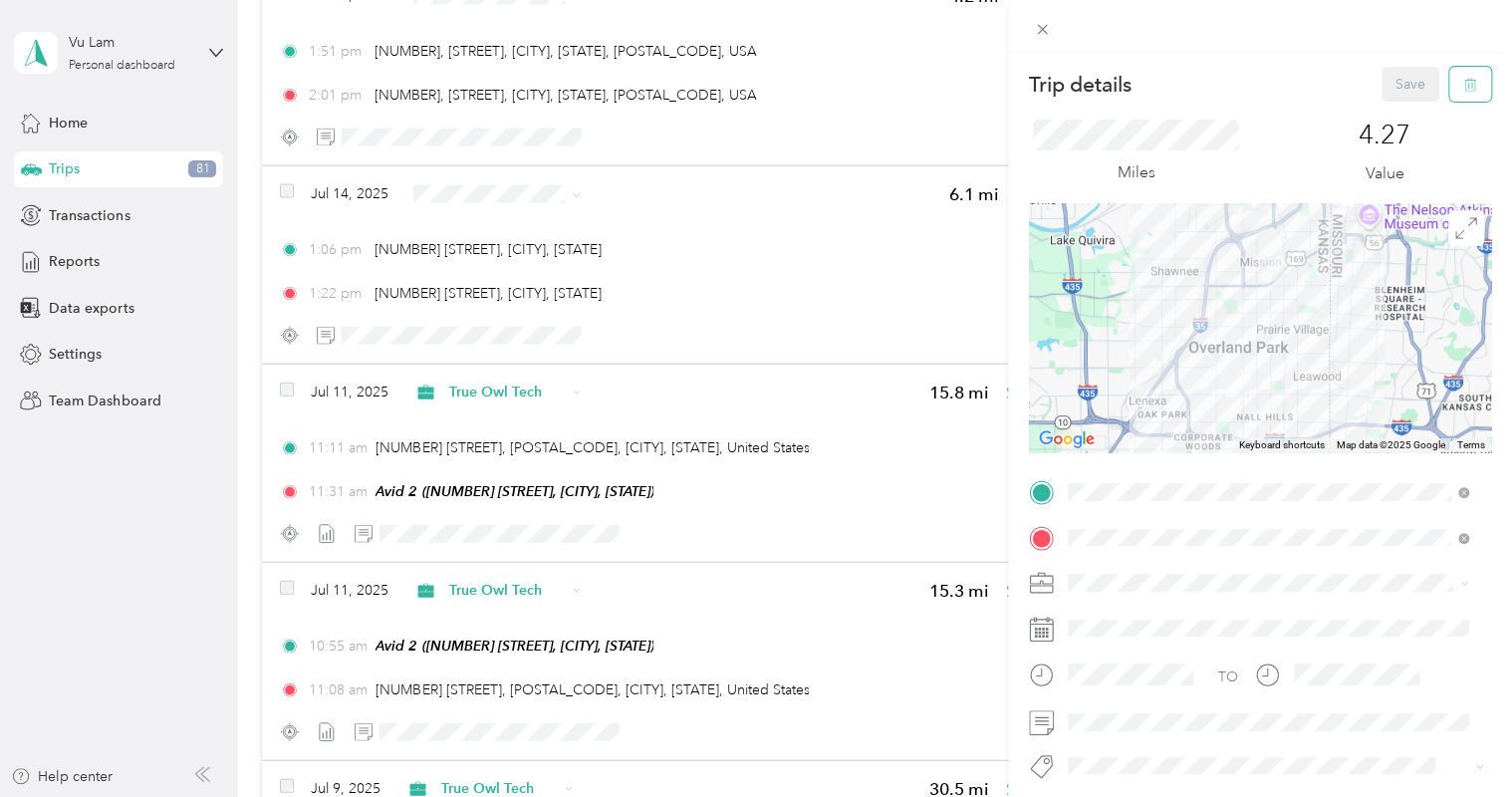 click at bounding box center [1470, 84] 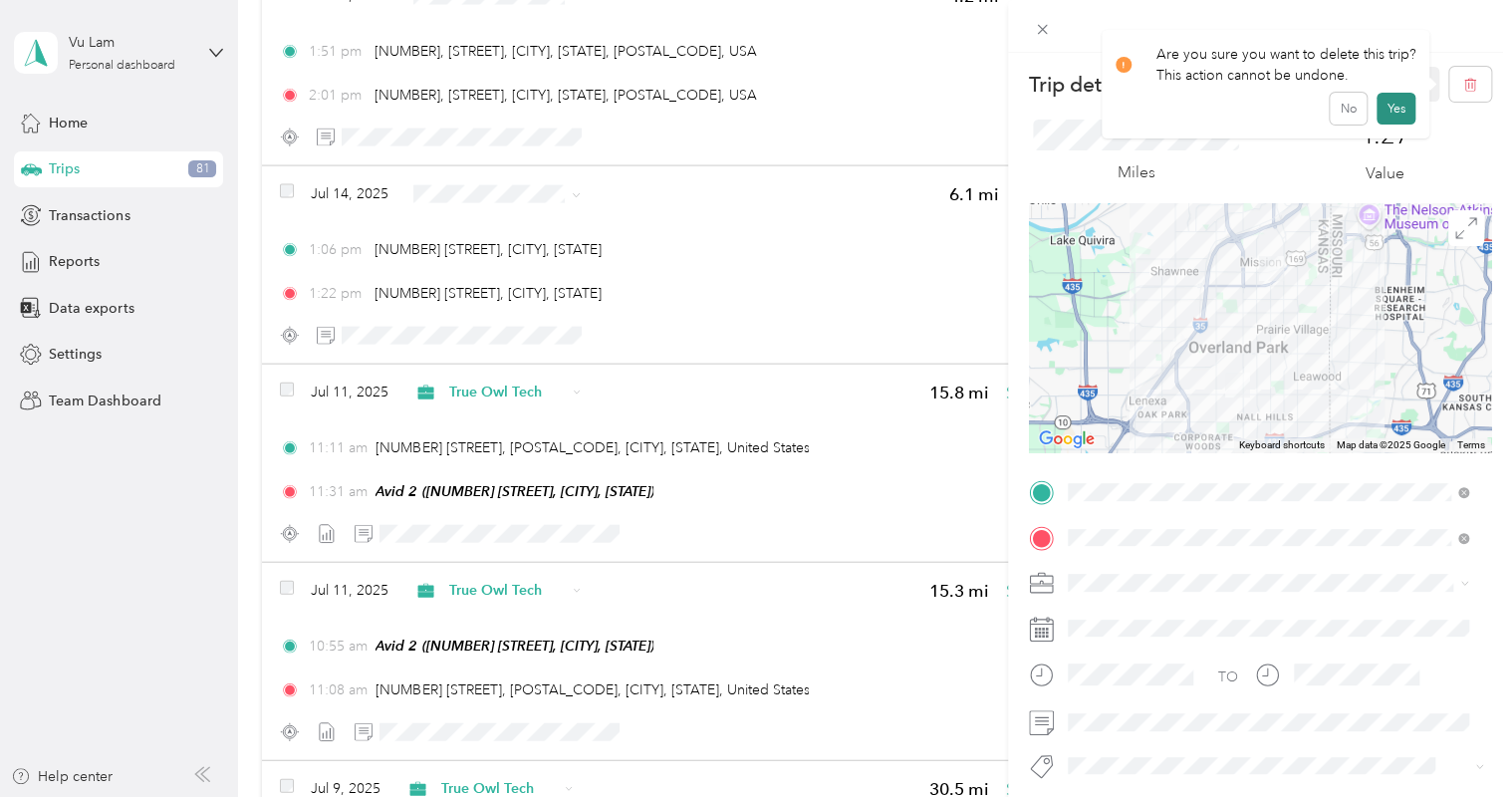 click on "Yes" at bounding box center [1395, 109] 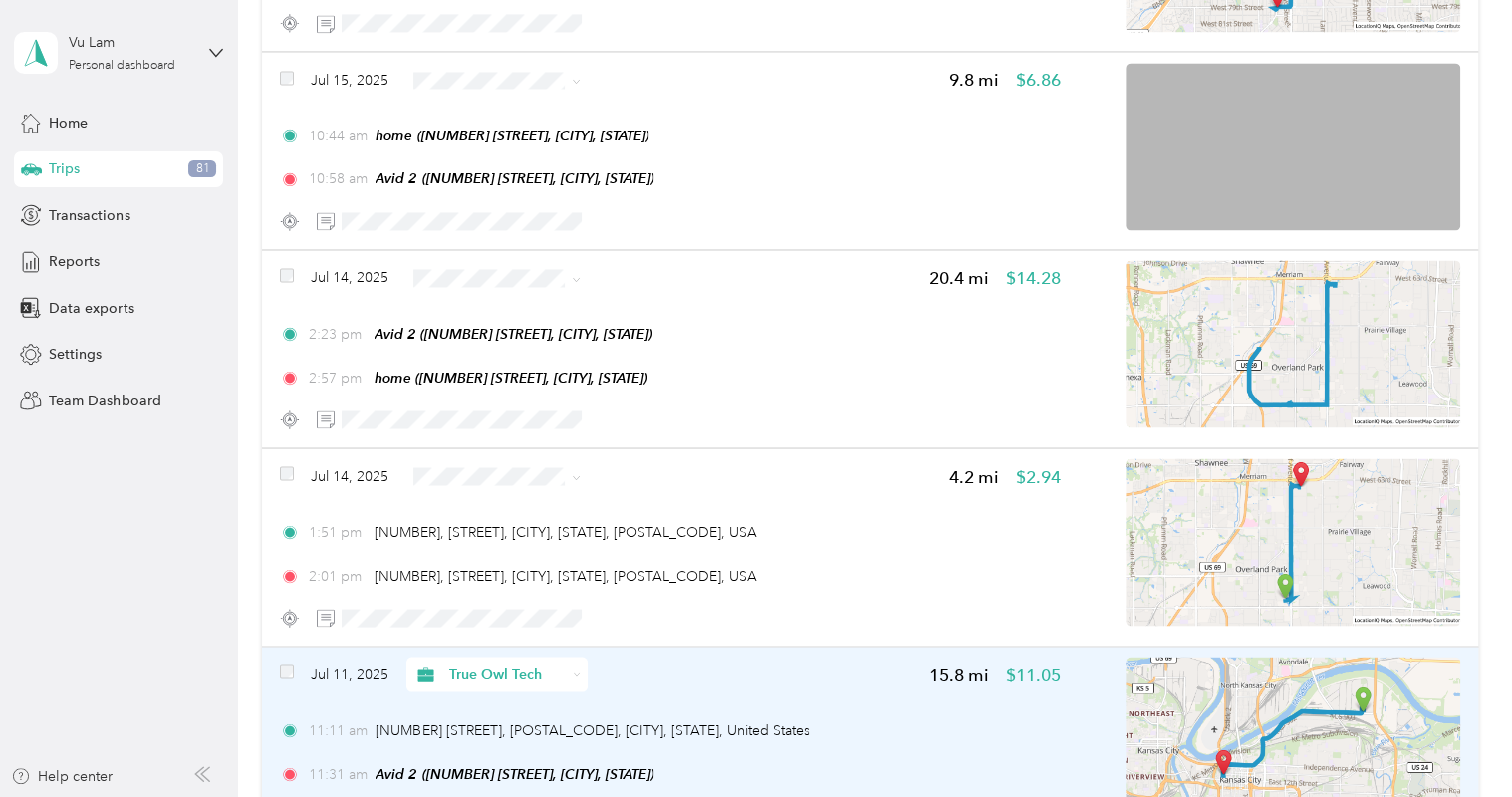 scroll, scrollTop: 12898, scrollLeft: 0, axis: vertical 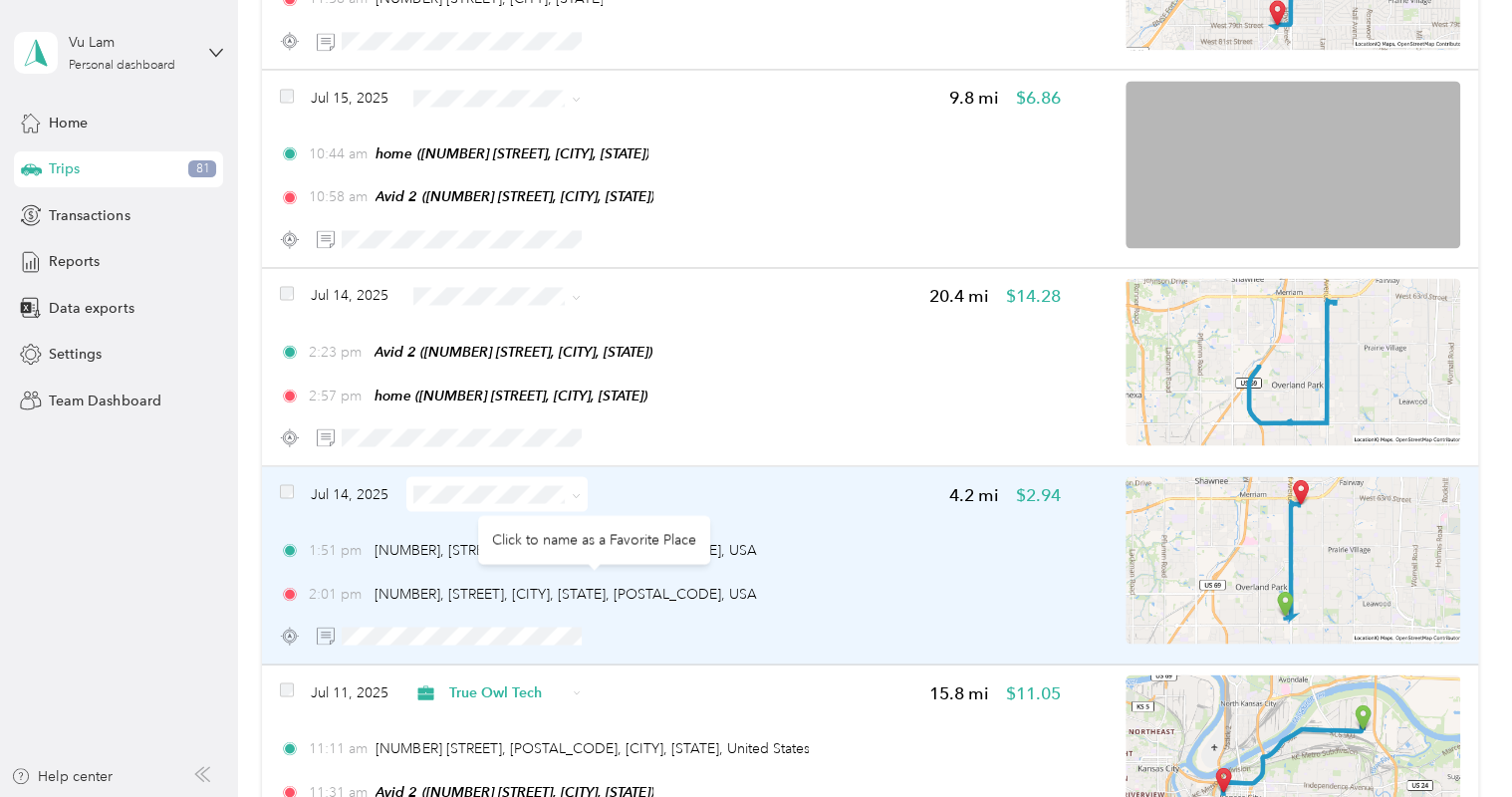 drag, startPoint x: 654, startPoint y: 602, endPoint x: 585, endPoint y: 653, distance: 85.802098 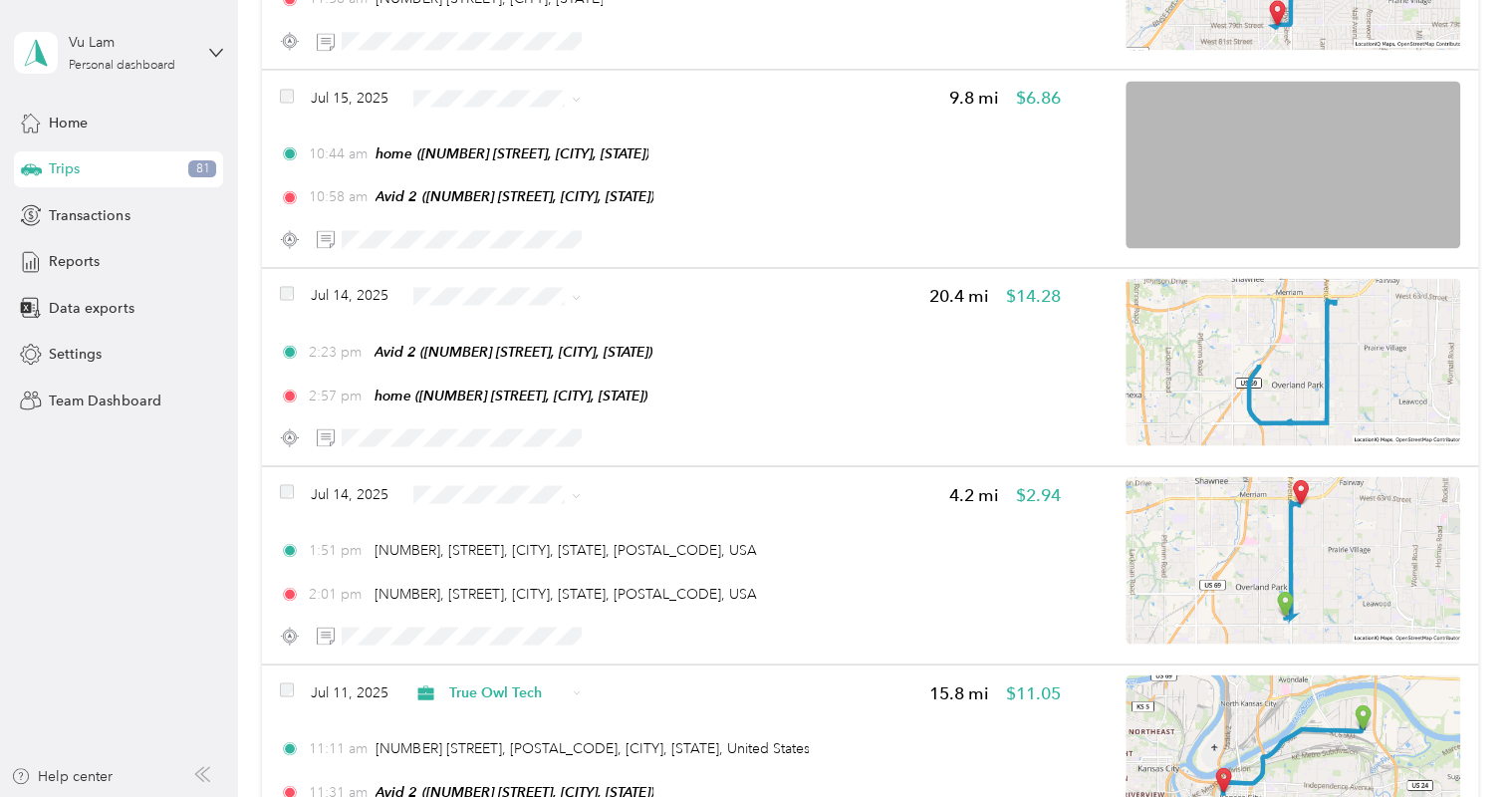 drag, startPoint x: 585, startPoint y: 653, endPoint x: 61, endPoint y: 659, distance: 524.03435 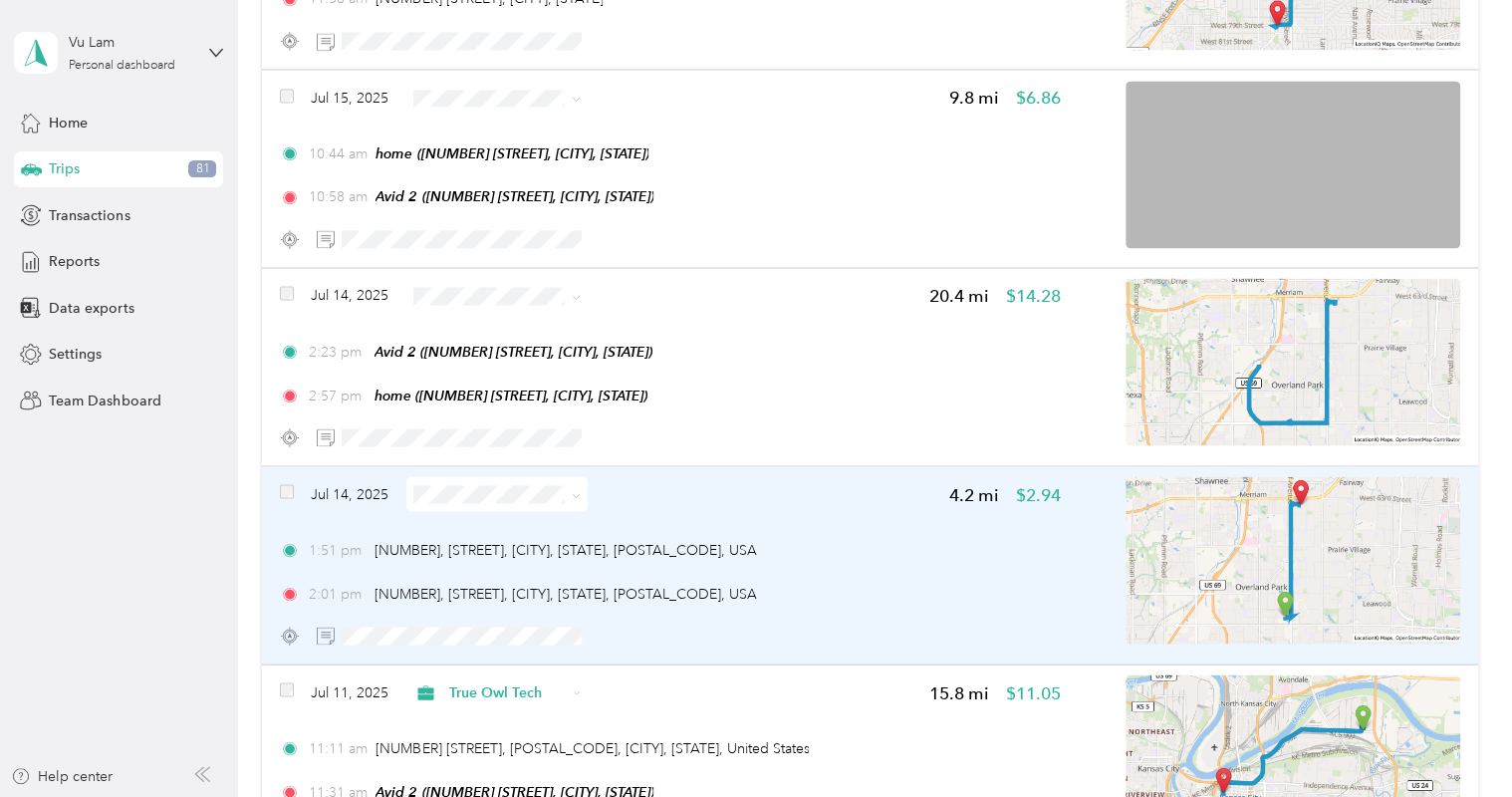 scroll, scrollTop: 13098, scrollLeft: 0, axis: vertical 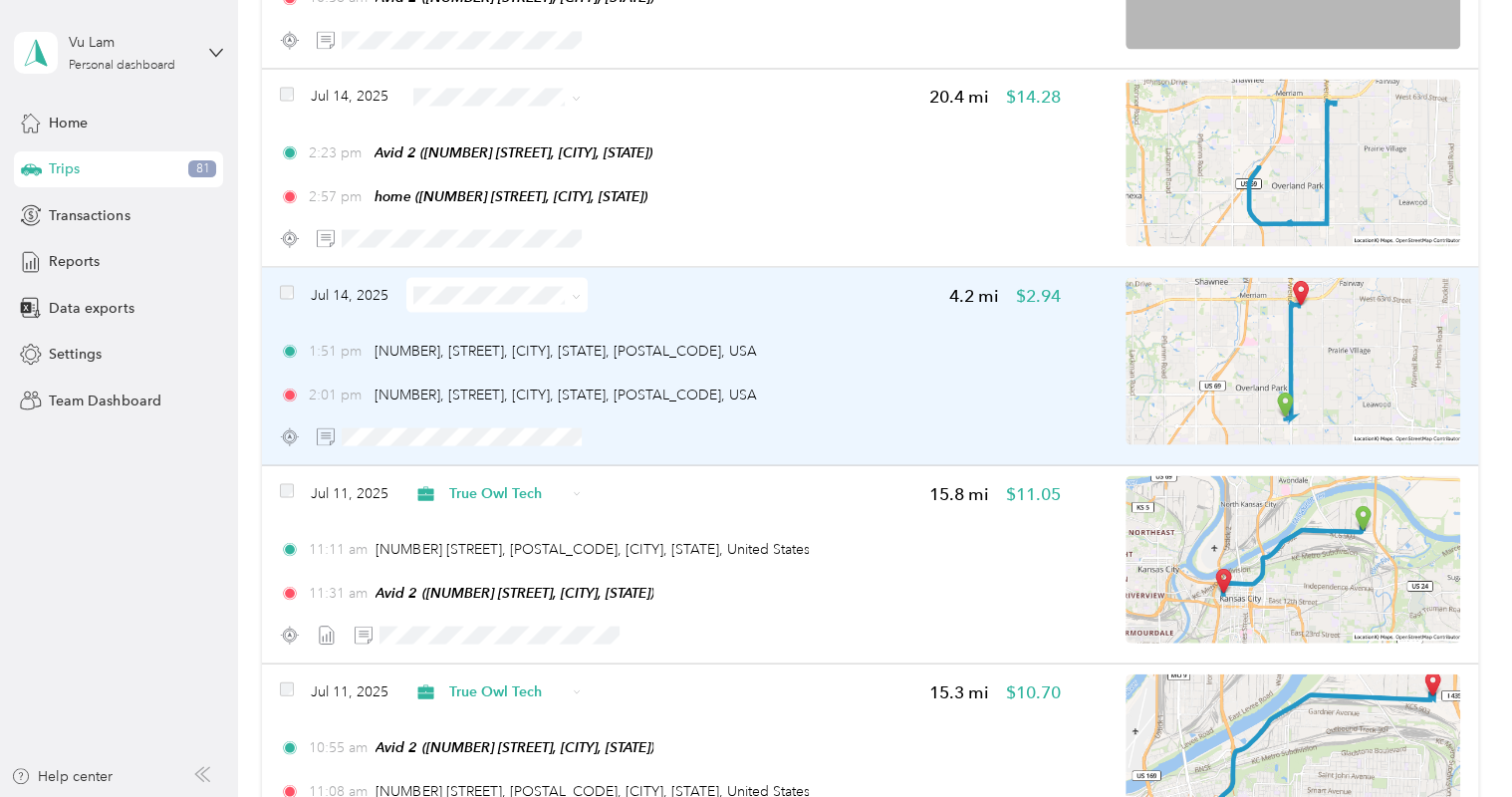 click on "2:01 pm [NUMBER], [STREET], [CITY], [STATE], [POSTAL_CODE], USA" at bounding box center [670, 394] 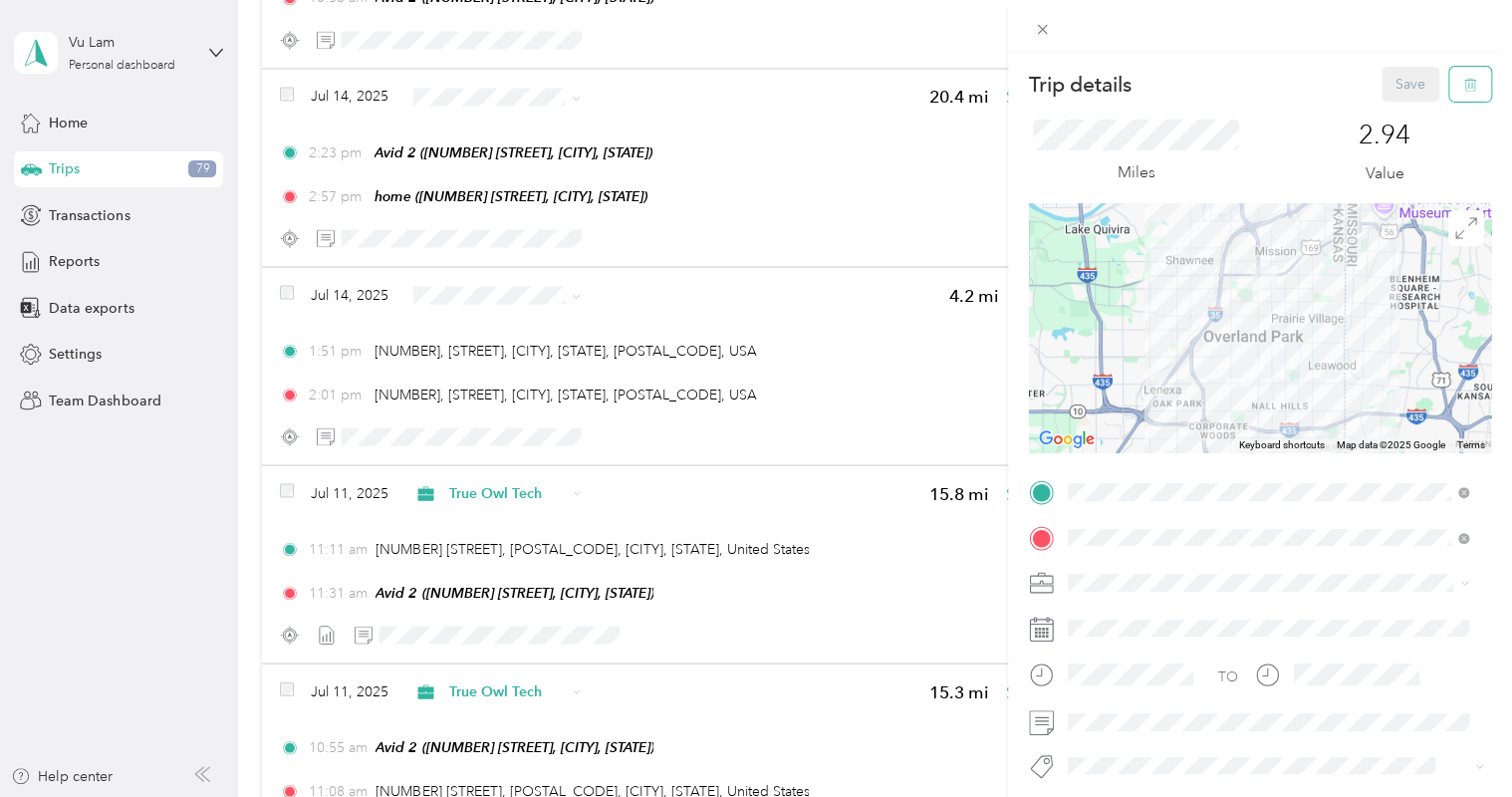 click at bounding box center (1470, 84) 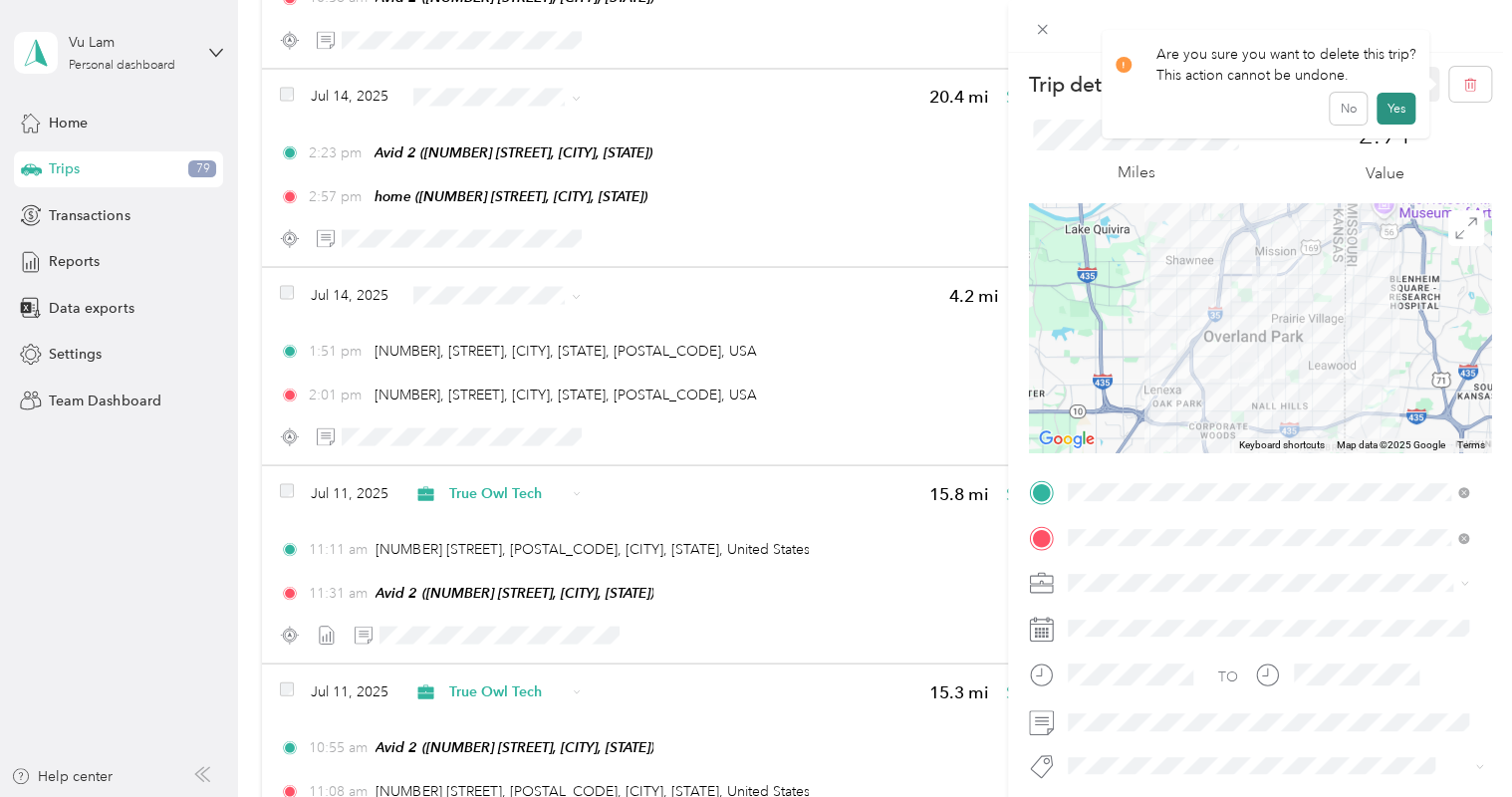 drag, startPoint x: 1379, startPoint y: 104, endPoint x: 1331, endPoint y: 114, distance: 49.0306 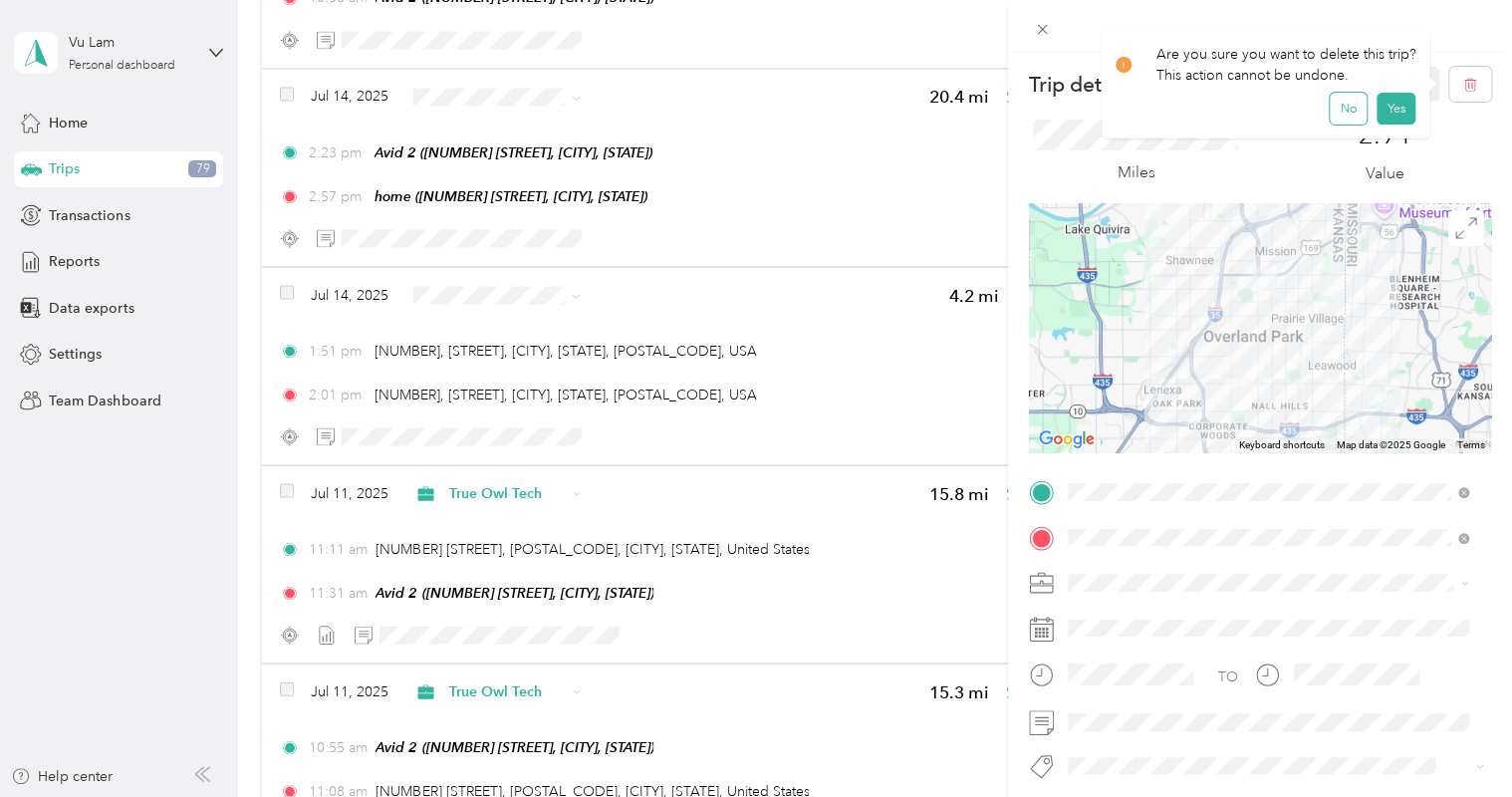 click on "Yes" at bounding box center [1395, 109] 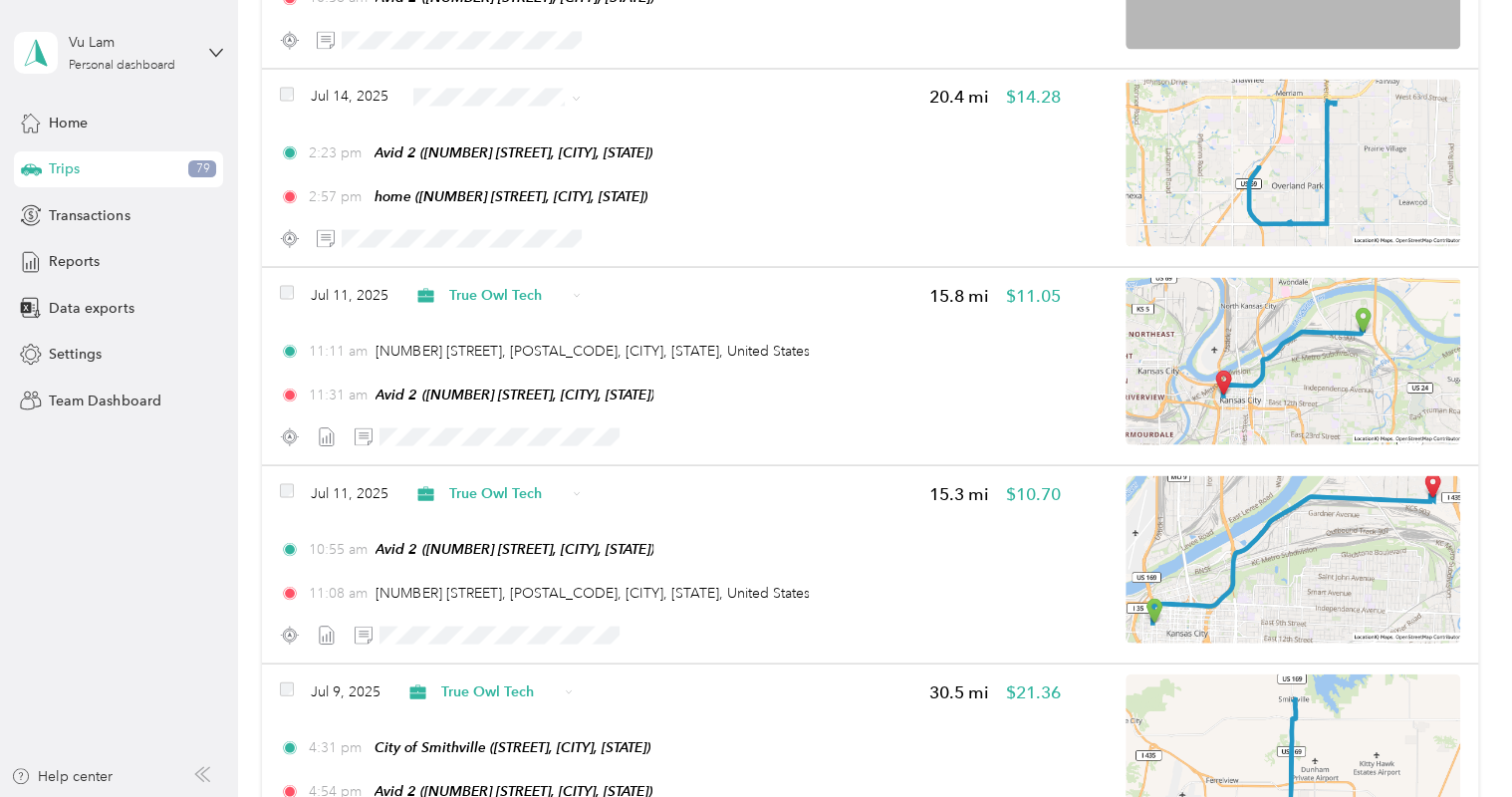 drag, startPoint x: 671, startPoint y: 210, endPoint x: 283, endPoint y: -108, distance: 501.66523 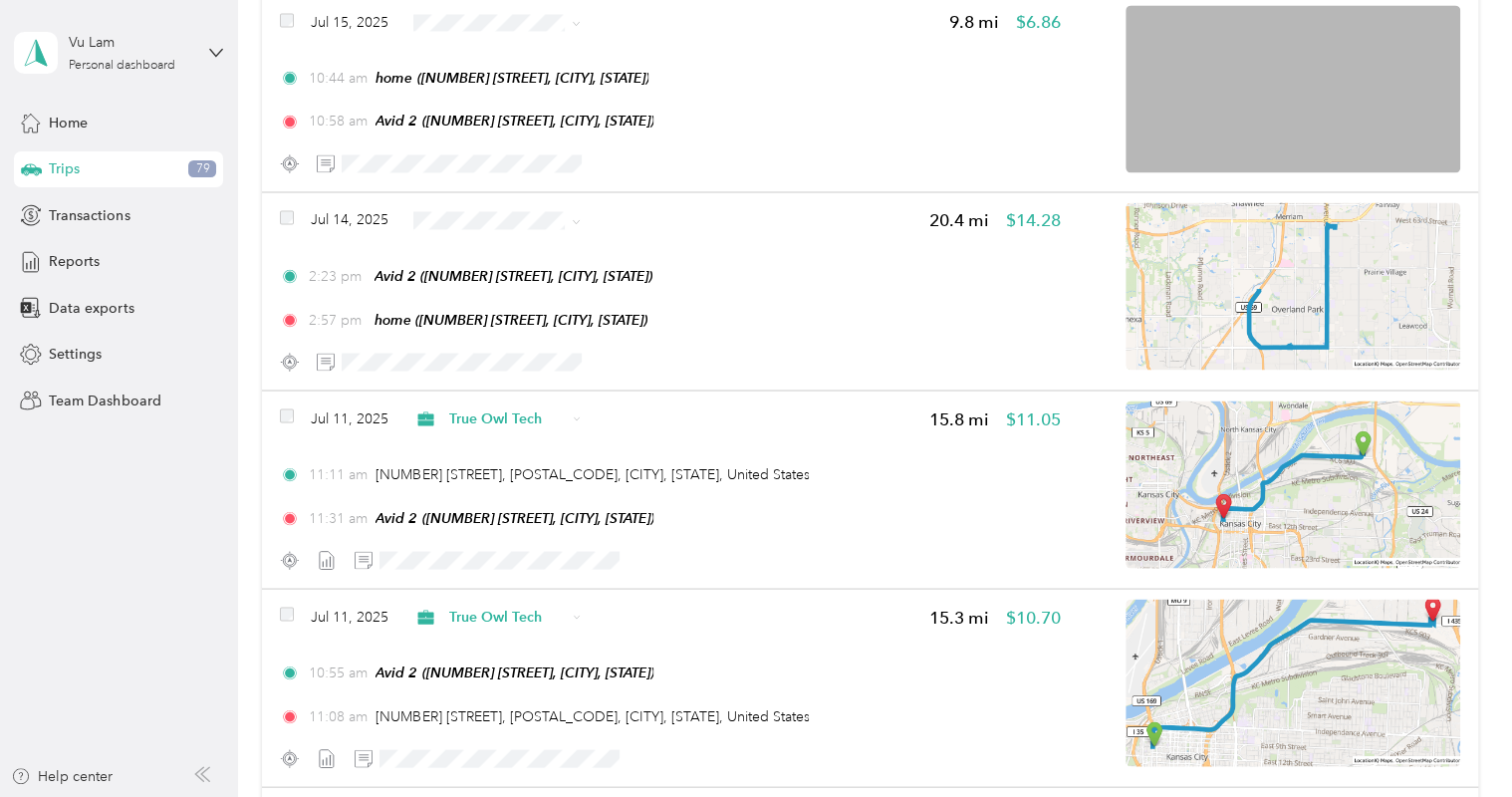 click on "Vu Lam Personal dashboard Home Trips 79 Transactions Reports Data exports Settings Team Dashboard   Help center" at bounding box center (119, 398) 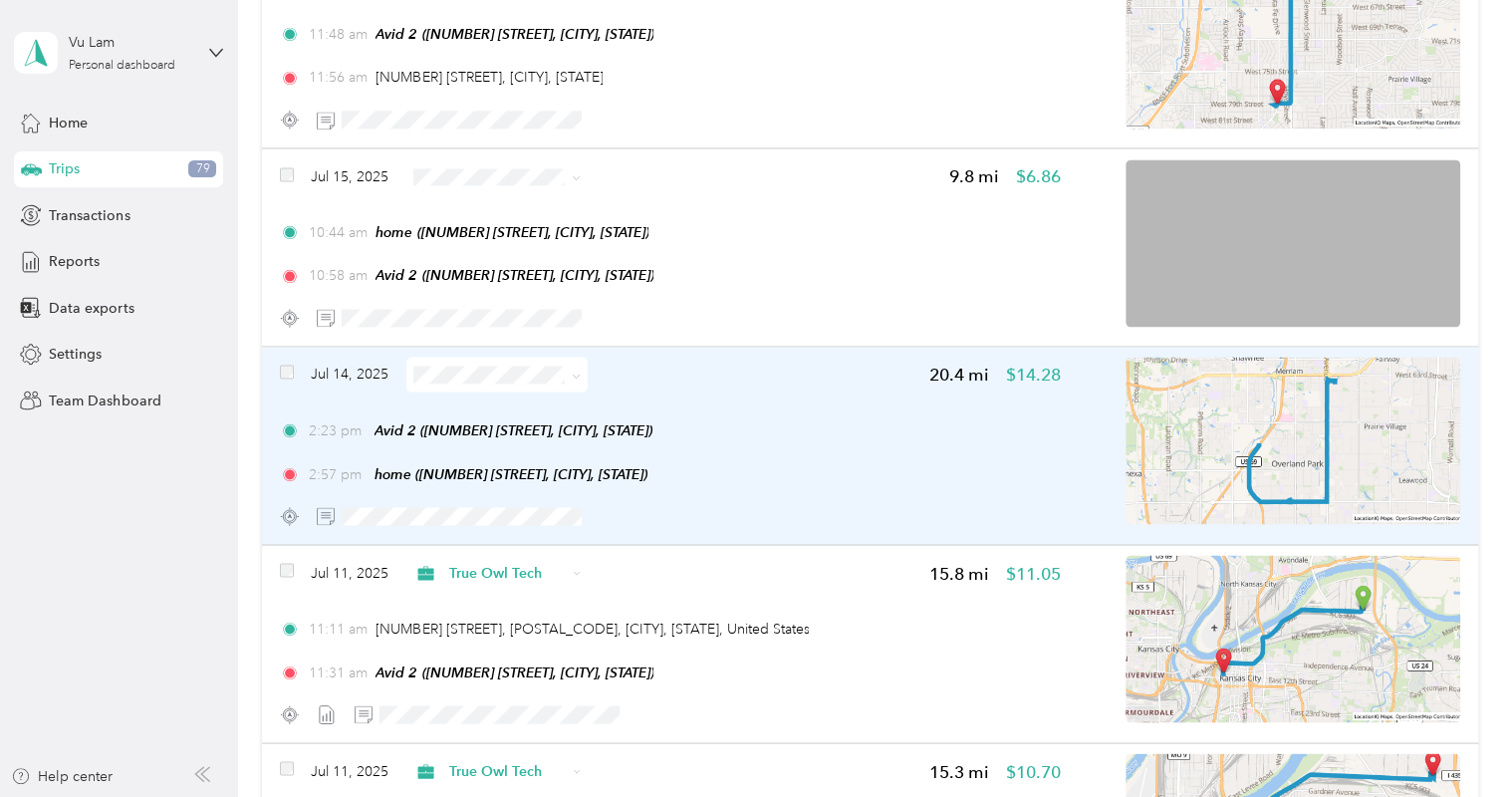scroll, scrollTop: 12775, scrollLeft: 0, axis: vertical 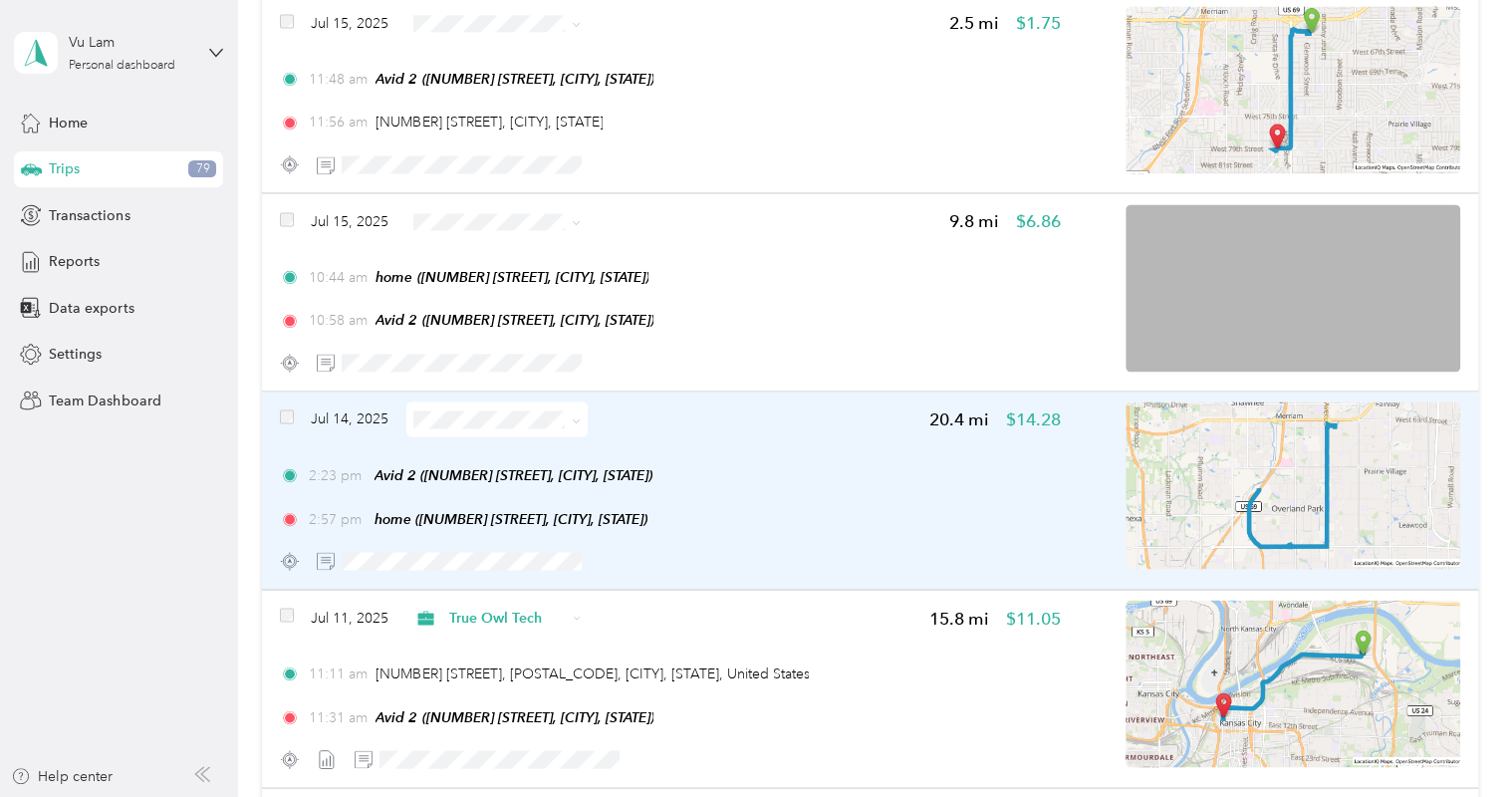 click on "Jul 14, 2025 20.4   mi $14.28 2:23 pm Avid 2 ([NUMBER] [STREET], [CITY], [STATE]) 2:57 pm home ([NUMBER] [STREET], [CITY], [STATE])" at bounding box center [670, 489] 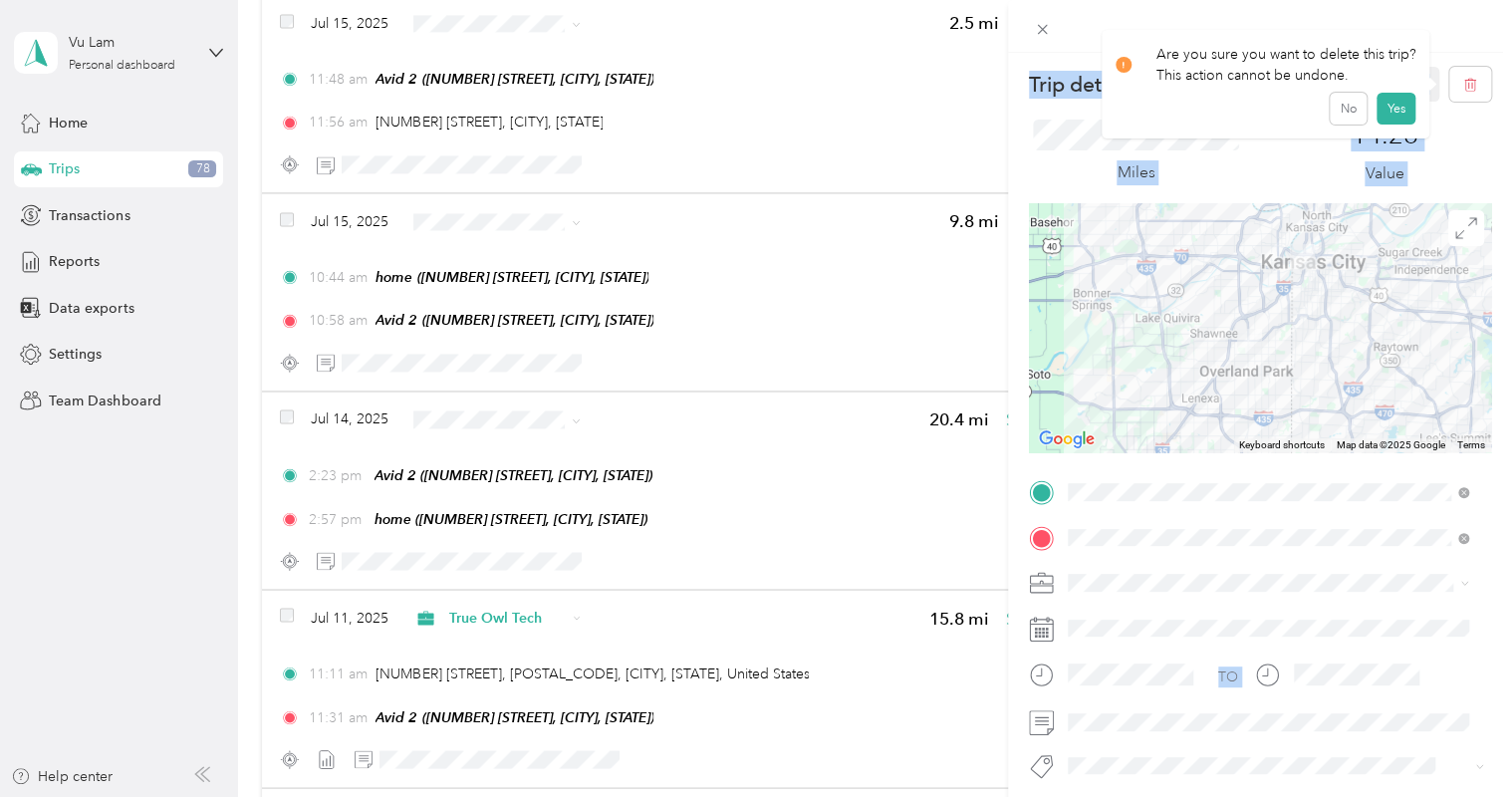 drag, startPoint x: 1080, startPoint y: 56, endPoint x: 947, endPoint y: 8, distance: 141.3966 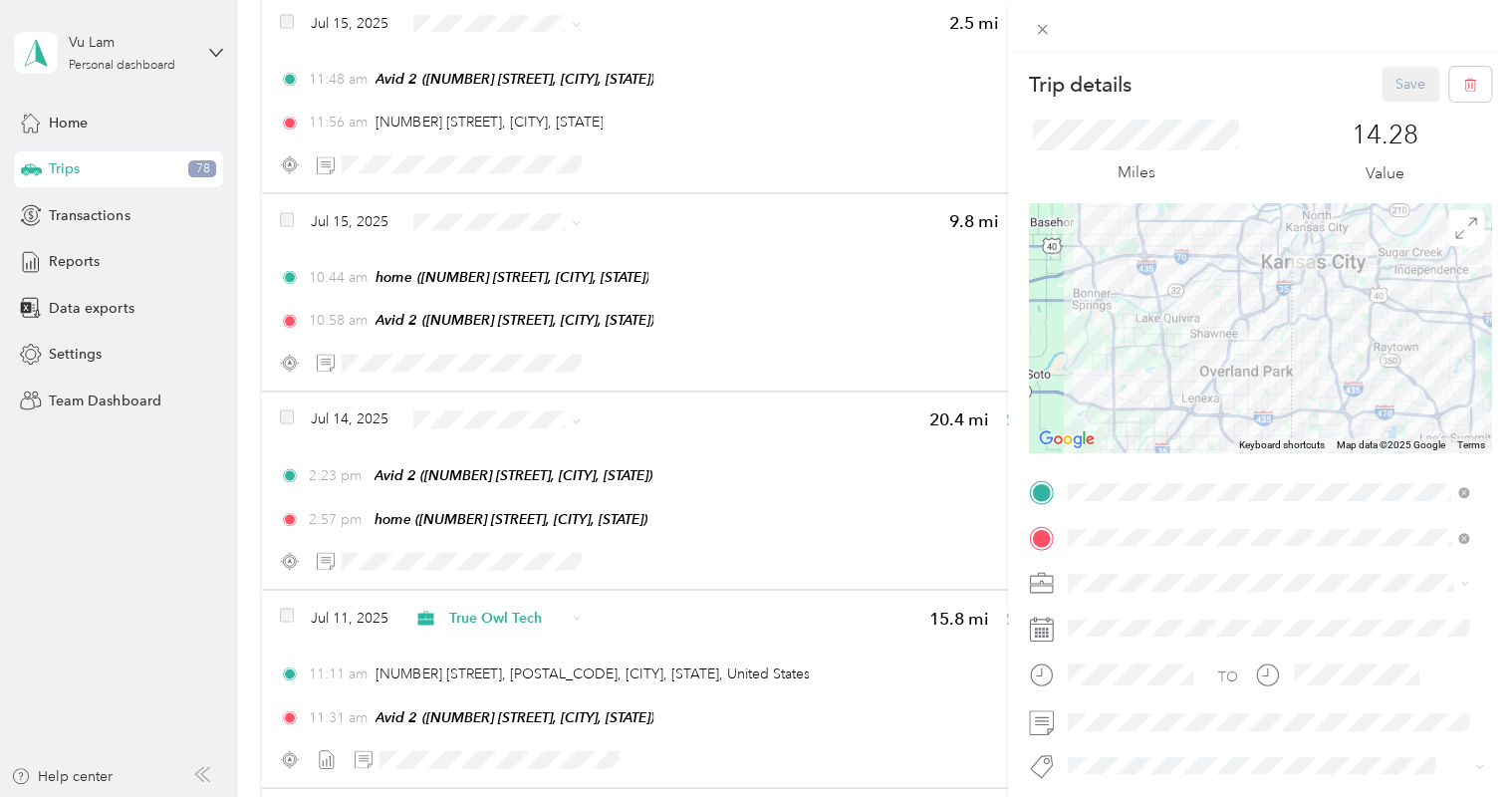 drag, startPoint x: 947, startPoint y: 8, endPoint x: 880, endPoint y: 40, distance: 74.249579 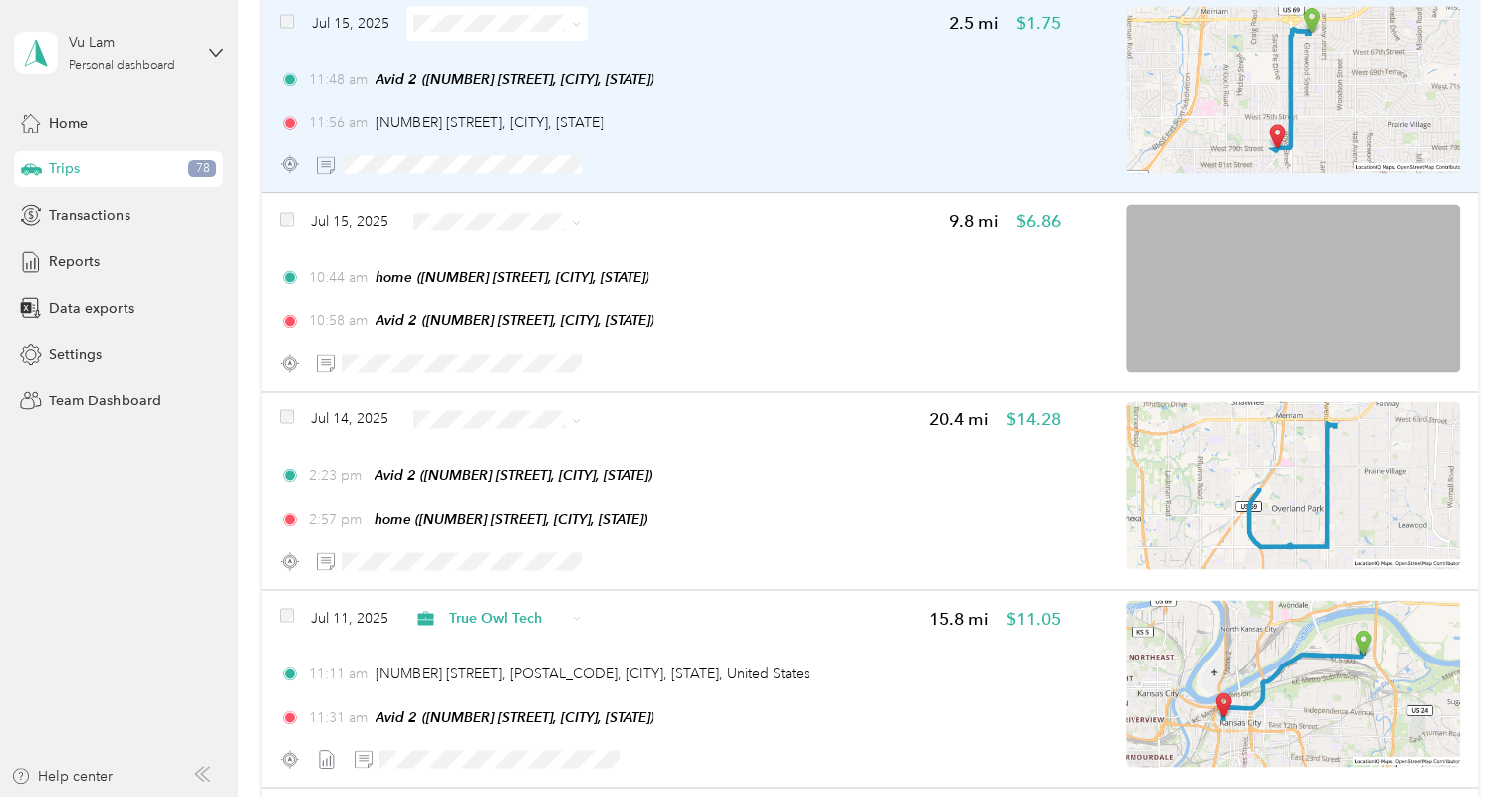 drag, startPoint x: 877, startPoint y: 40, endPoint x: 802, endPoint y: 44, distance: 75.10659 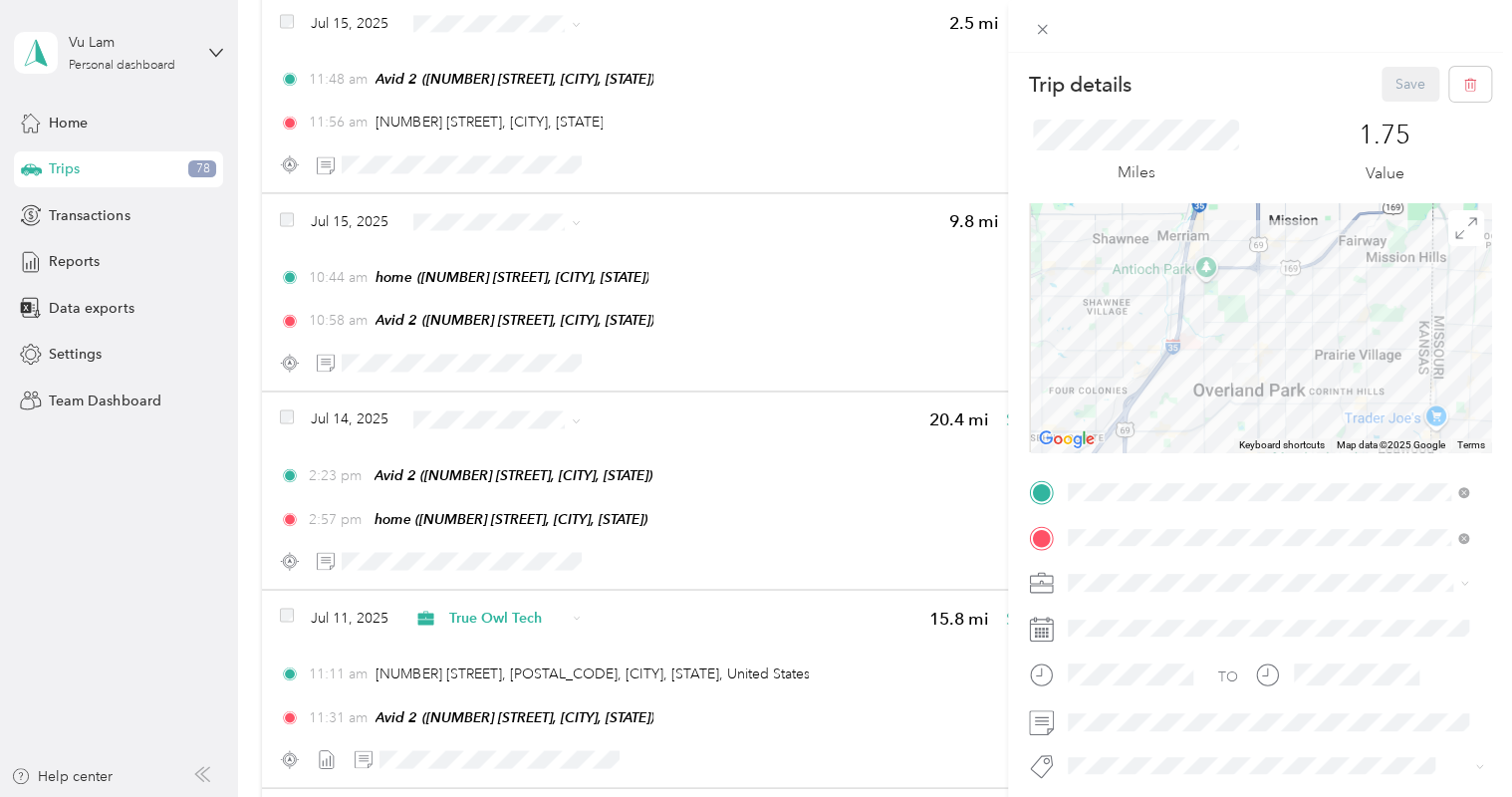 click on "Trip details Save This trip cannot be edited because it is either under review, approved, or paid. Contact your Team Manager to edit it. Miles 1.75 Value  To navigate the map with touch gestures double-tap and hold your finger on the map, then drag the map. ← Move left → Move right ↑ Move up ↓ Move down + Zoom in - Zoom out Home Jump left by 75% End Jump right by 75% Page Up Jump up by 75% Page Down Jump down by 75% Keyboard shortcuts Map Data Map data ©2025 Google Map data ©2025 Google 2 km  Click to toggle between metric and imperial units Terms Report a map error TO Add photo" at bounding box center (756, 398) 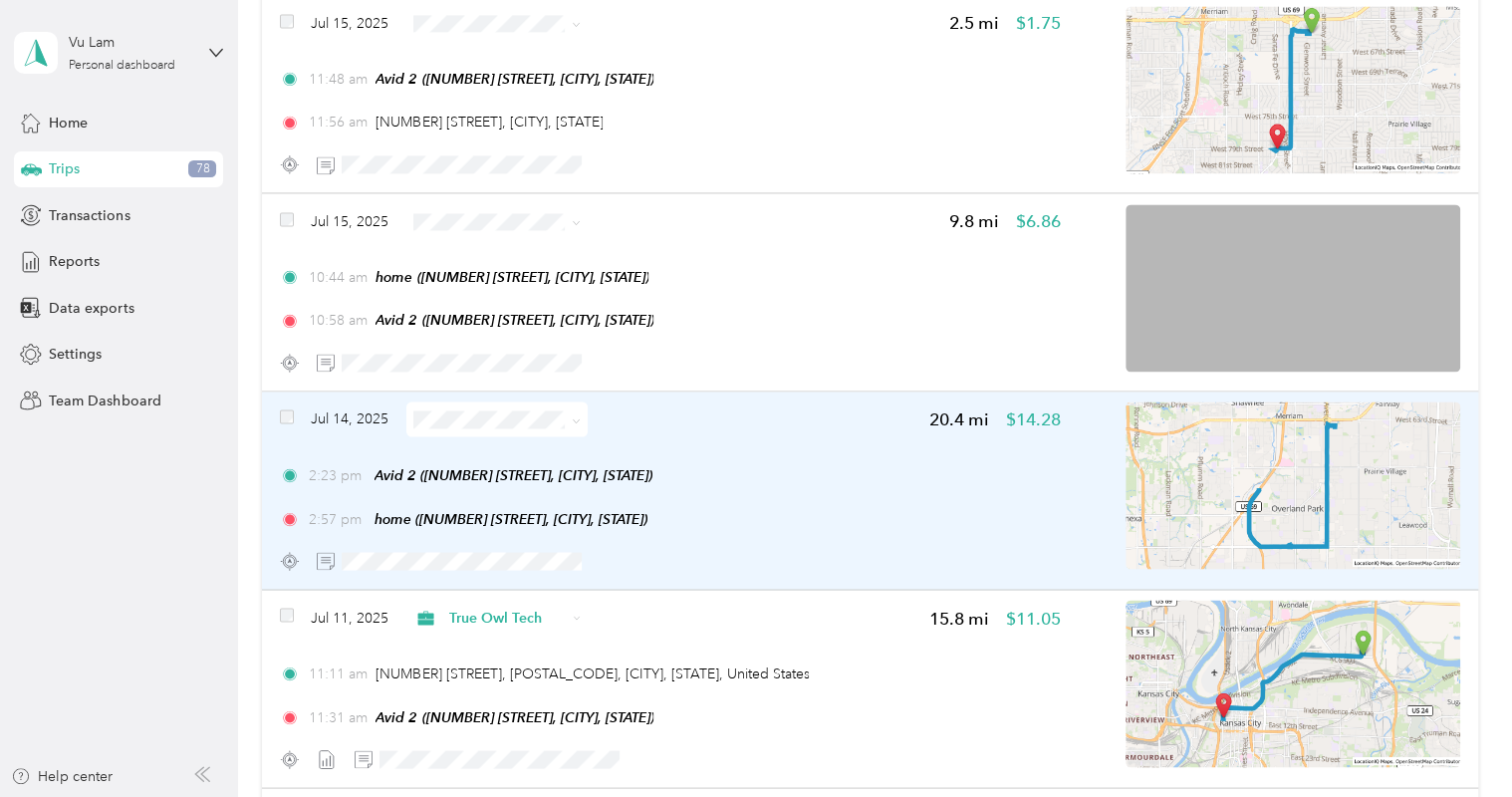 click on "2:23 pm Avid 2 ([NUMBER] [STREET], [CITY], [STATE]) 2:57 pm home ([NUMBER] [STREET], [CITY], [STATE])" at bounding box center [670, 496] 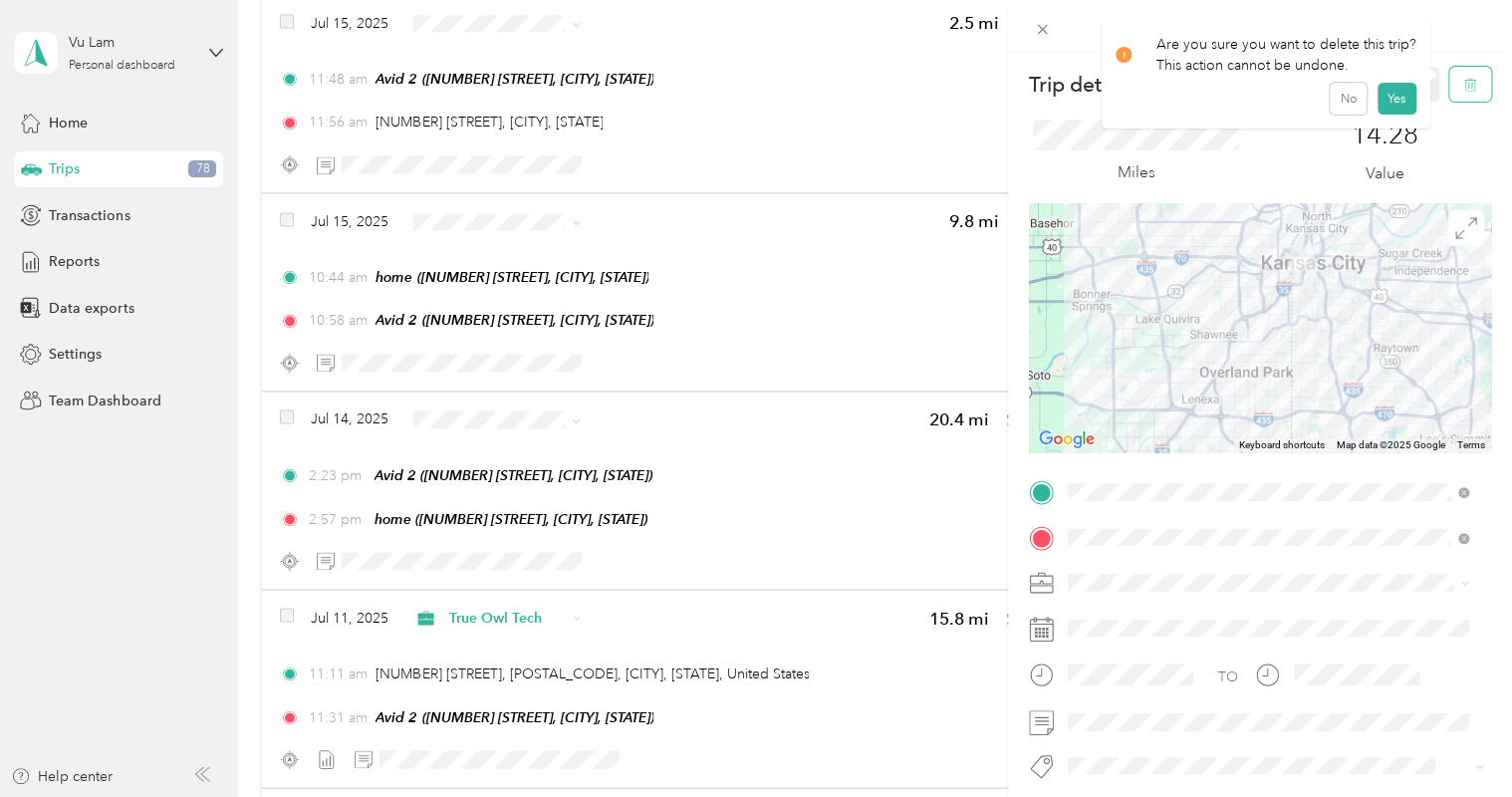 click at bounding box center (1470, 84) 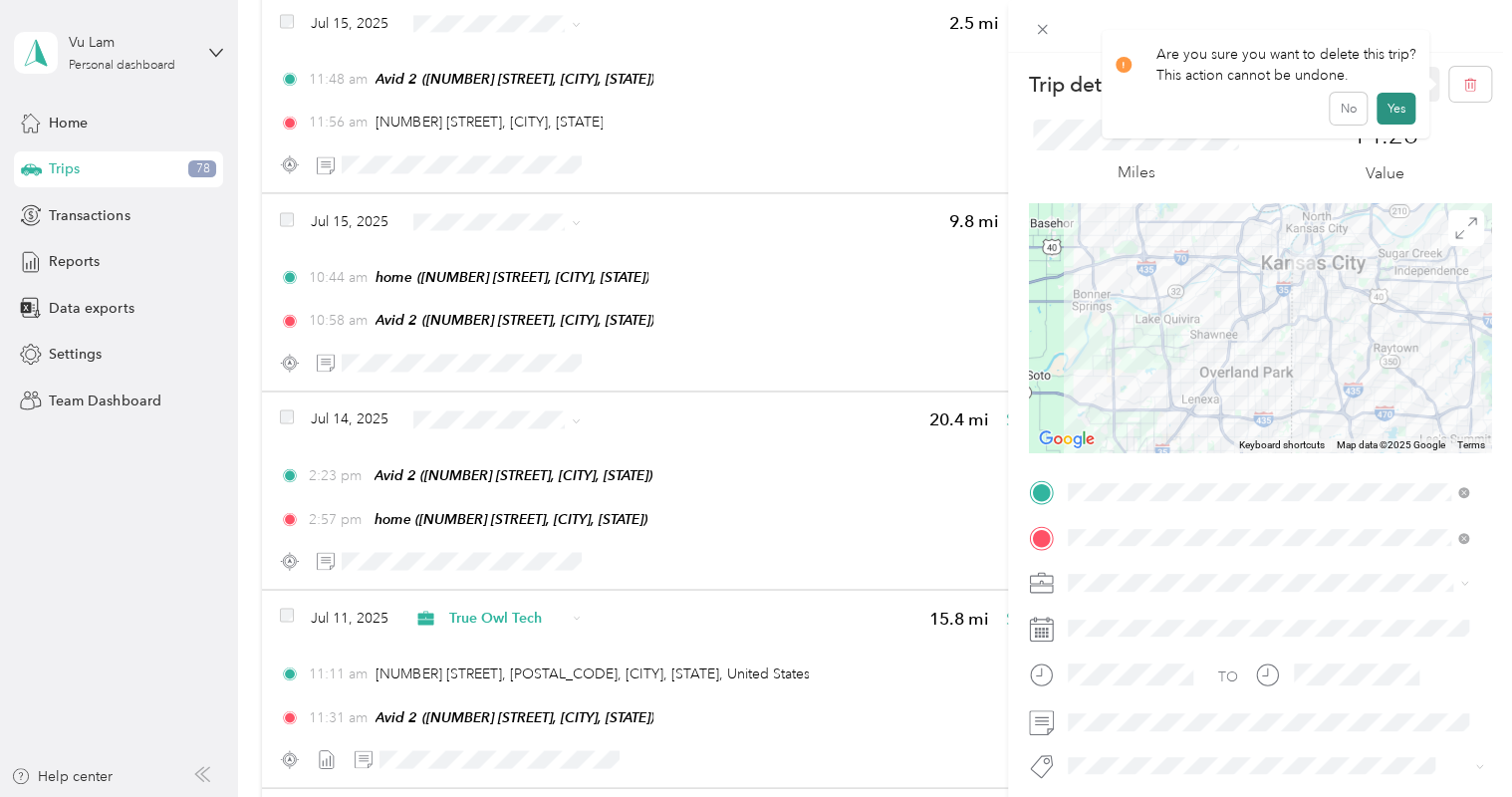 click on "Yes" at bounding box center (1395, 109) 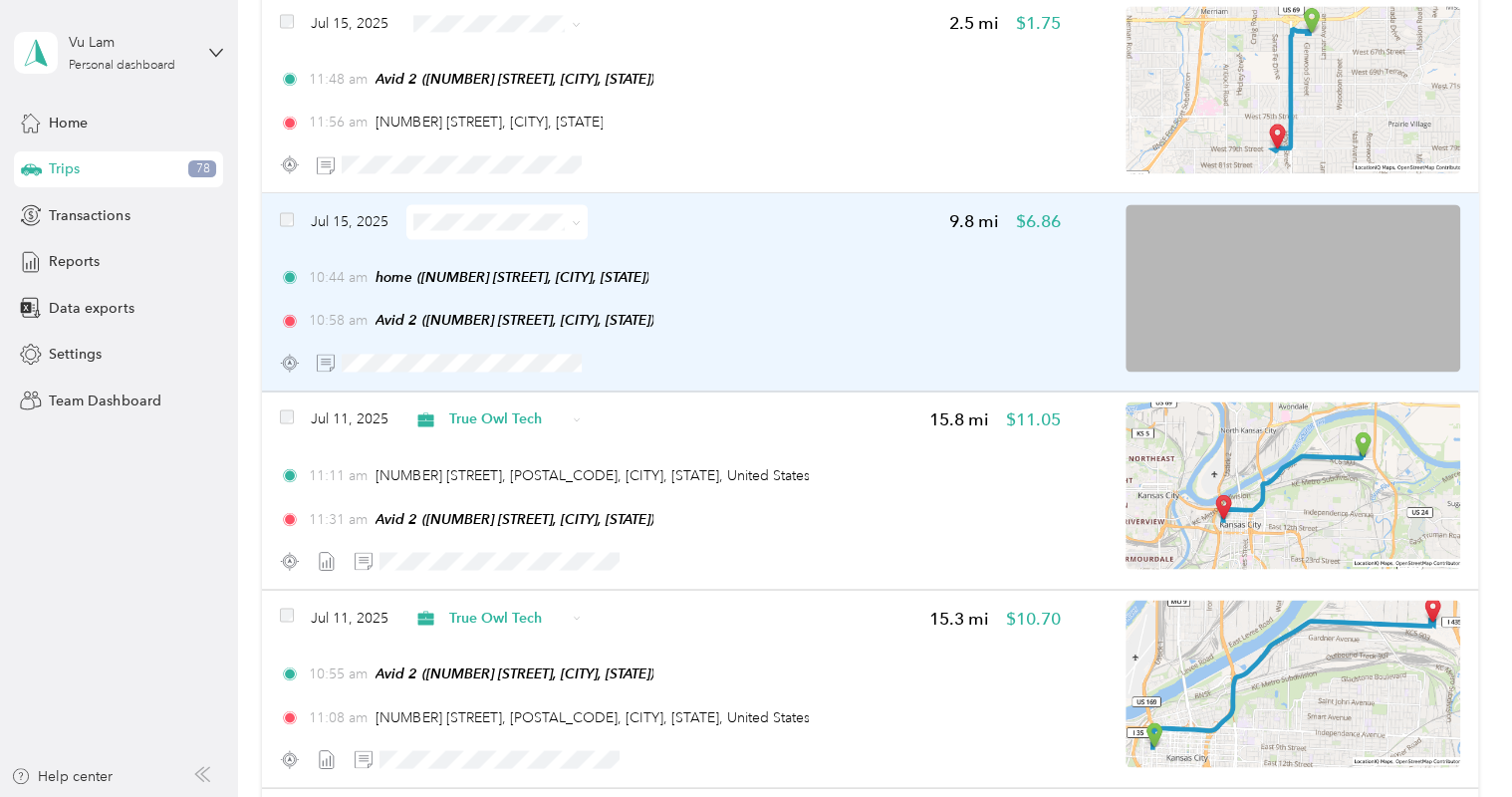 click on "10:44 am home ([NUMBER] [STREET], [CITY], [STATE]) 10:58 am Avid 2 ([NUMBER] [STREET], [CITY], [STATE])" at bounding box center [670, 299] 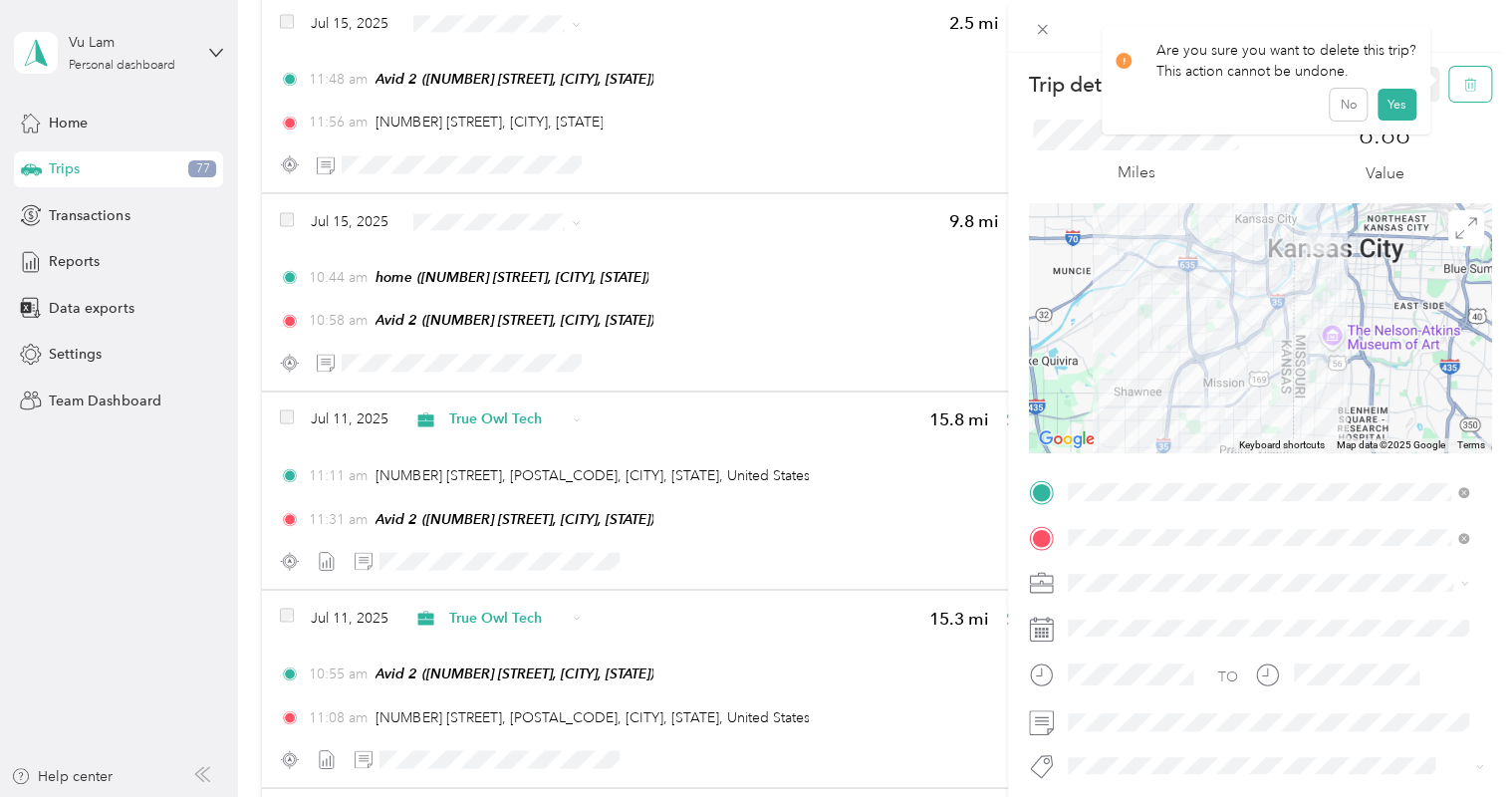 click at bounding box center (1470, 84) 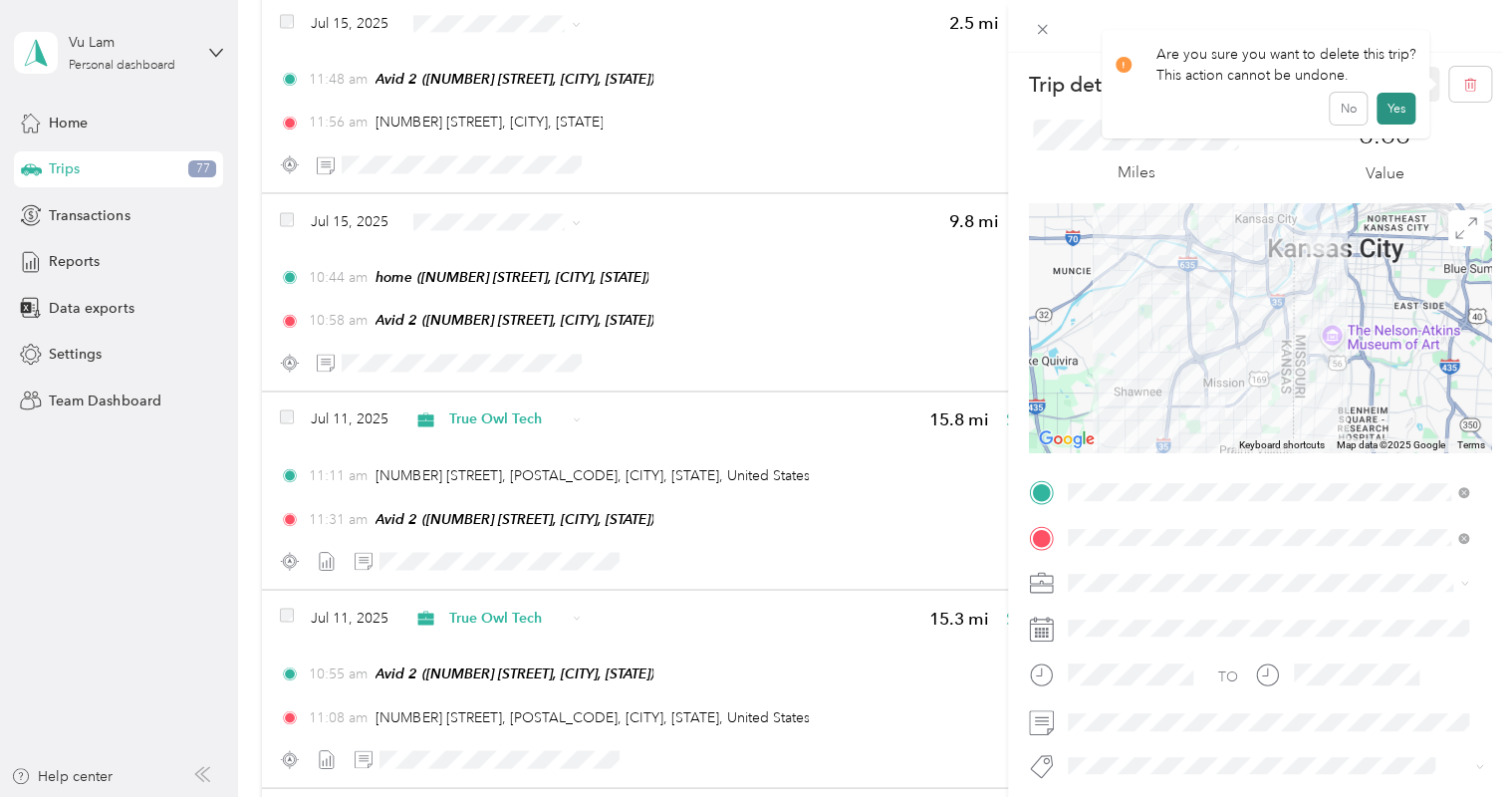 click on "Yes" at bounding box center (1395, 109) 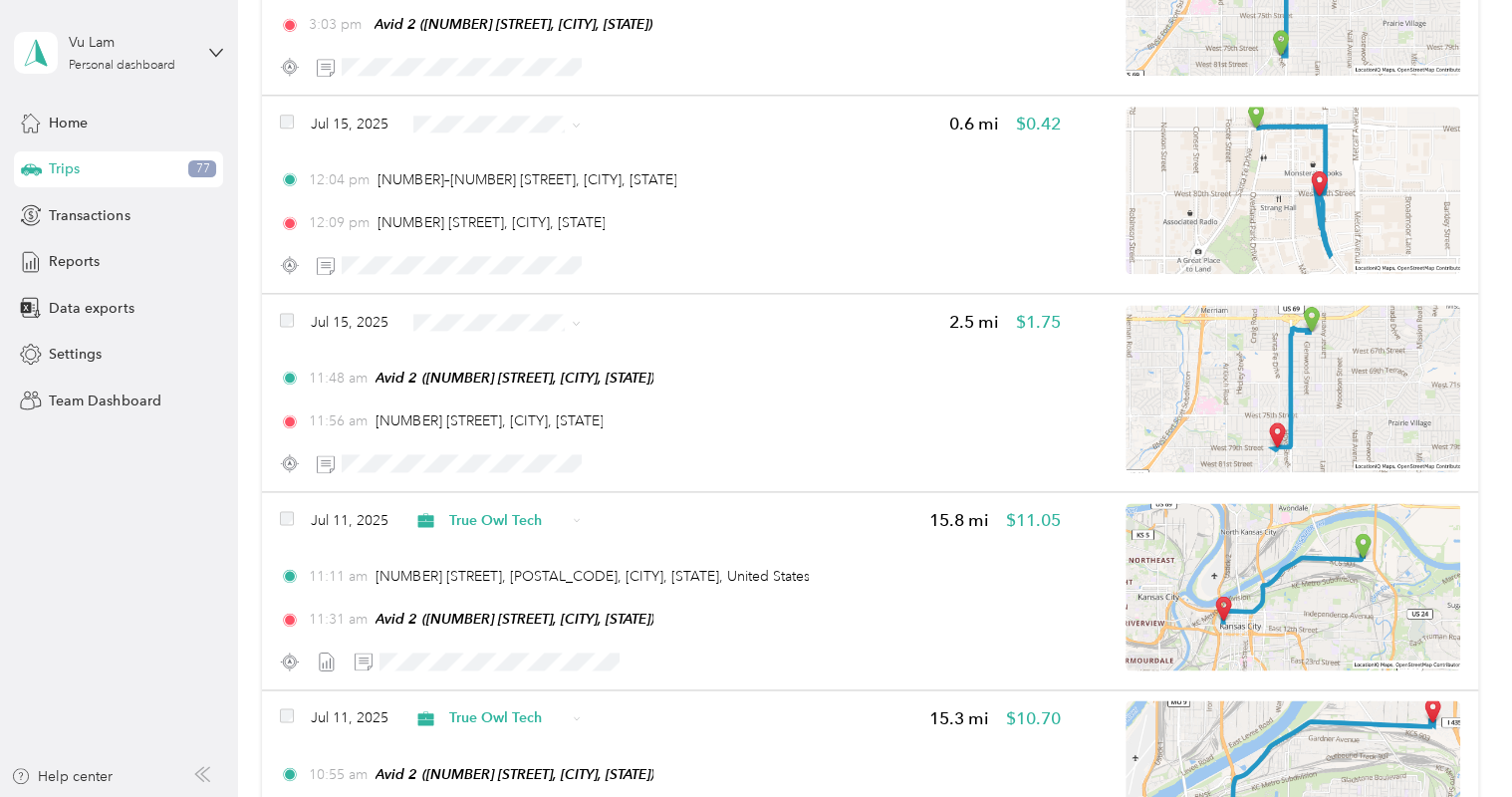 scroll, scrollTop: 12376, scrollLeft: 0, axis: vertical 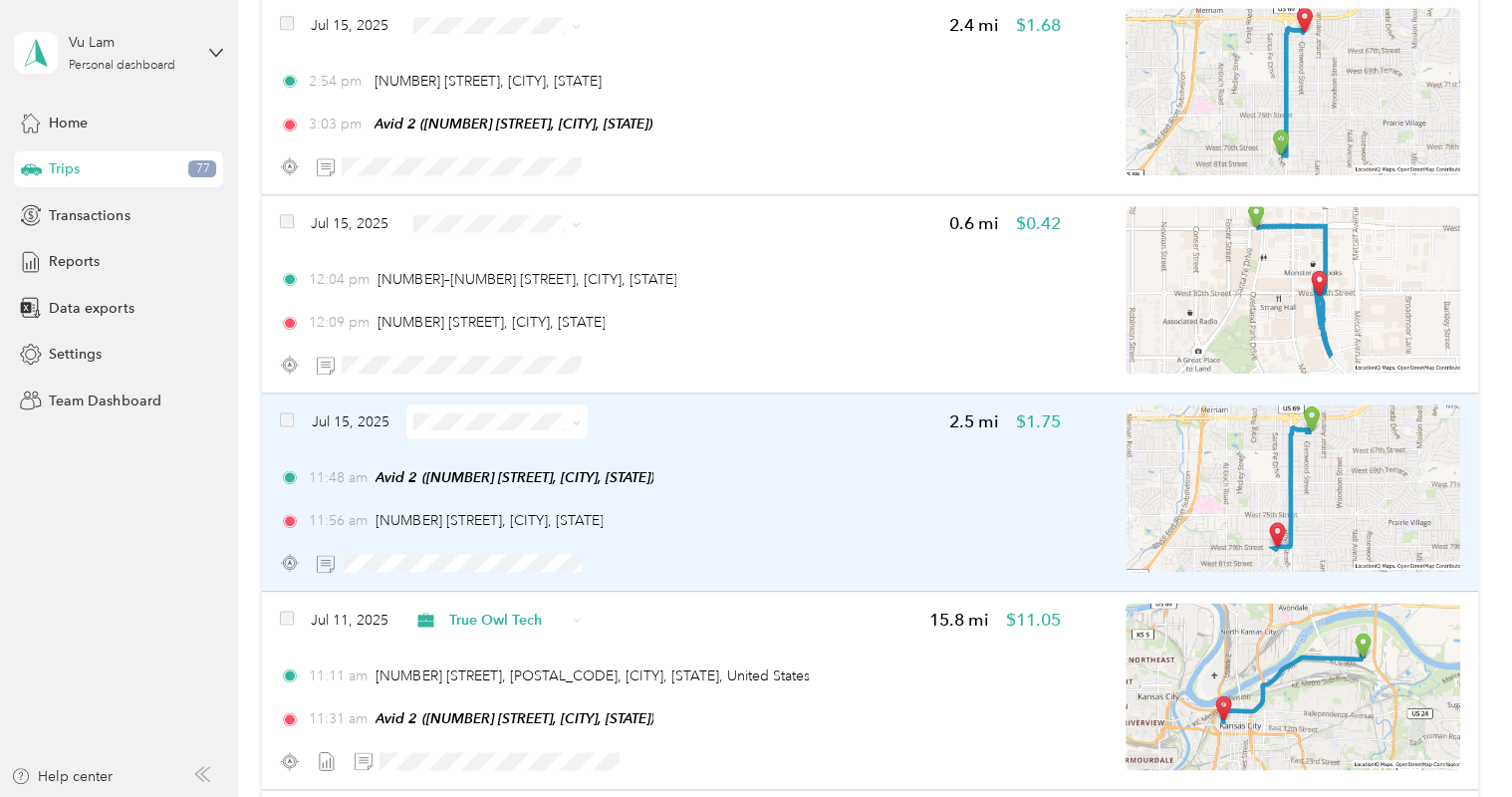 click on "Jul 15, 2025 2.5   mi $1.75 11:48 am Avid 2 ([NUMBER] [STREET], [CITY], [STATE]) 11:56 am [NUMBER] [STREET], [CITY], [STATE]" at bounding box center (670, 492) 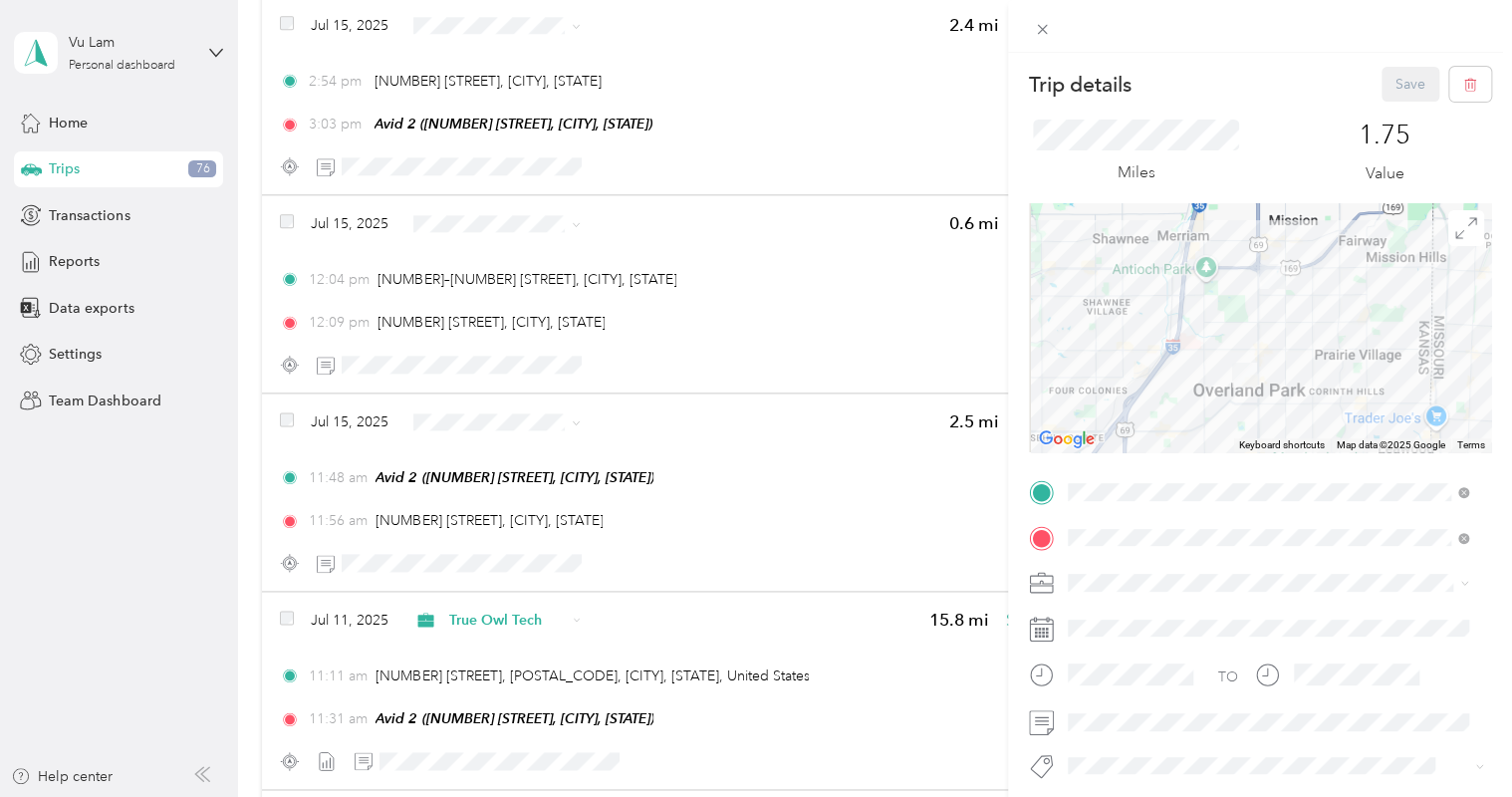 drag, startPoint x: 735, startPoint y: 371, endPoint x: 475, endPoint y: 239, distance: 291.58875 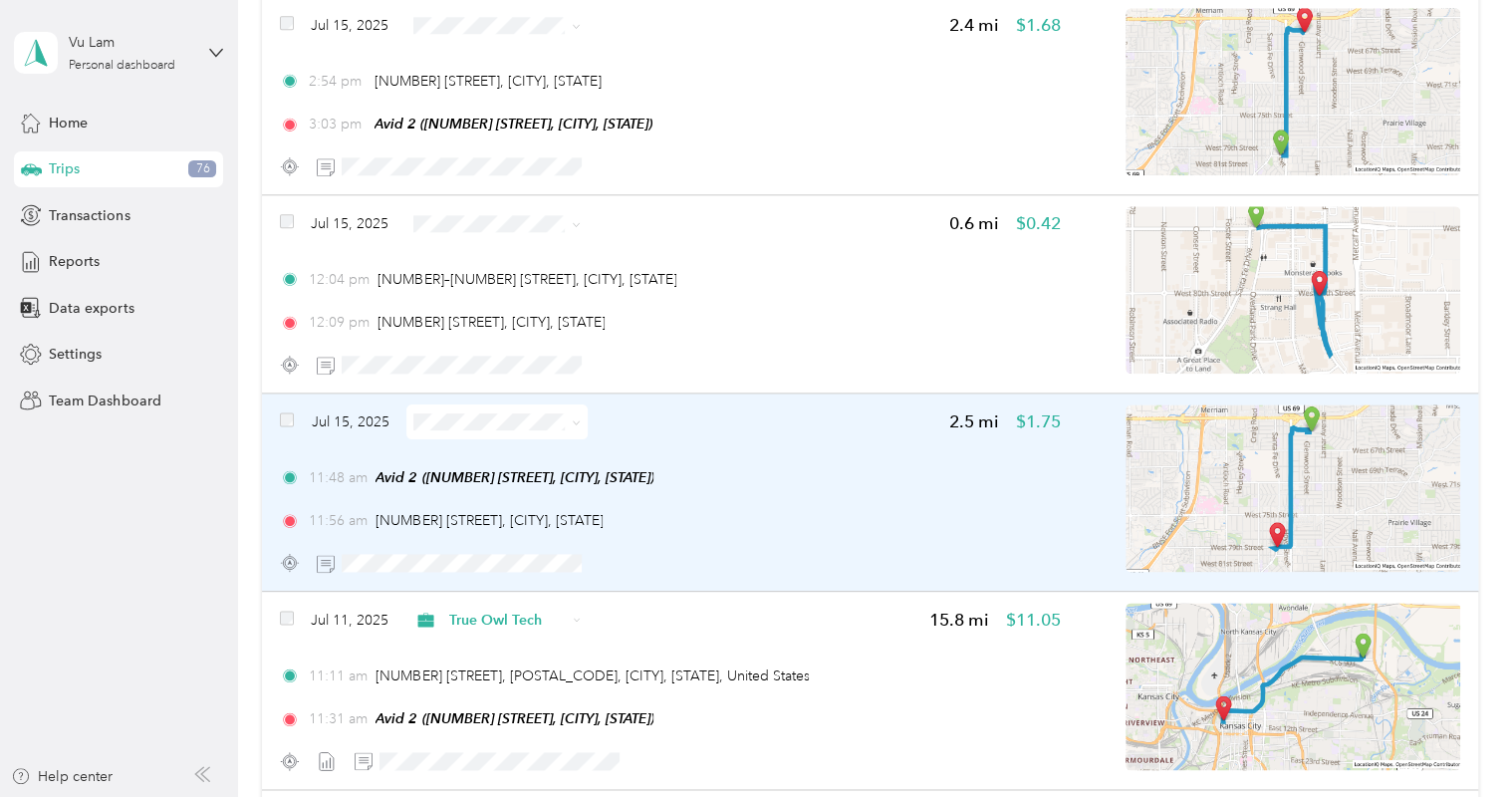 click on "Jul 15, 2025 2.5   mi $1.75" at bounding box center (670, 421) 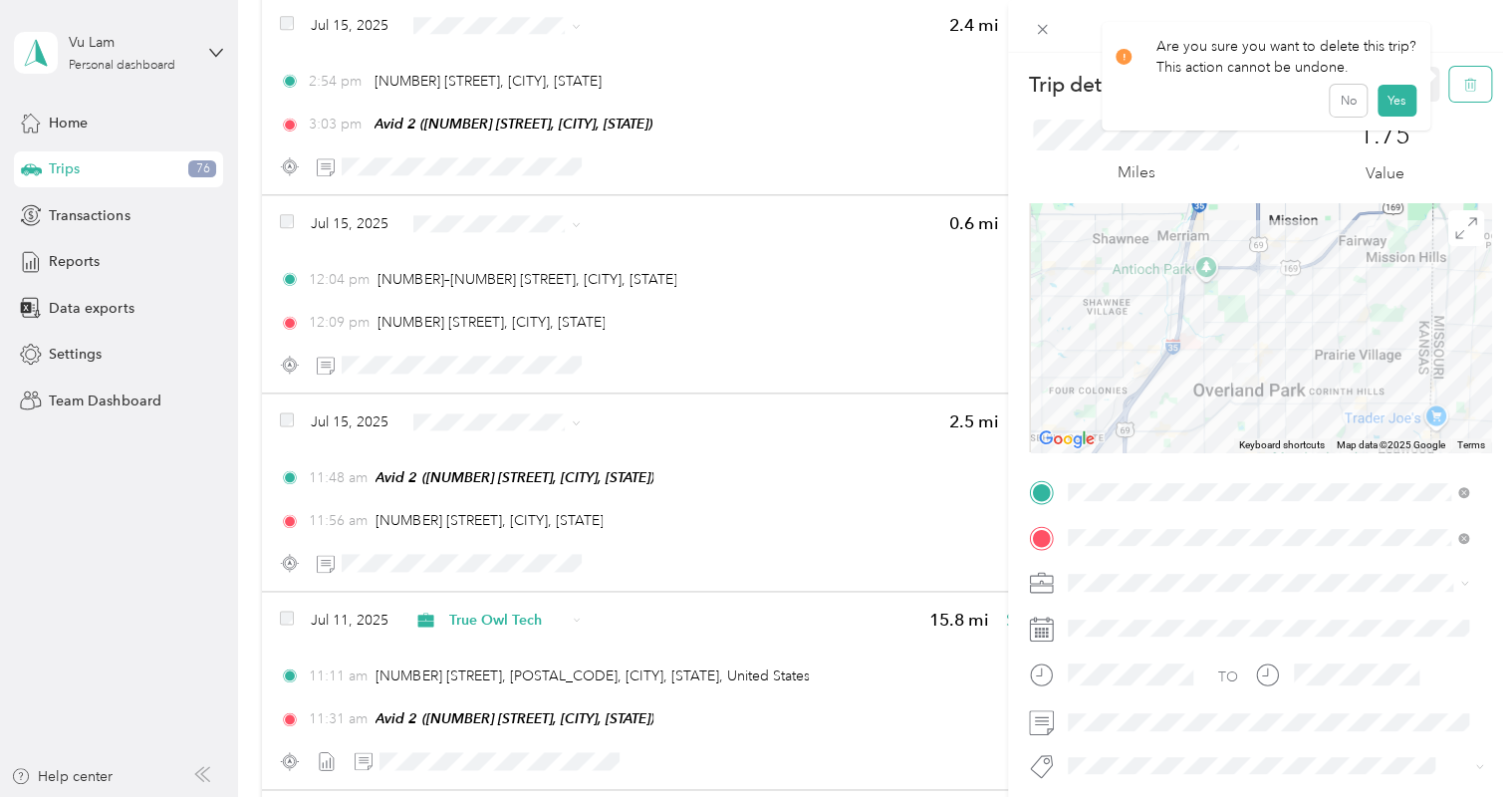 click at bounding box center [1470, 84] 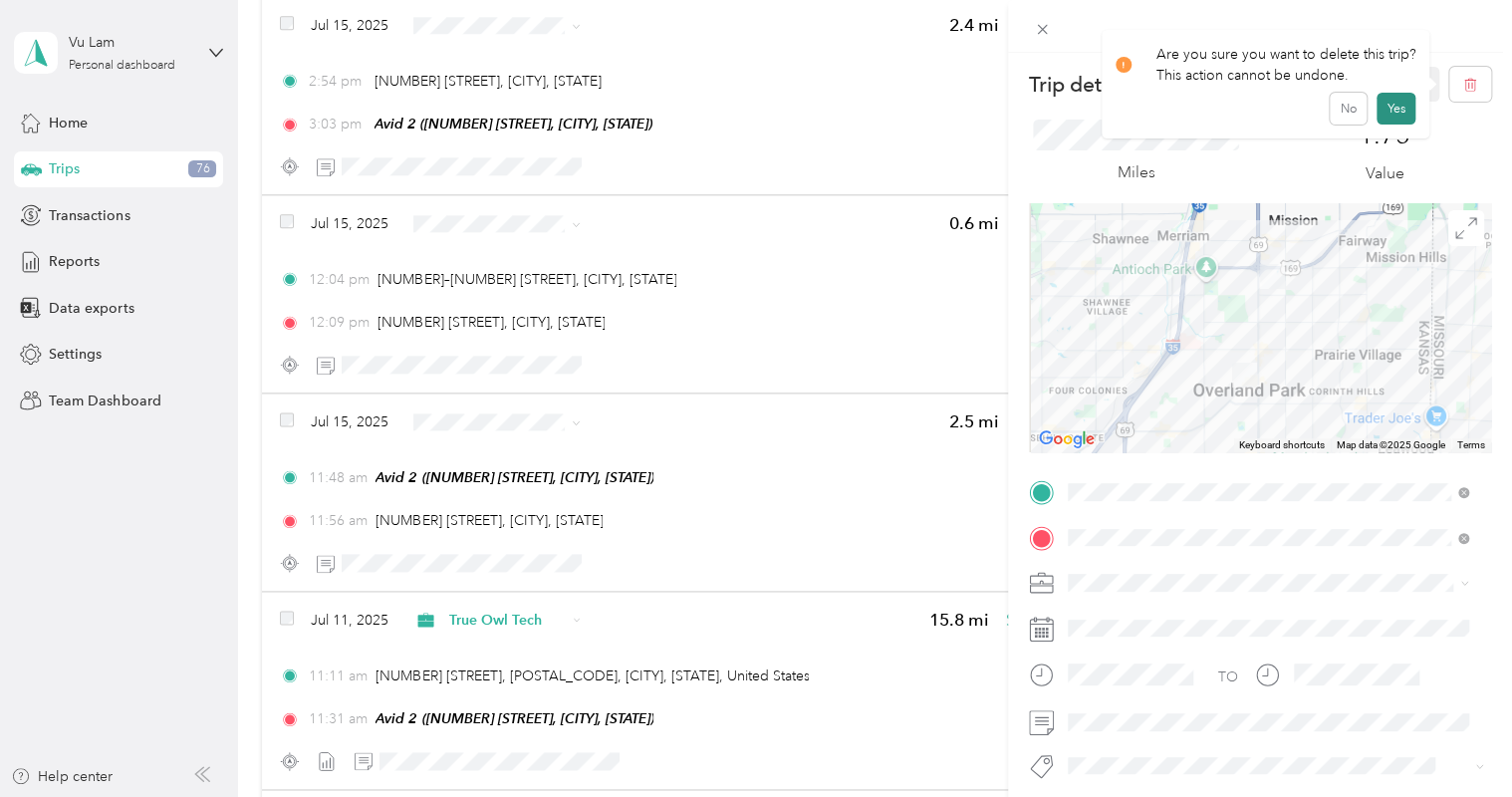 click on "Yes" at bounding box center [1395, 109] 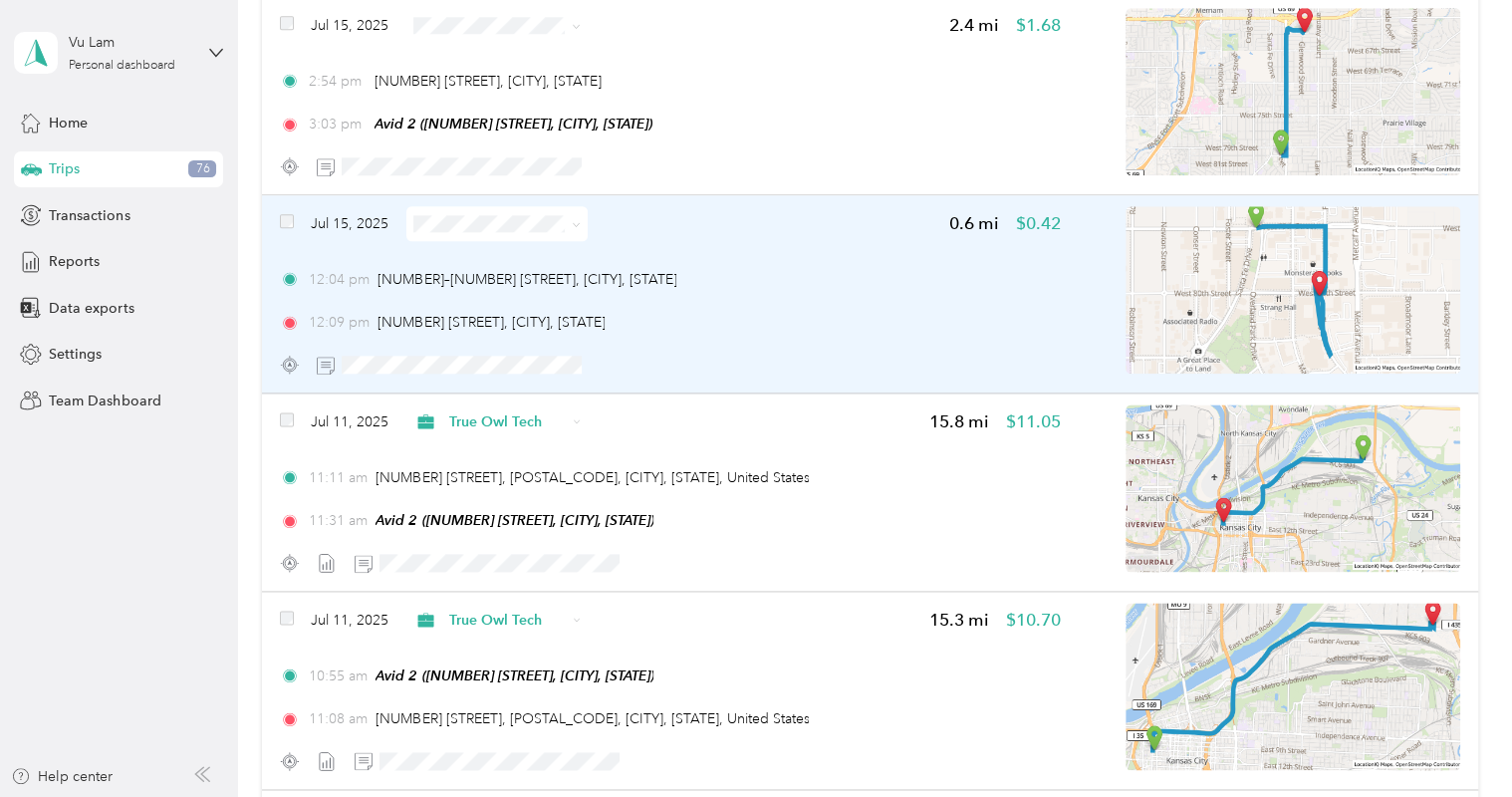 click on "12:04 pm [NUMBER]–[NUMBER] [STREET], [CITY], [STATE] 12:09 pm [NUMBER] [STREET], [CITY], [STATE]" at bounding box center [670, 301] 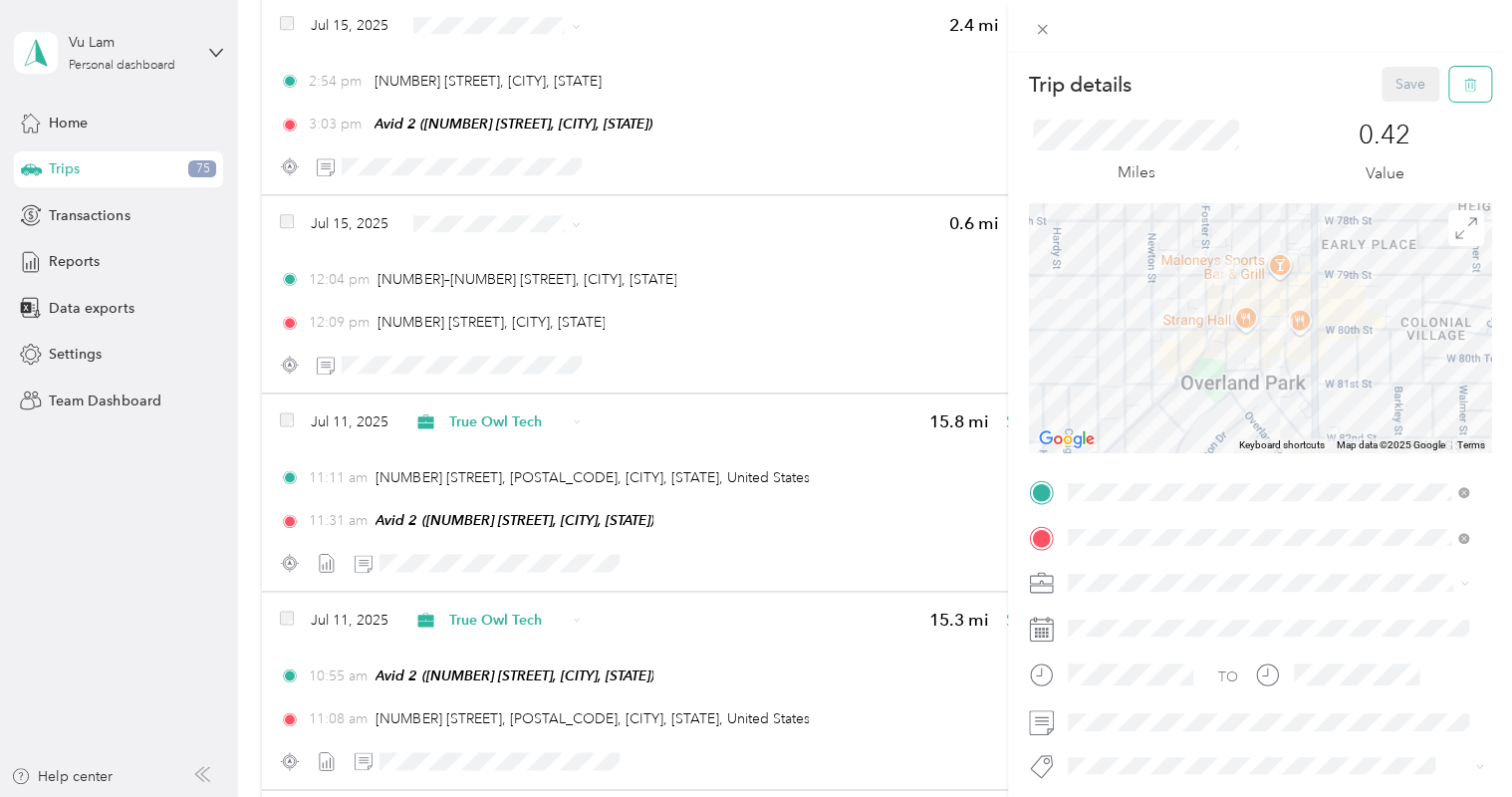 click at bounding box center (1470, 84) 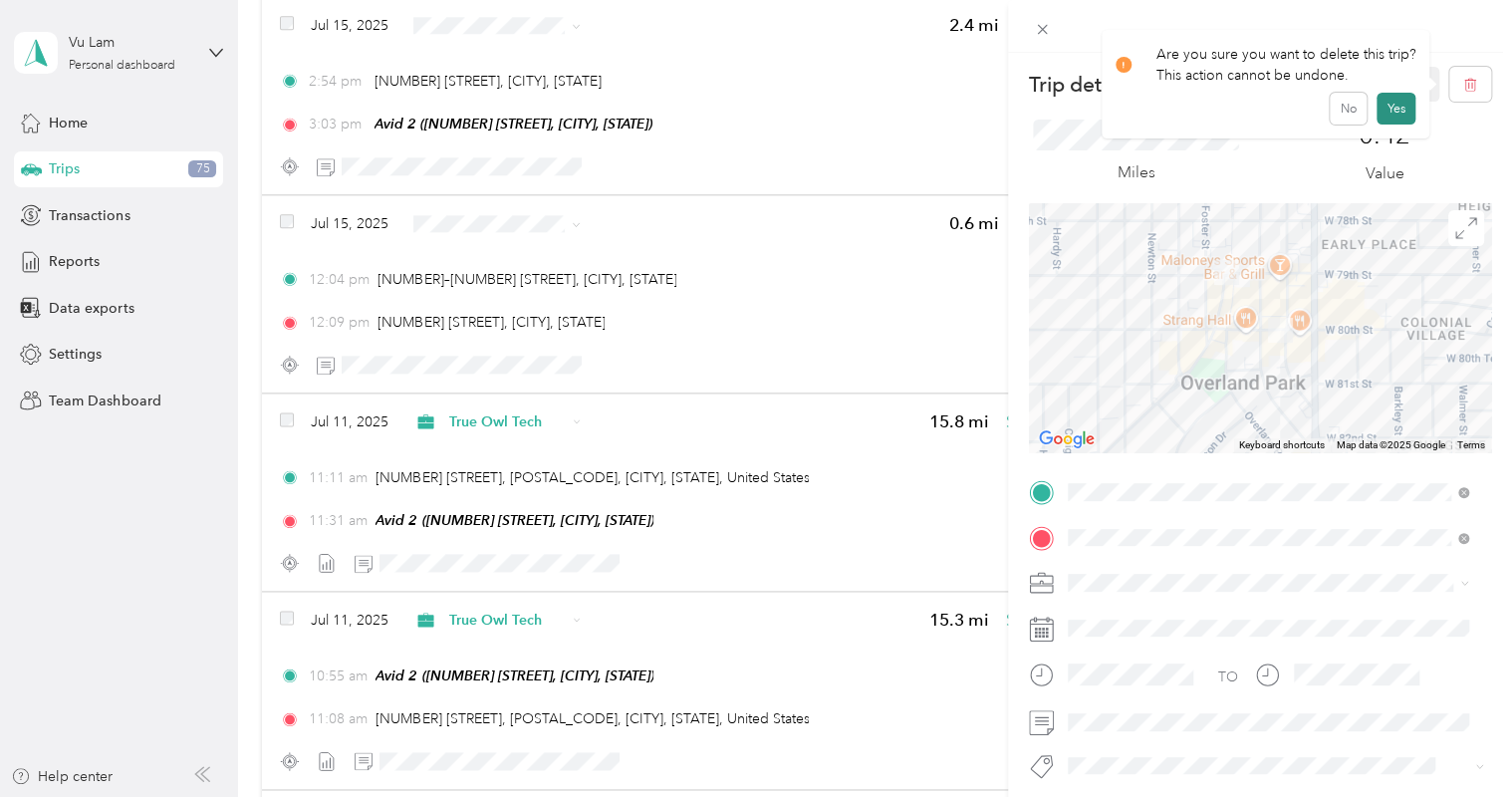 click on "Yes" at bounding box center (1395, 109) 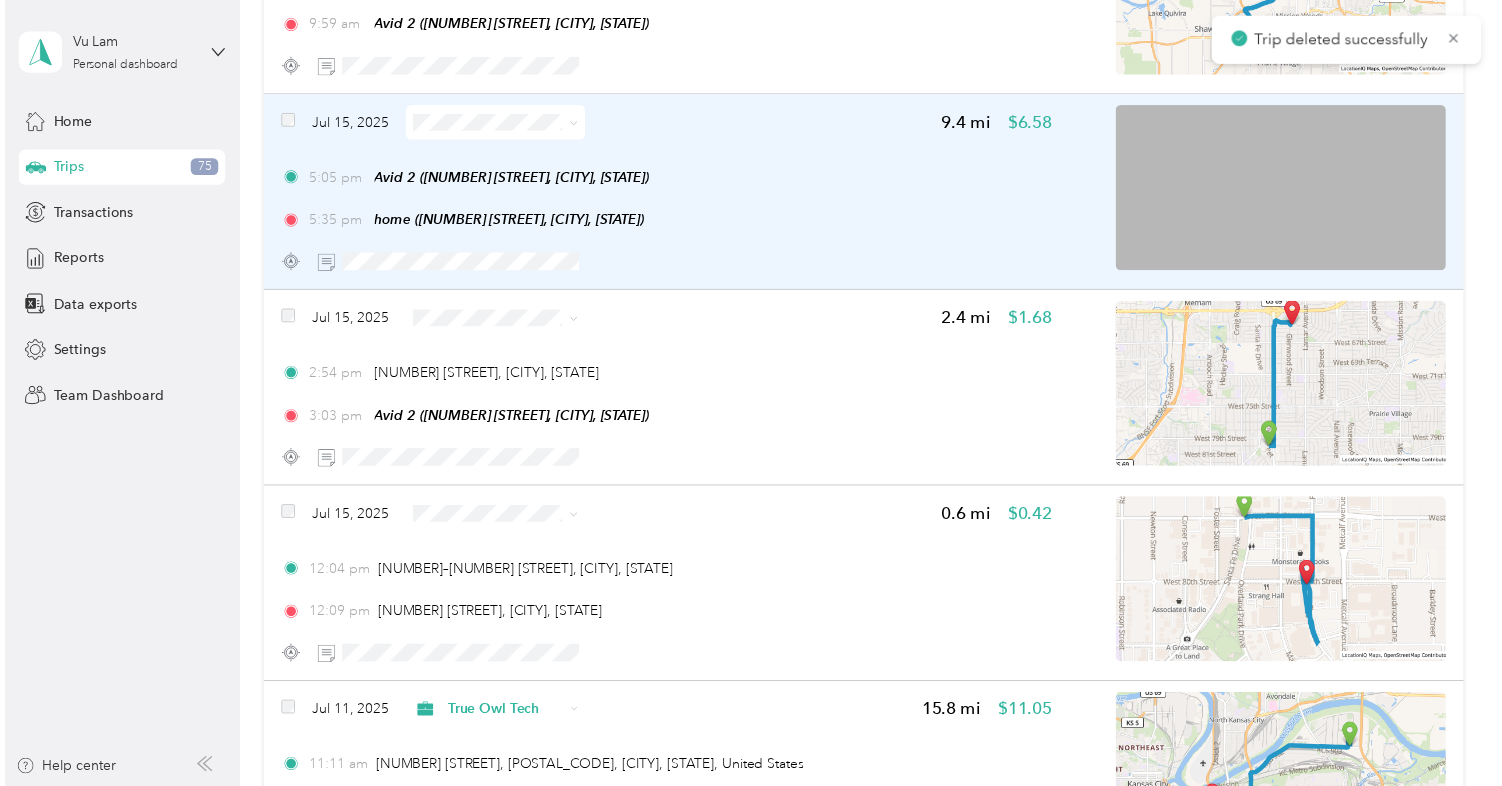 scroll, scrollTop: 12123, scrollLeft: 0, axis: vertical 